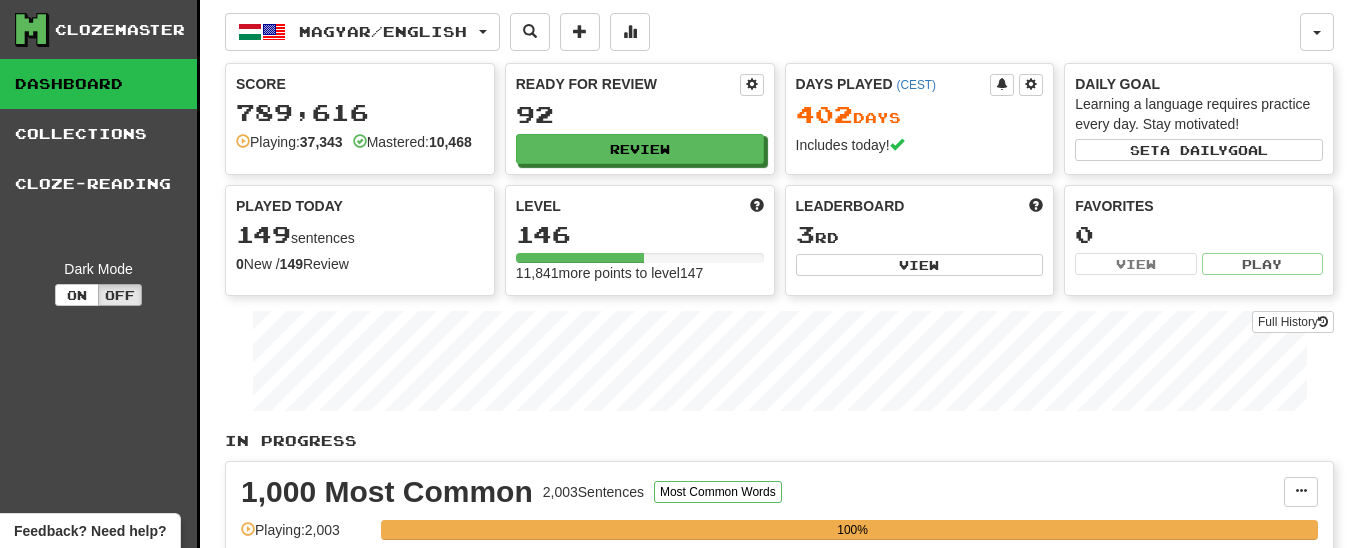 scroll, scrollTop: 0, scrollLeft: 0, axis: both 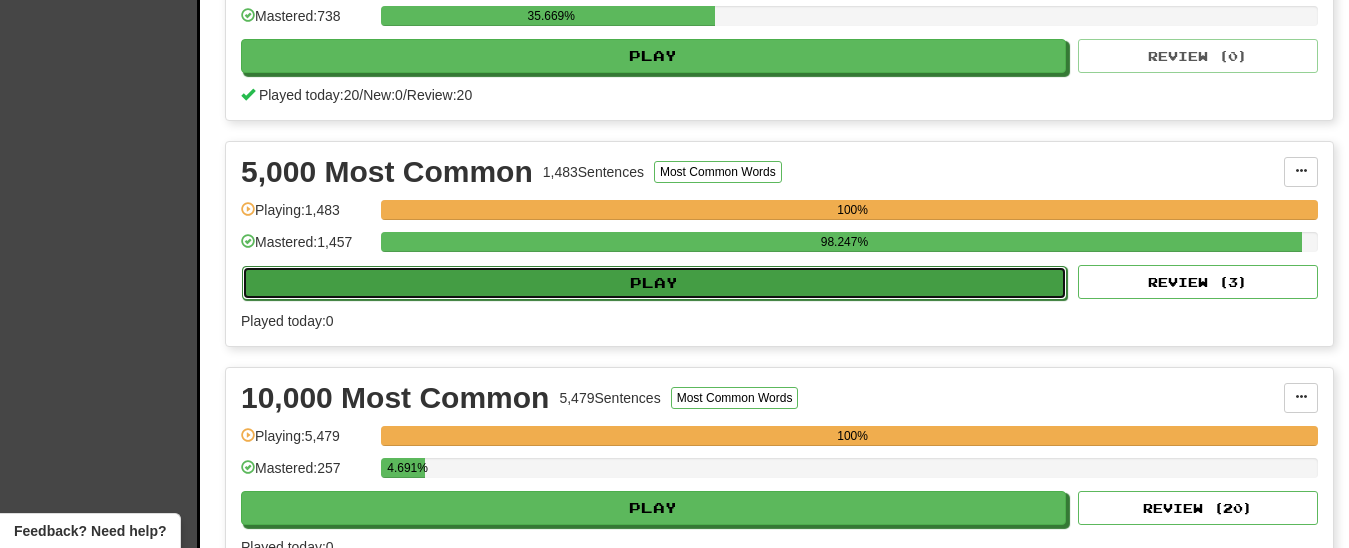 click on "Play" at bounding box center (654, 283) 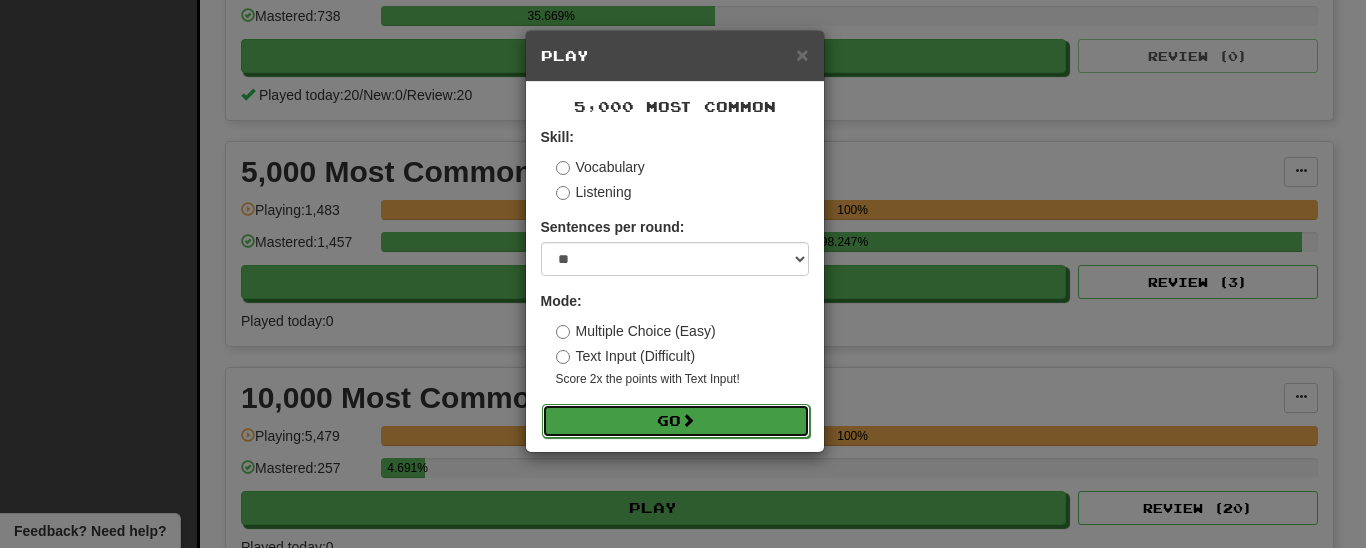 click on "Go" at bounding box center (676, 421) 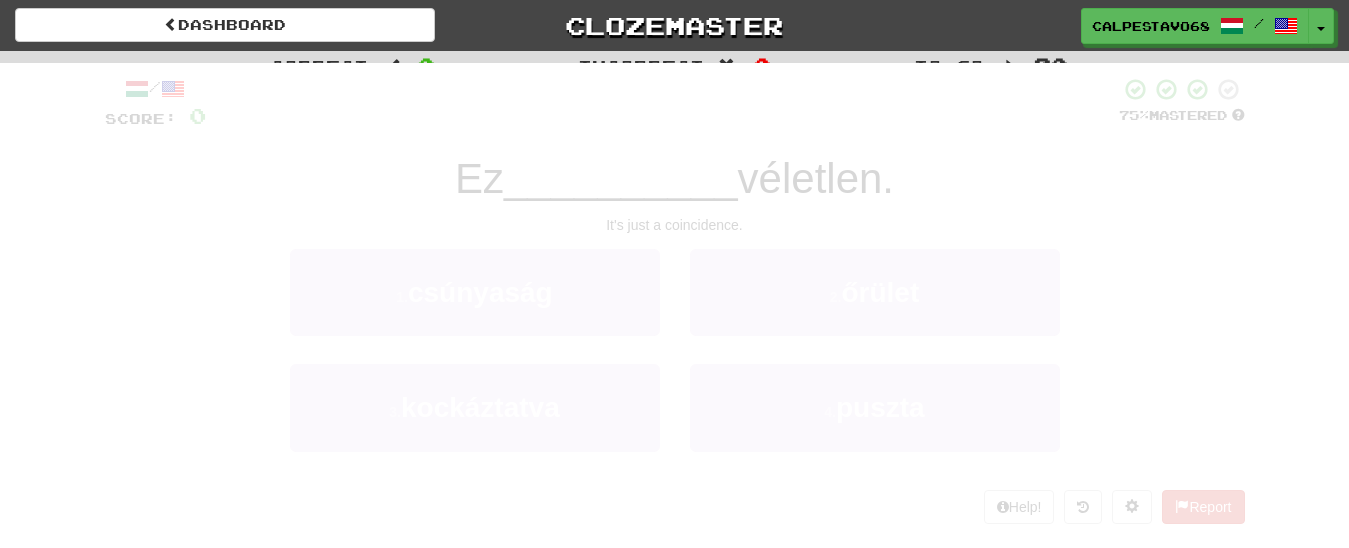 scroll, scrollTop: 0, scrollLeft: 0, axis: both 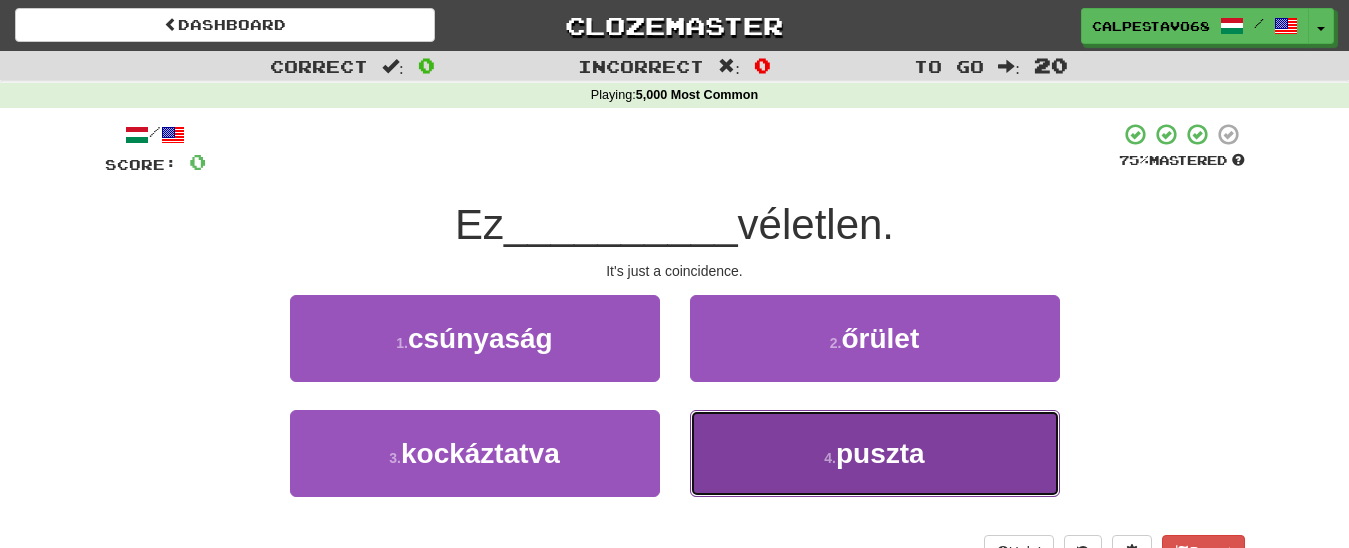 click on "4 .  puszta" at bounding box center (875, 453) 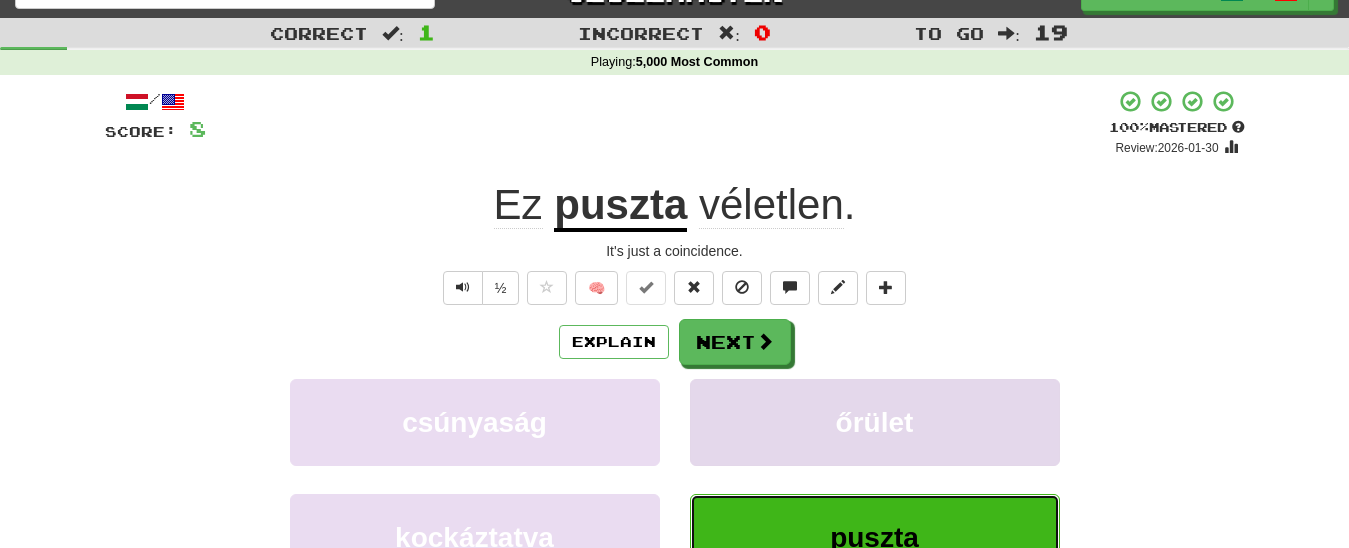 scroll, scrollTop: 0, scrollLeft: 0, axis: both 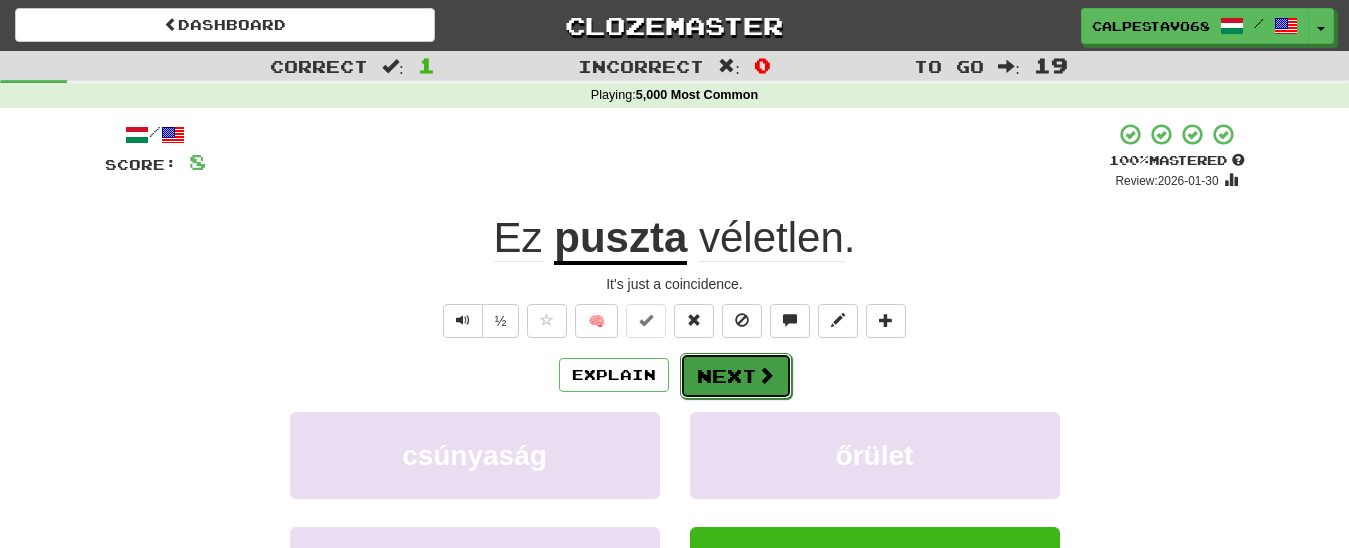 click on "Next" at bounding box center (736, 376) 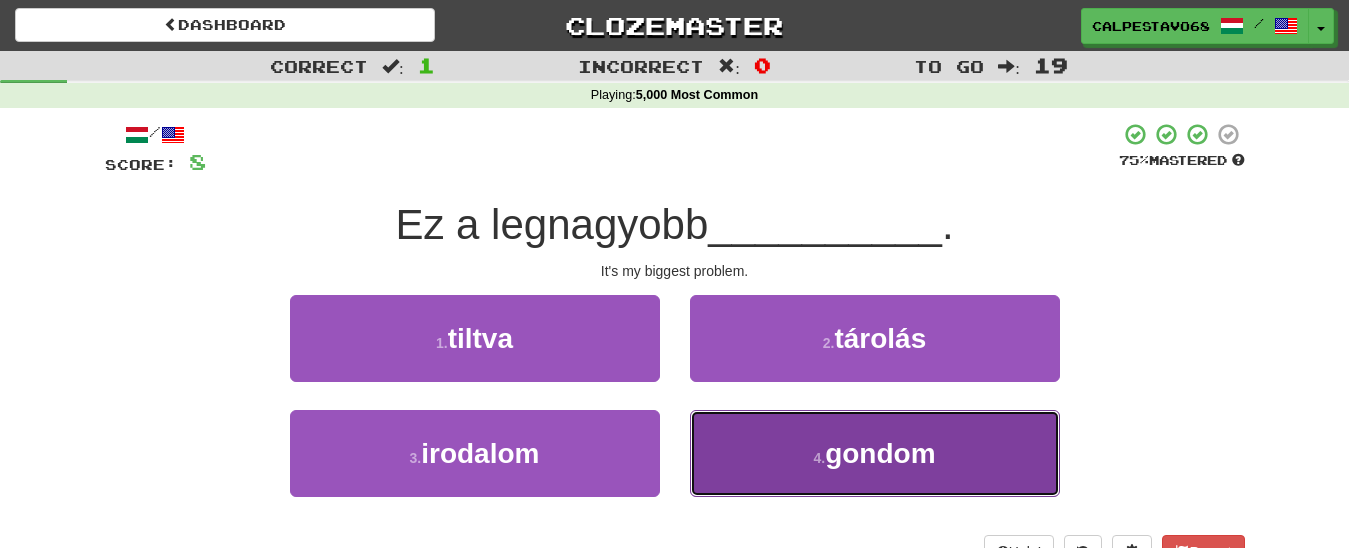 click on "4 .  gondom" at bounding box center [875, 453] 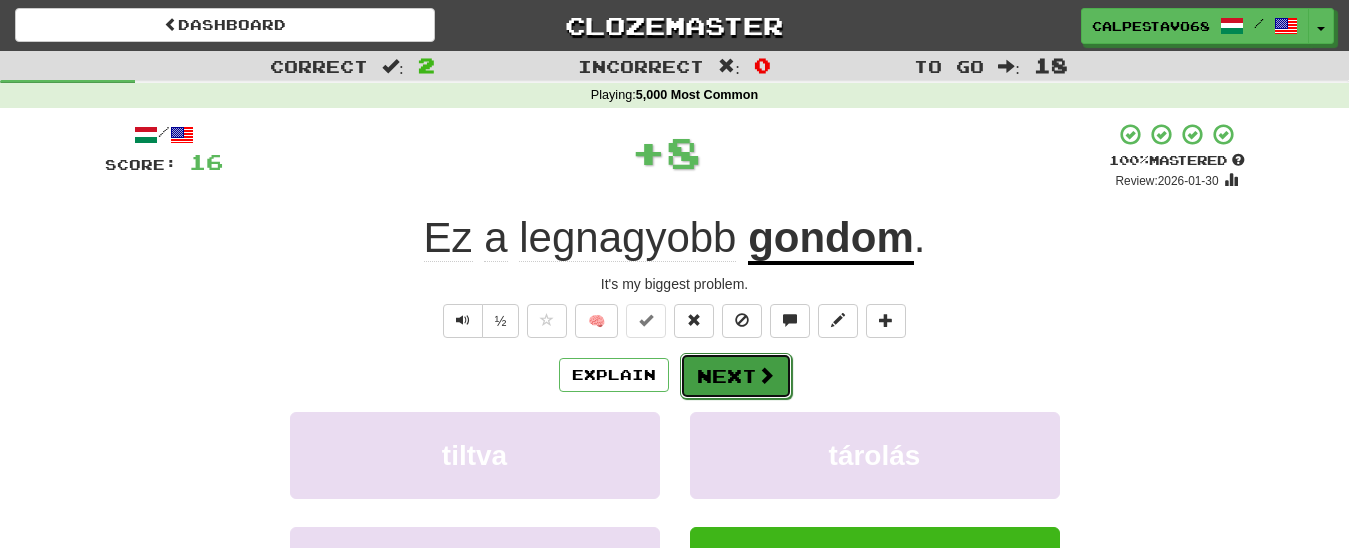 click on "Next" at bounding box center (736, 376) 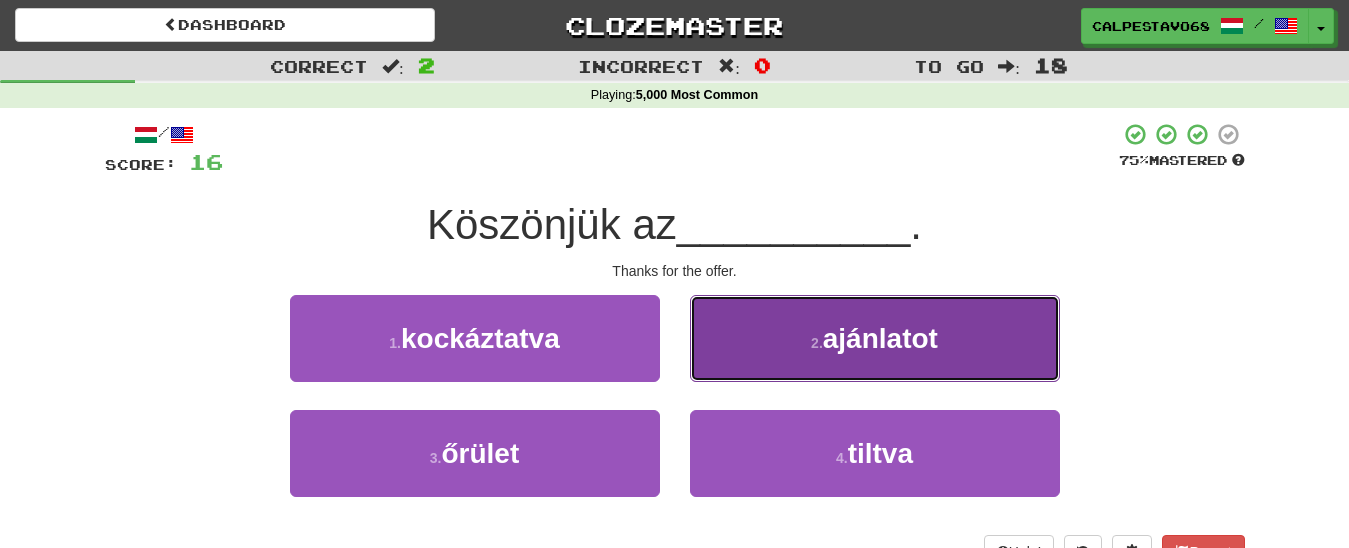 click on "2 .  ajánlatot" at bounding box center (875, 338) 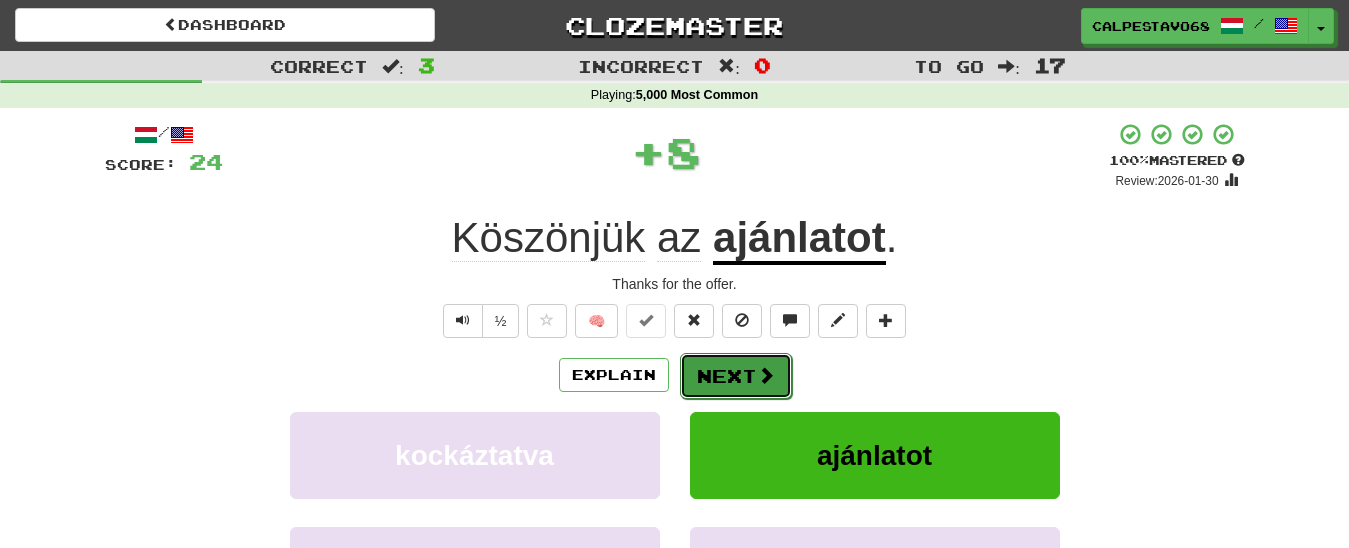 click on "Next" at bounding box center [736, 376] 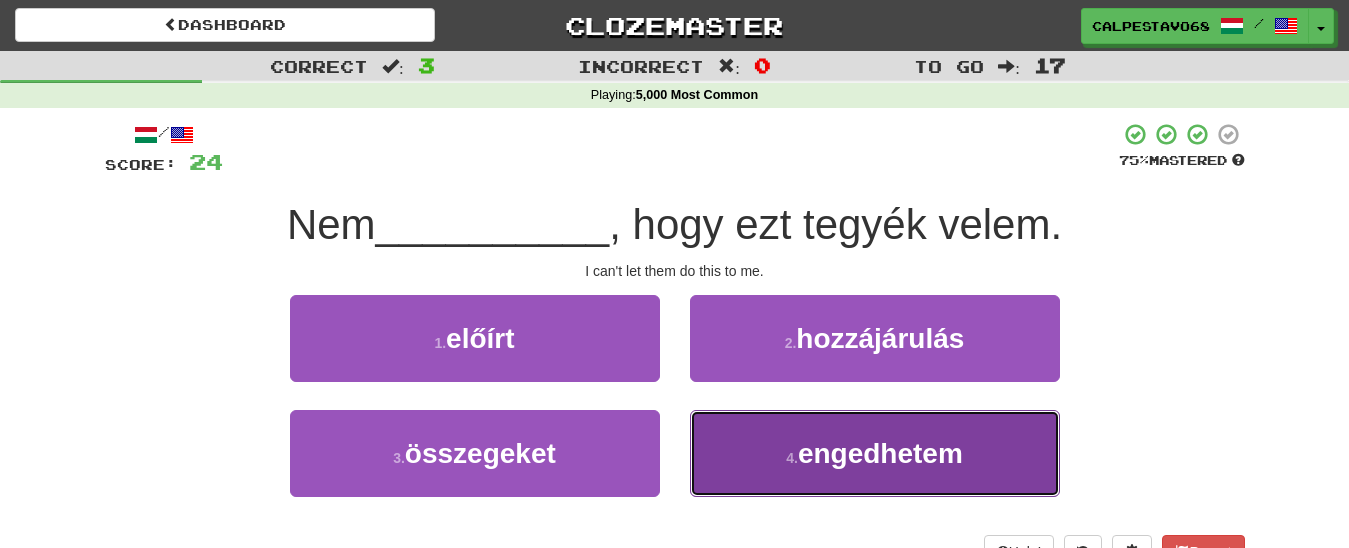 click on "4 .  engedhetem" at bounding box center [875, 453] 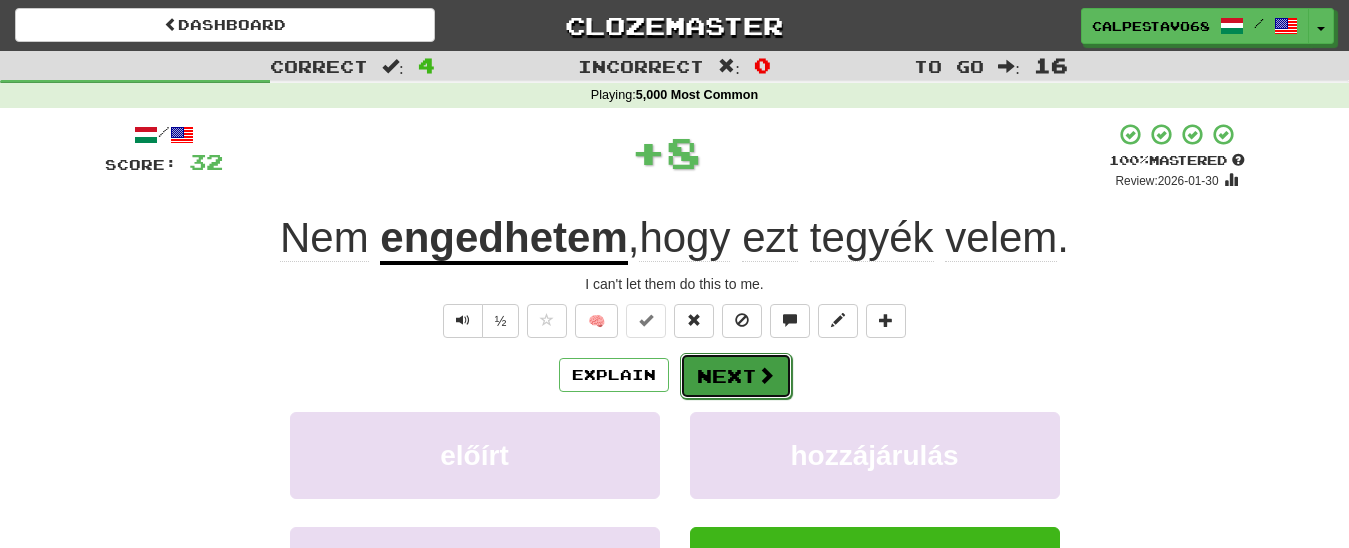 click on "Next" at bounding box center [736, 376] 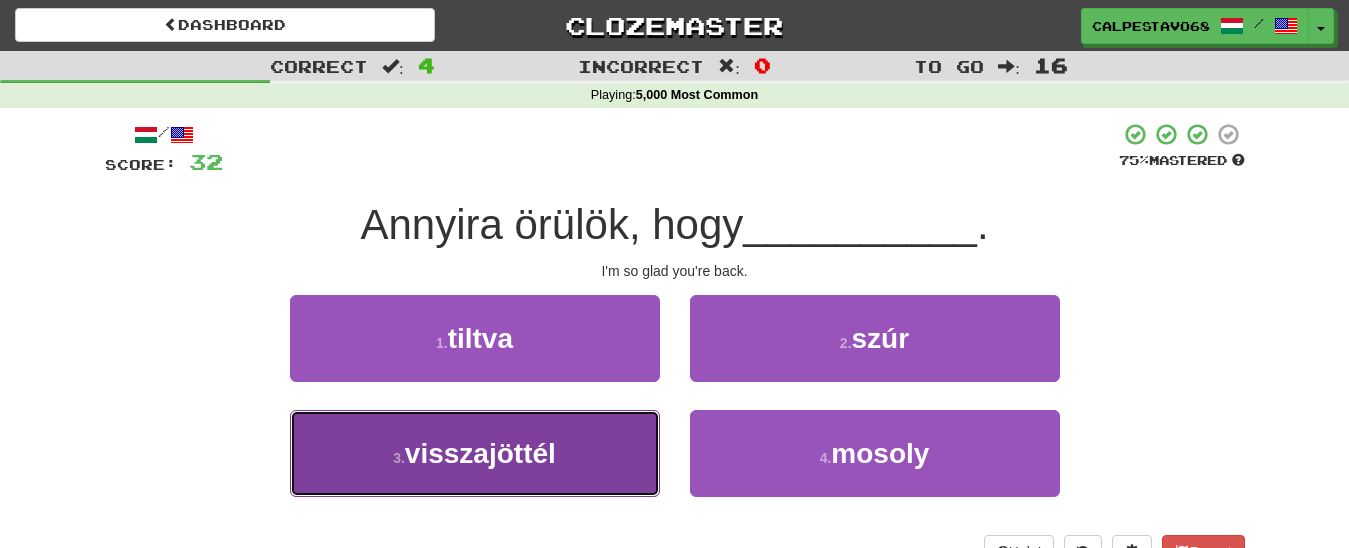 click on "3 .  visszajöttél" at bounding box center (475, 453) 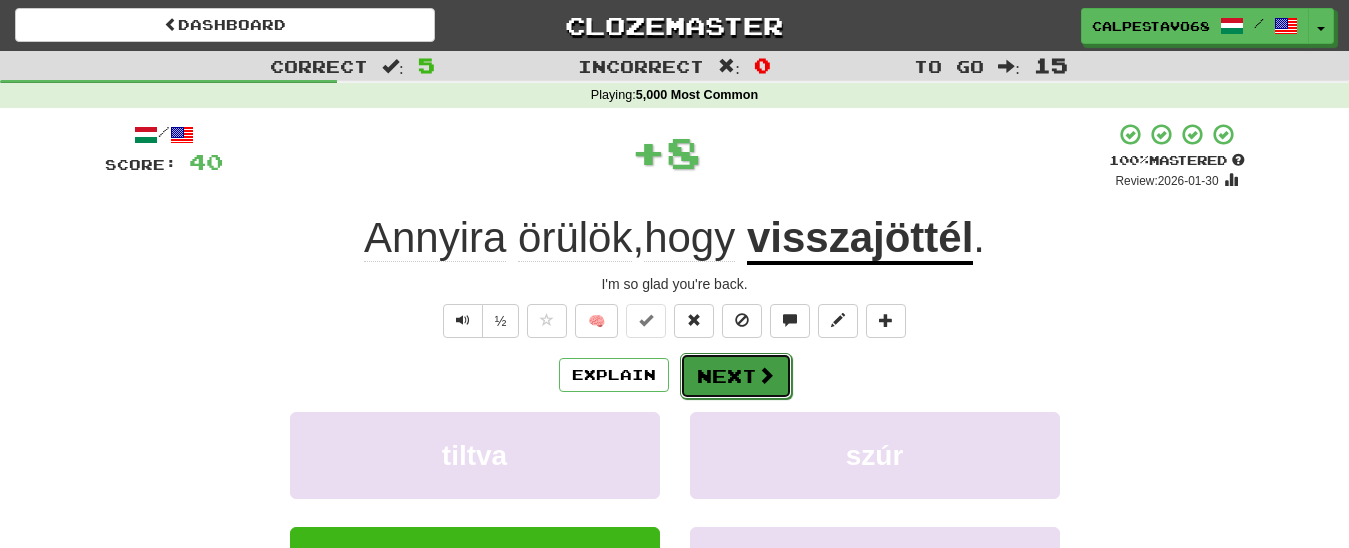 click on "Next" at bounding box center [736, 376] 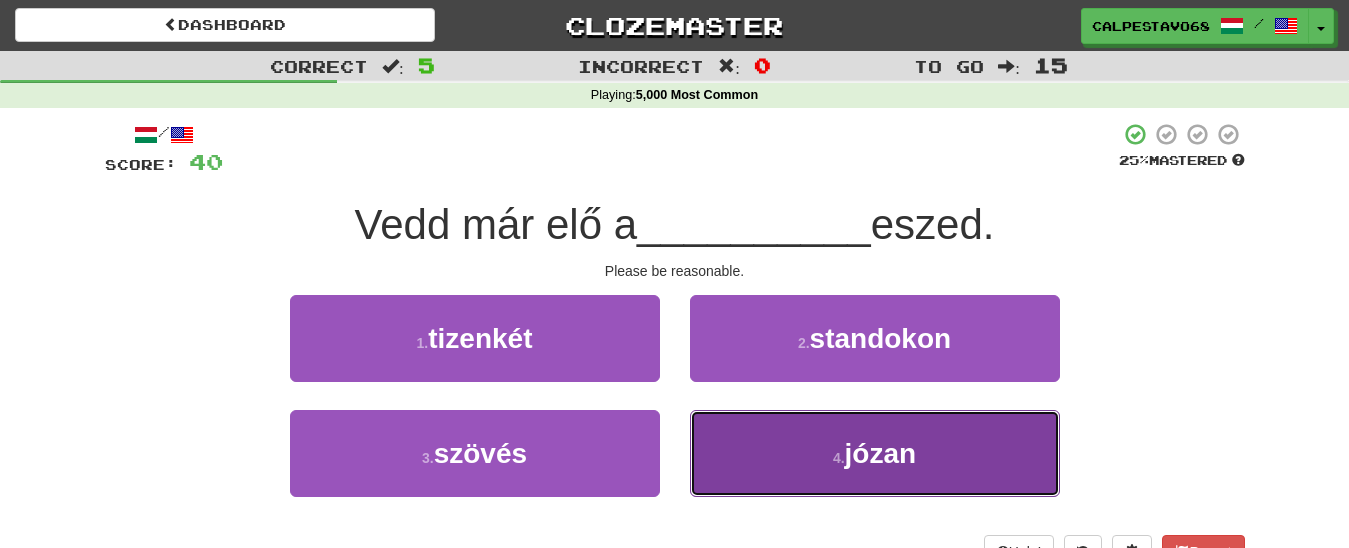 click on "4 .  józan" at bounding box center (875, 453) 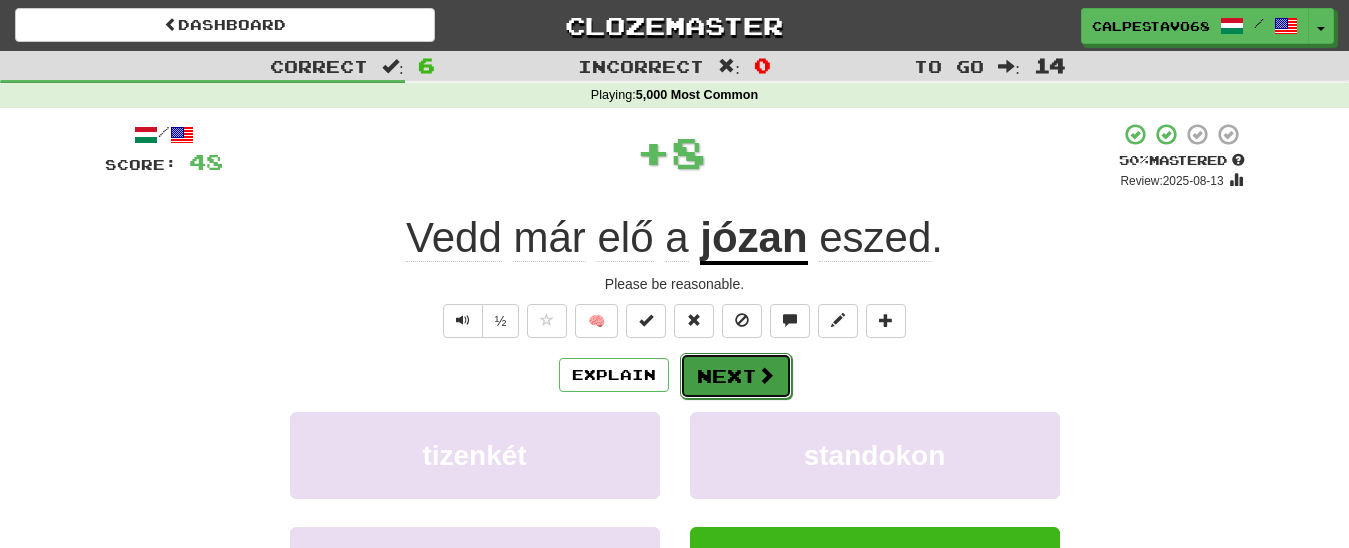 click on "Next" at bounding box center (736, 376) 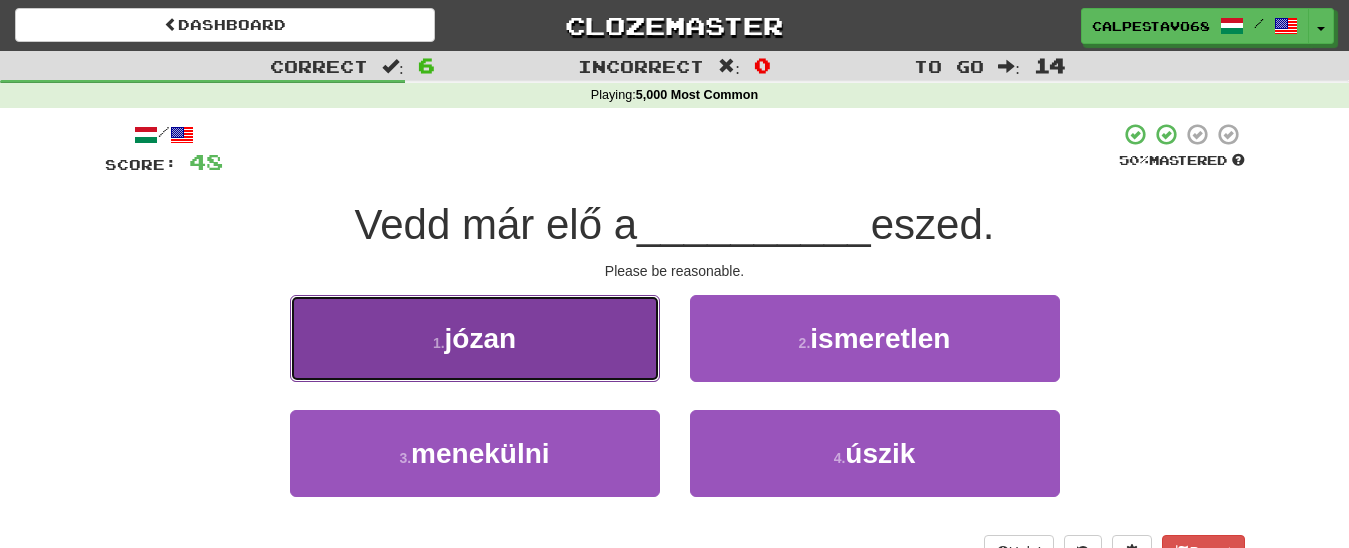 click on "1 .  józan" at bounding box center [475, 338] 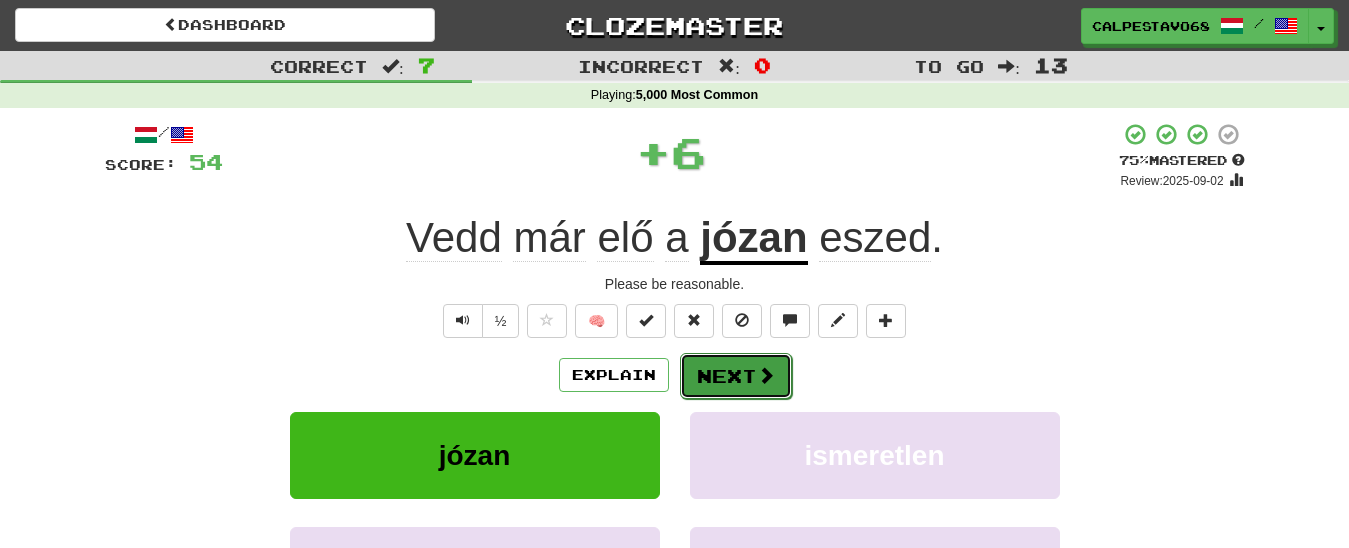 click on "Next" at bounding box center (736, 376) 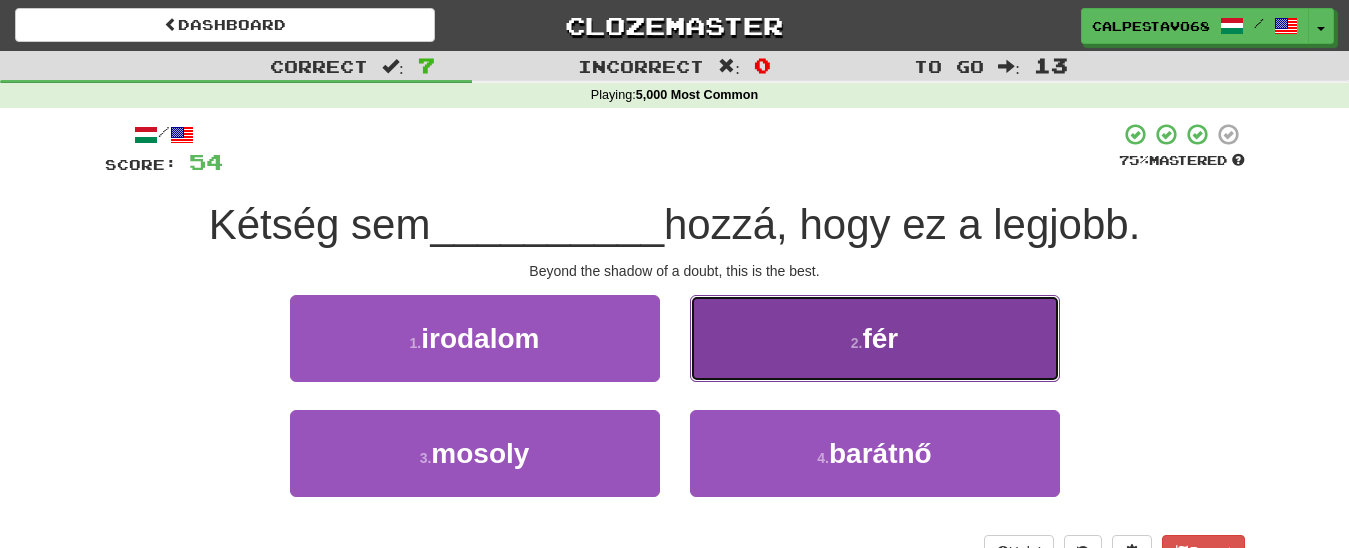 click on "2 .  fér" at bounding box center [875, 338] 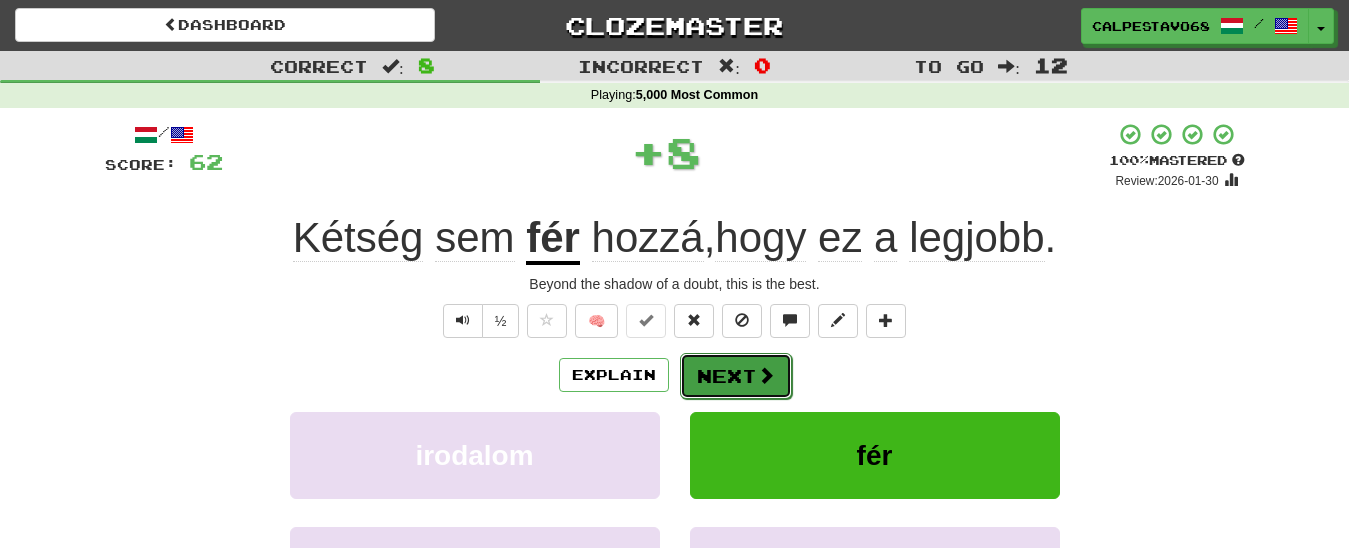 click on "Next" at bounding box center [736, 376] 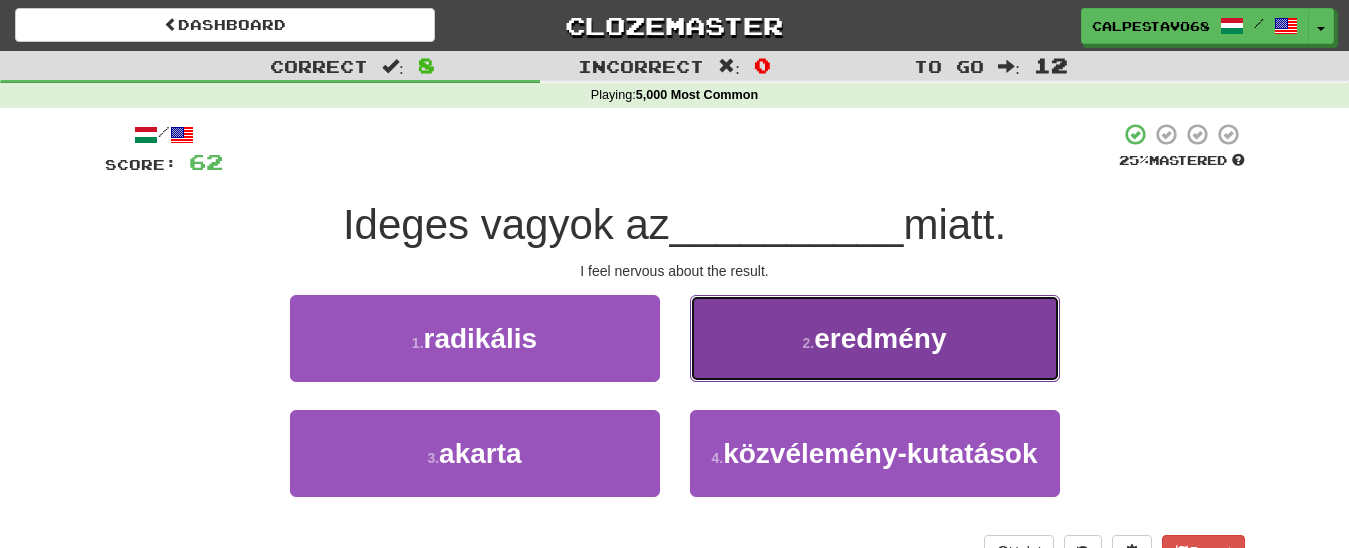 click on "2 .  eredmény" at bounding box center (875, 338) 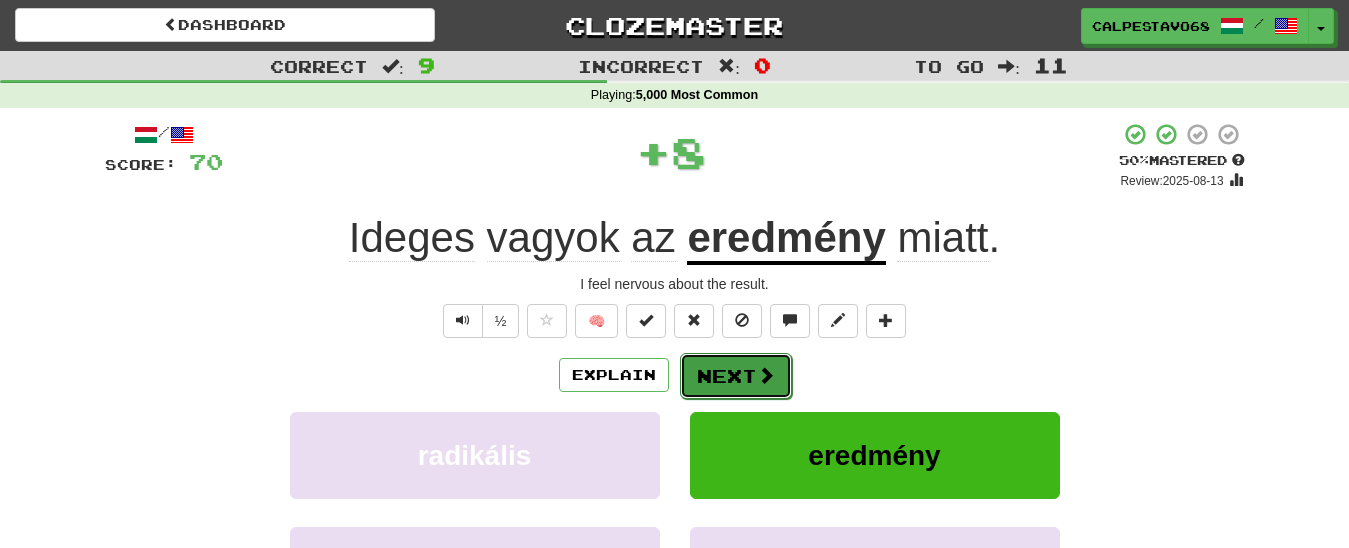 click on "Next" at bounding box center (736, 376) 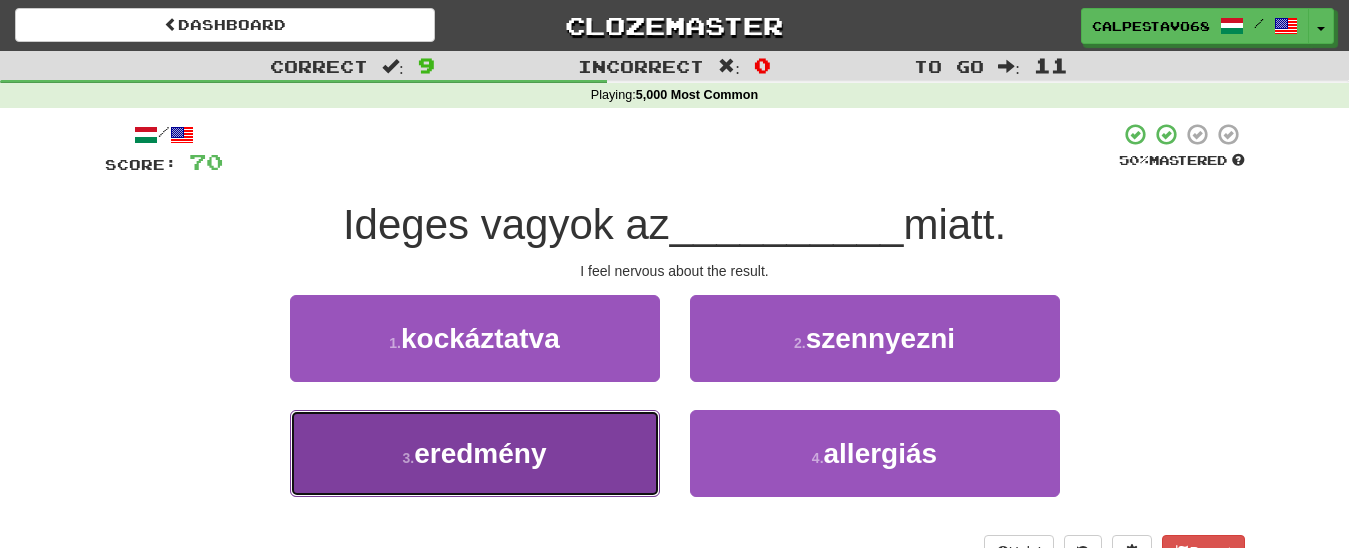 click on "3 .  eredmény" at bounding box center (475, 453) 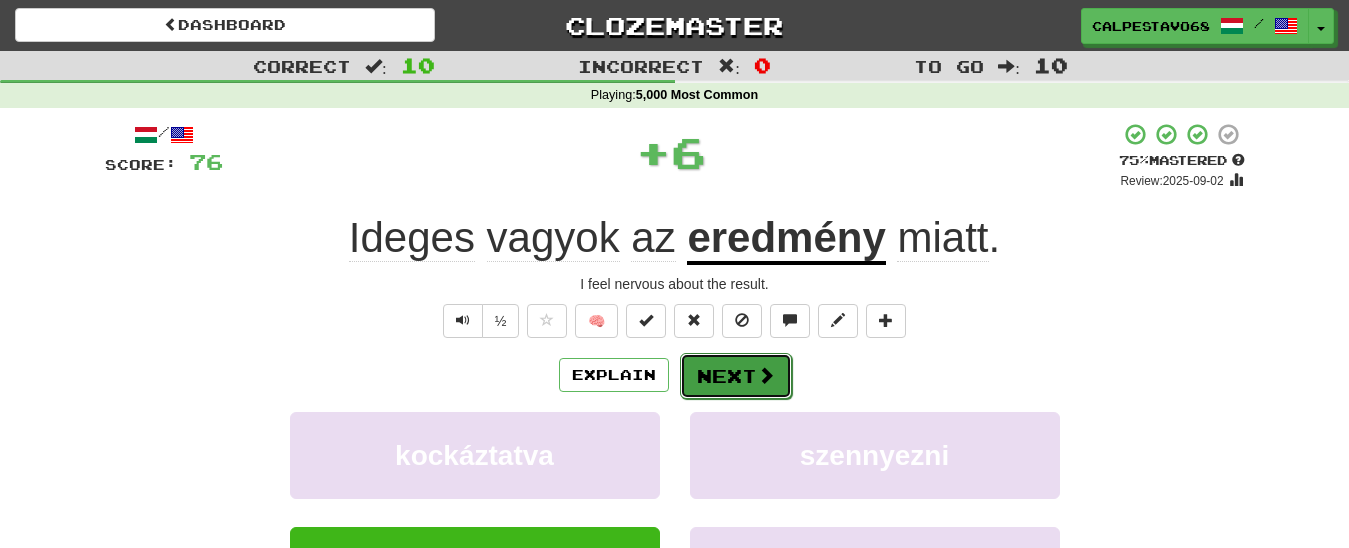 click on "Next" at bounding box center [736, 376] 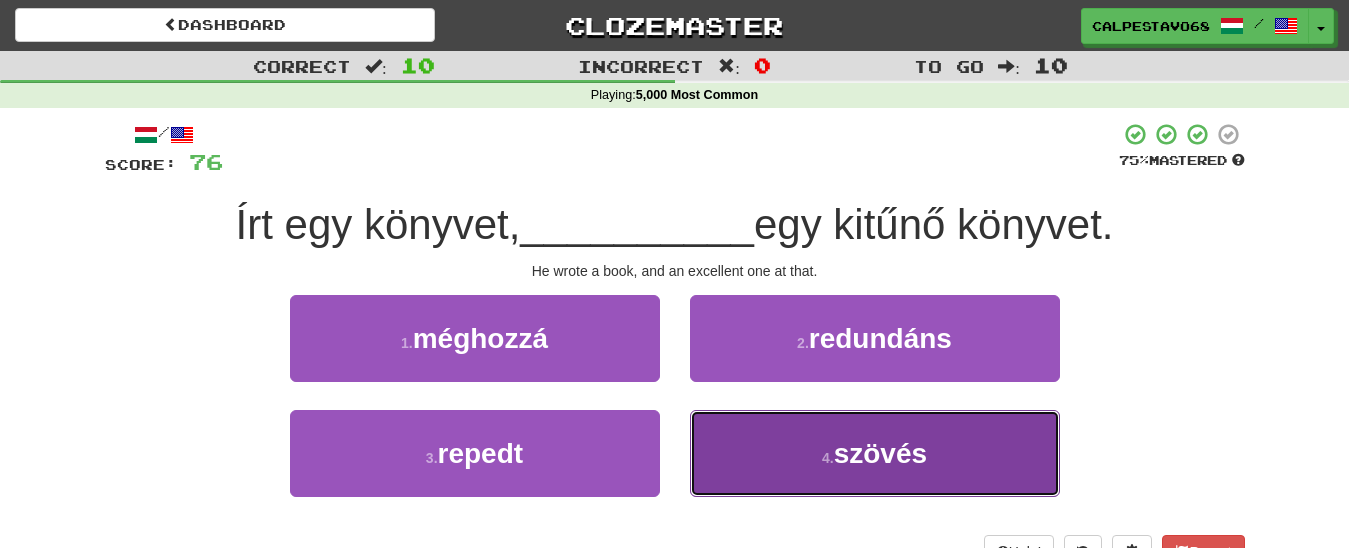 click on "4 .  szövés" at bounding box center [875, 453] 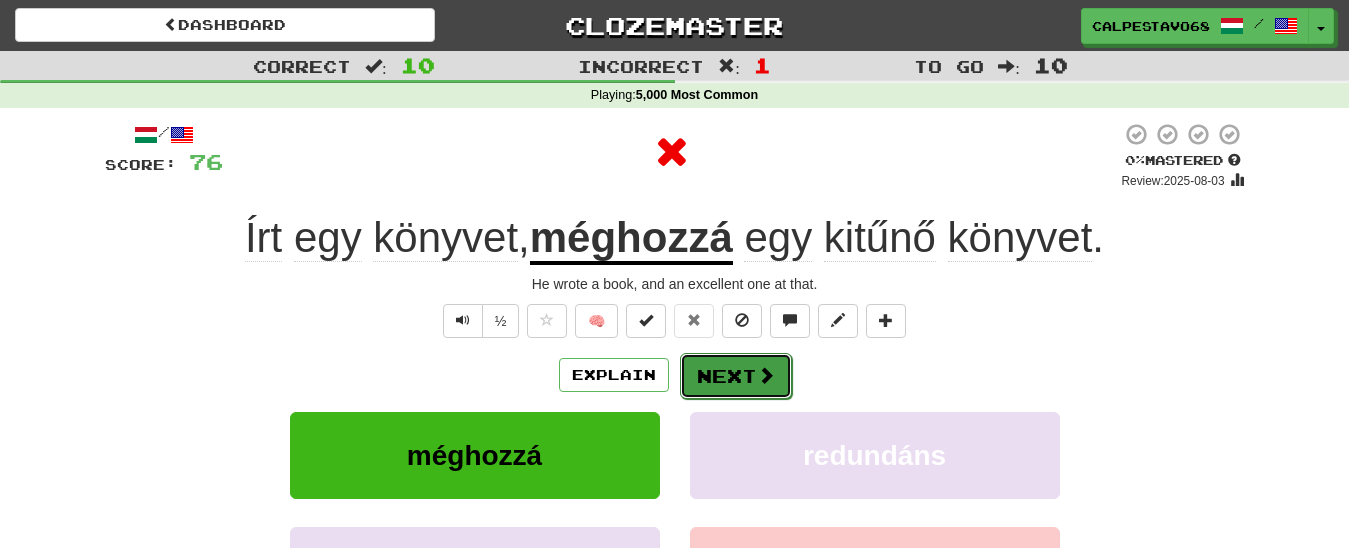 click on "Next" at bounding box center (736, 376) 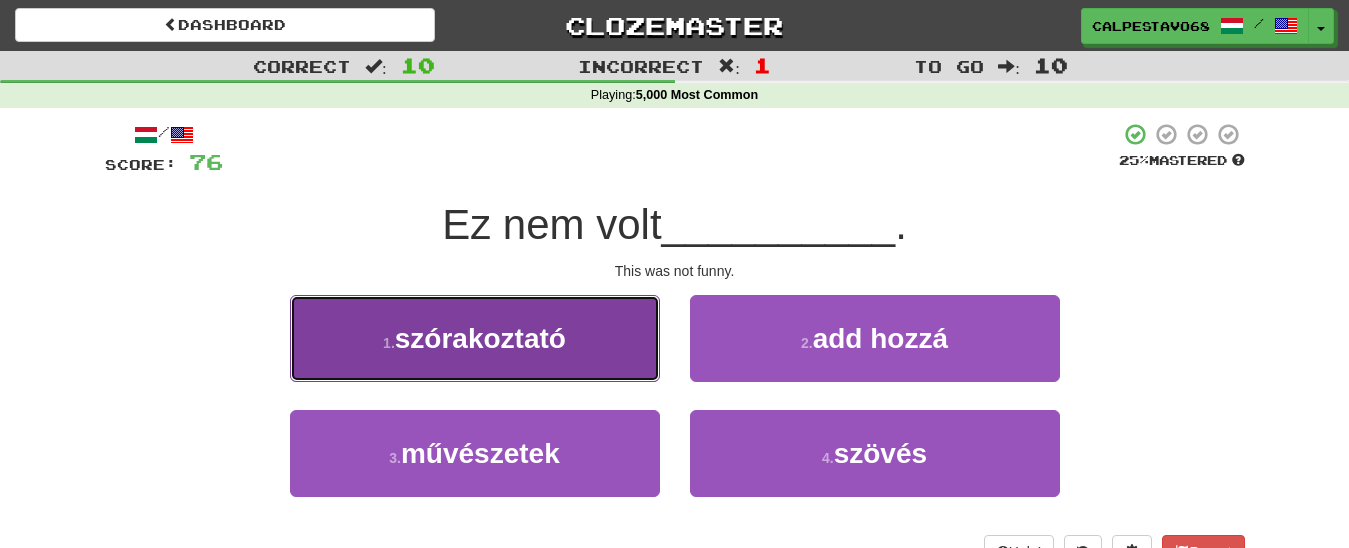 click on "1 .  szórakoztató" at bounding box center (475, 338) 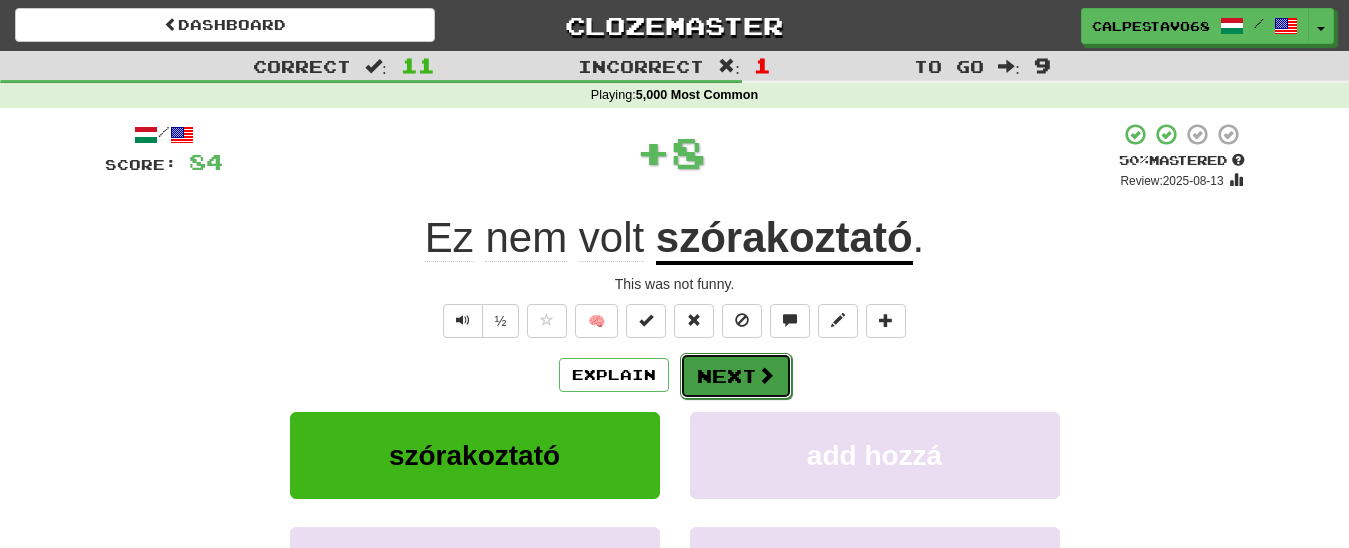 click on "Next" at bounding box center (736, 376) 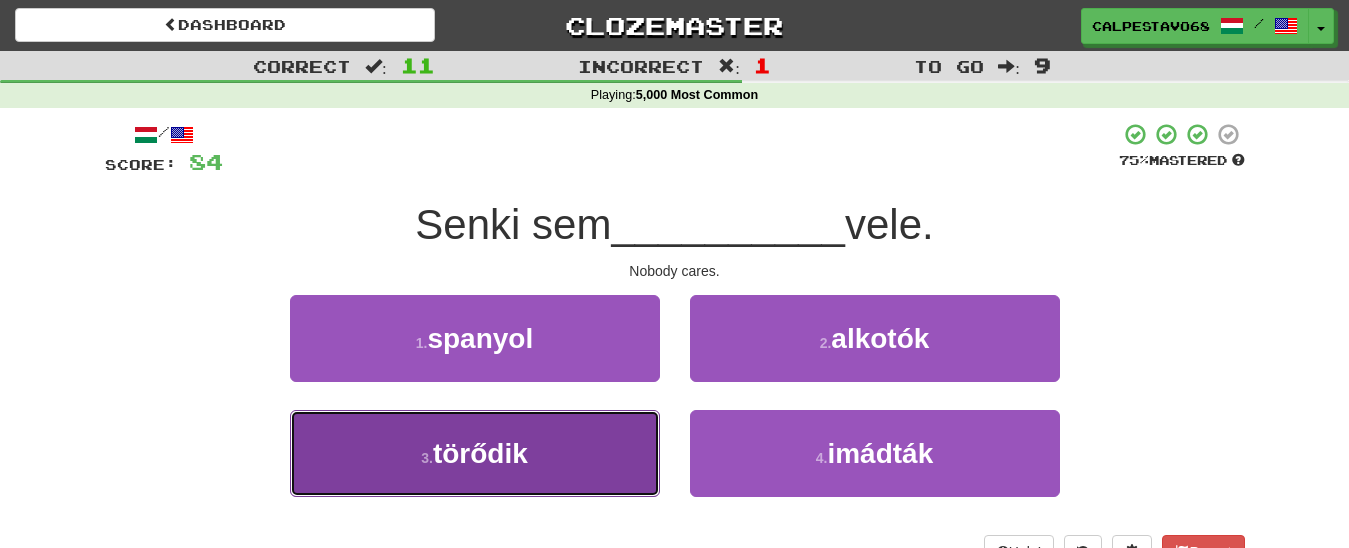 click on "3 .  törődik" at bounding box center (475, 453) 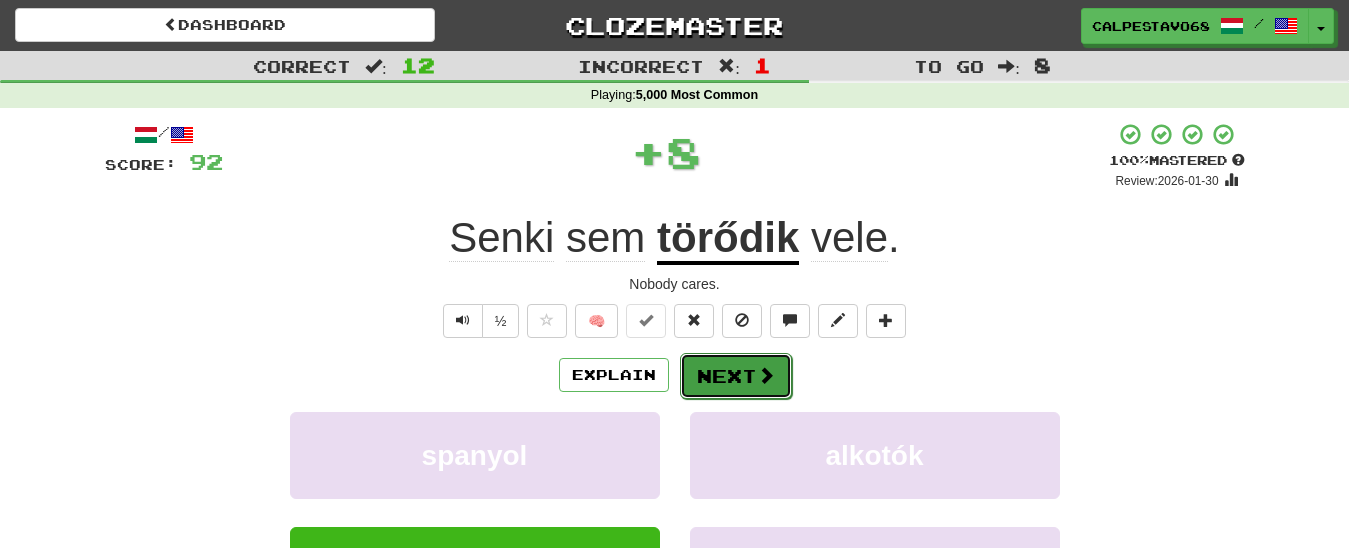 click on "Next" at bounding box center (736, 376) 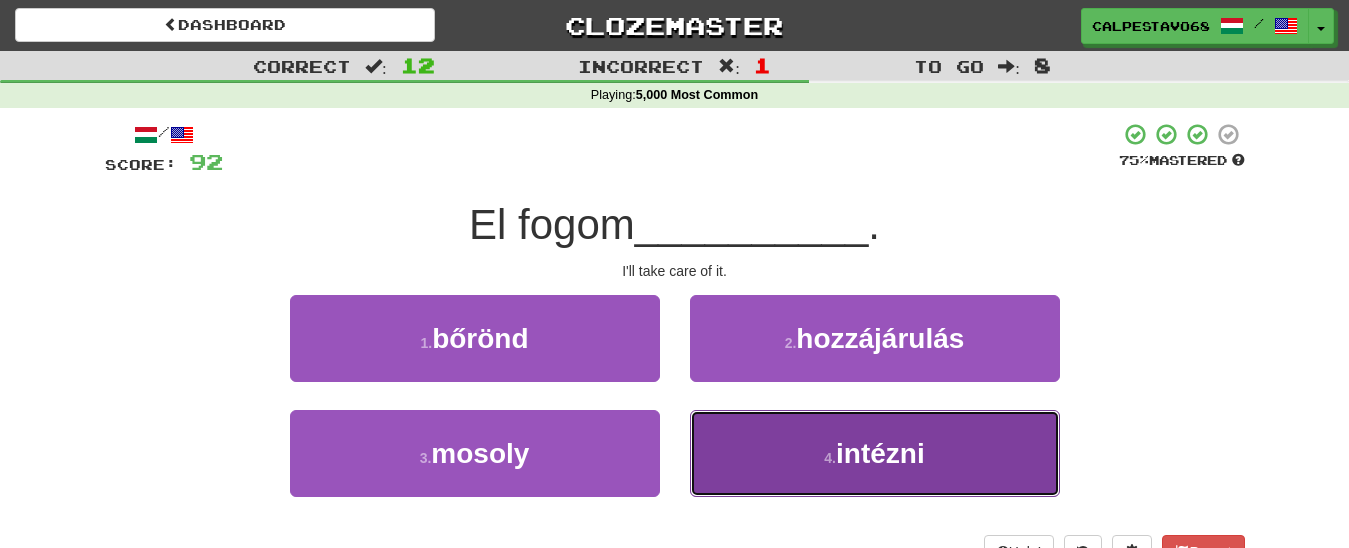 click on "intézni" at bounding box center [880, 453] 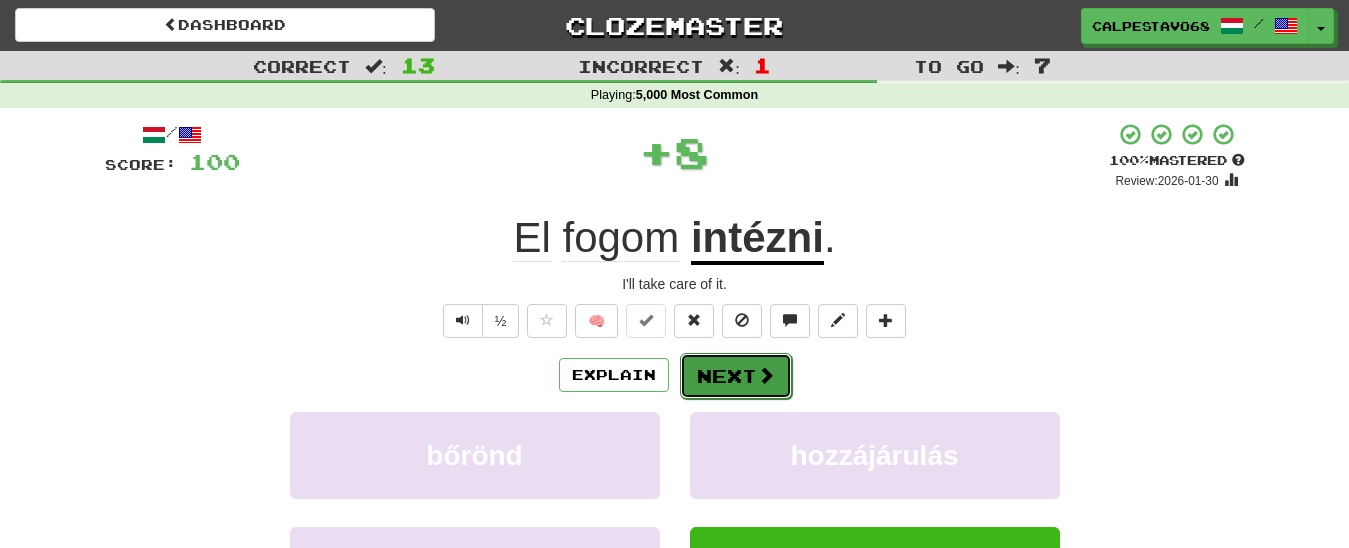 click at bounding box center (766, 375) 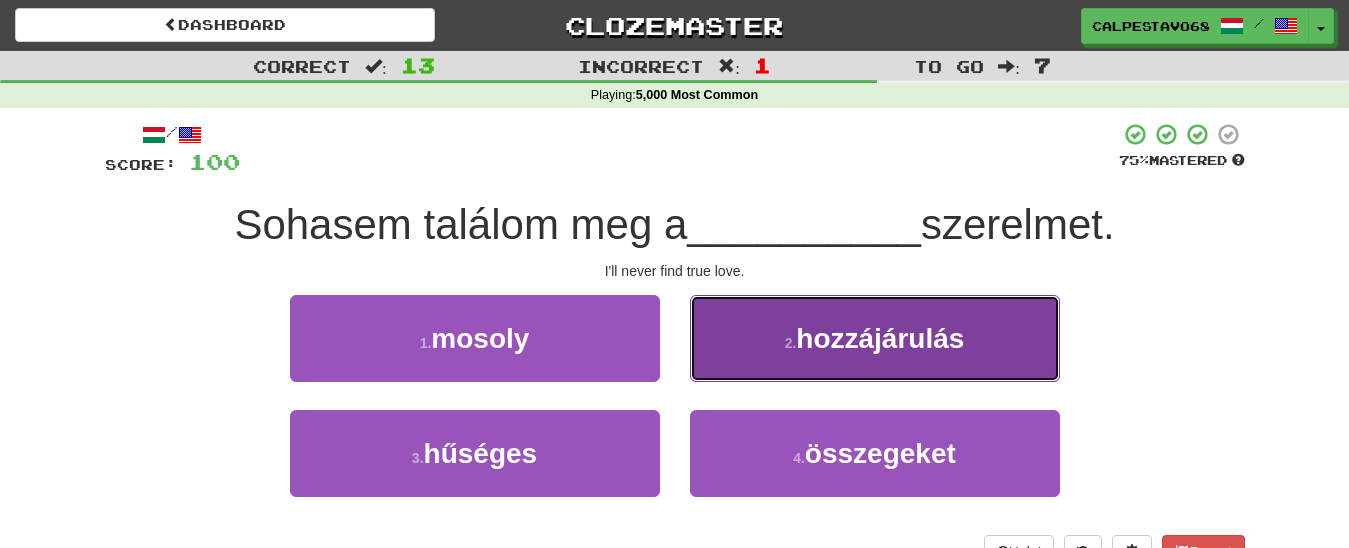 click on "hozzájárulás" at bounding box center [880, 338] 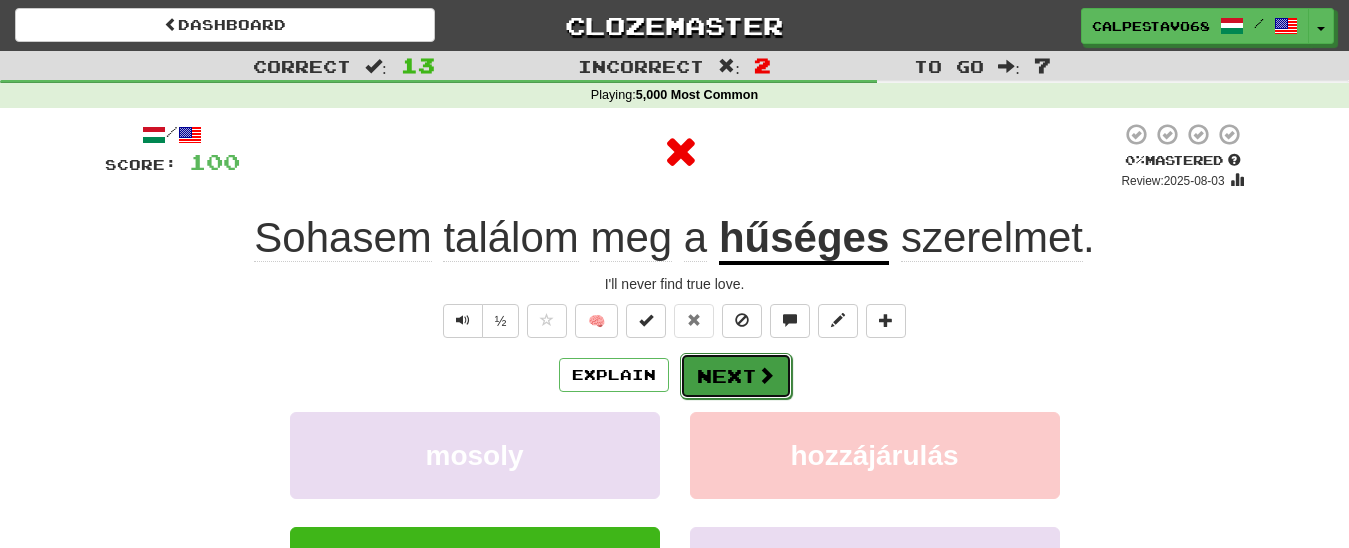 click on "Next" at bounding box center [736, 376] 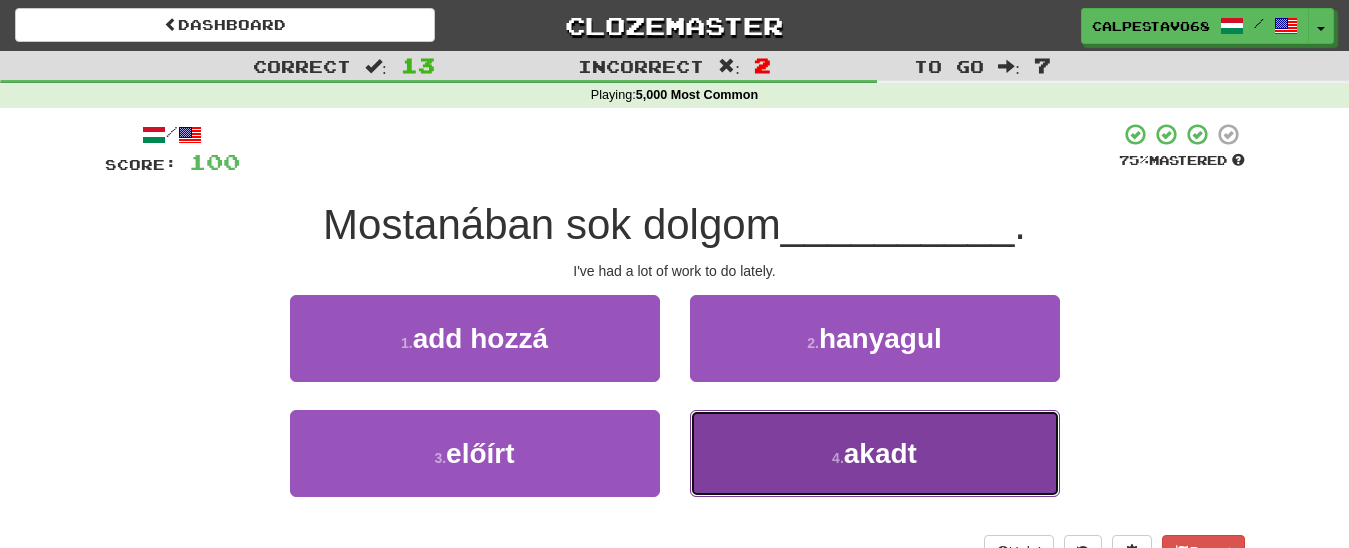 click on "4 .  akadt" at bounding box center (875, 453) 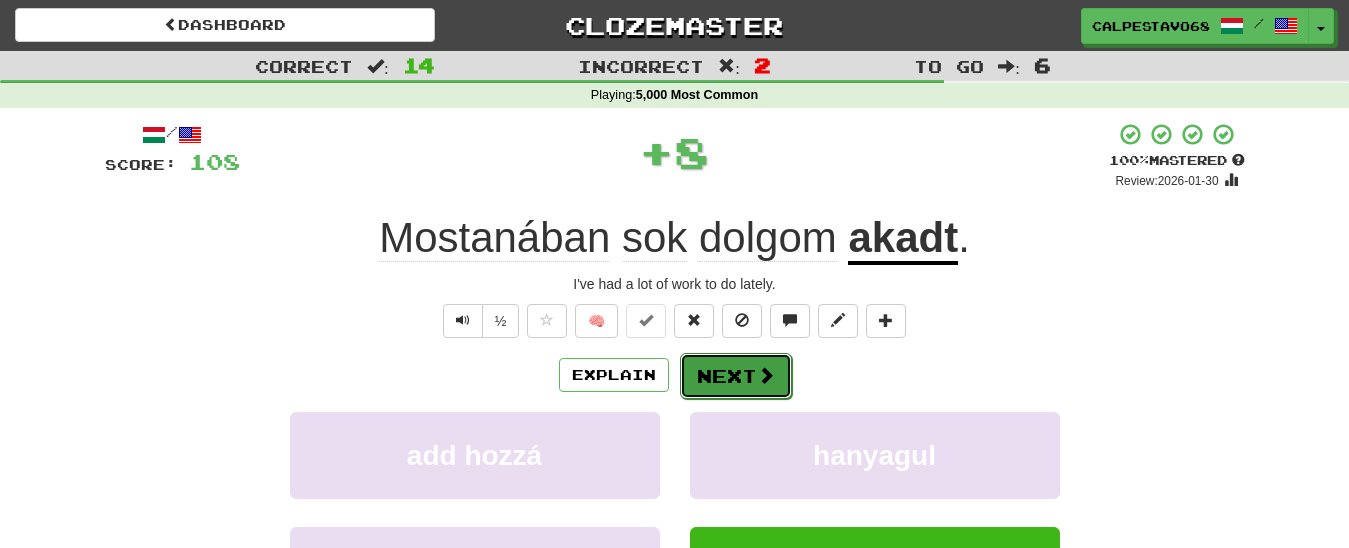 click on "Next" at bounding box center (736, 376) 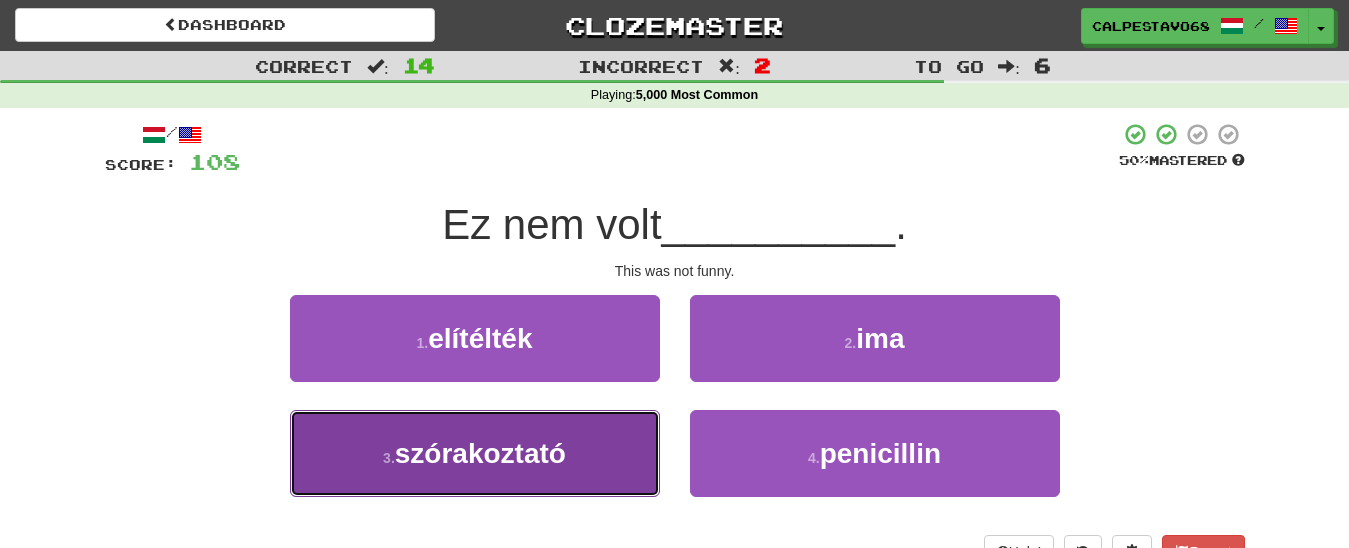 click on "3 .  szórakoztató" at bounding box center (475, 453) 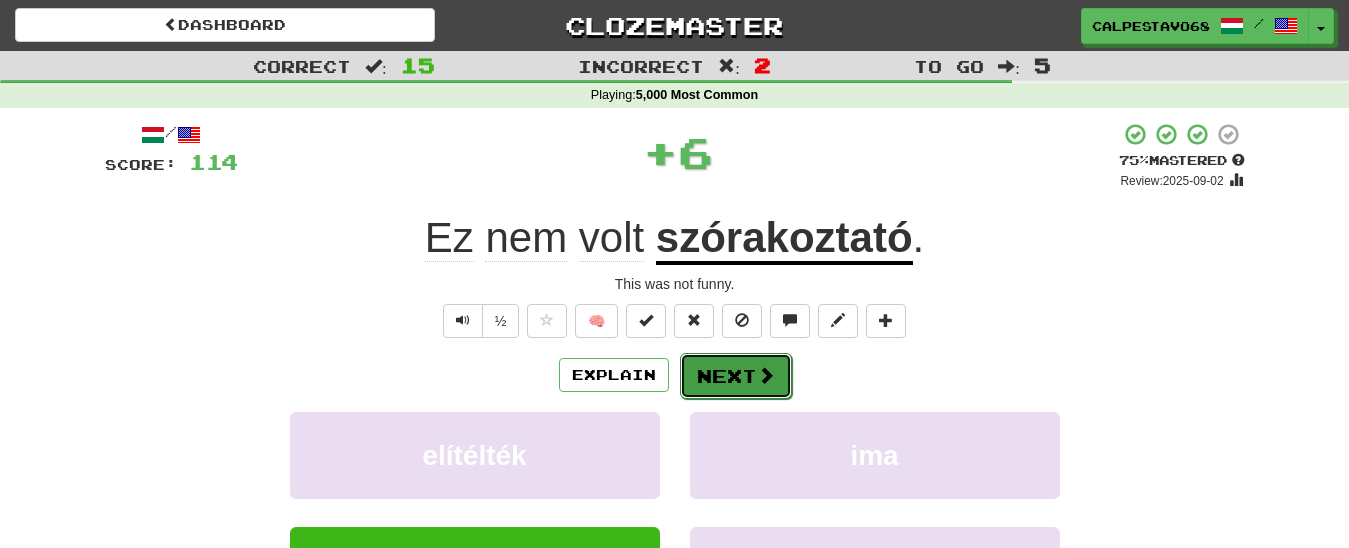 click on "Next" at bounding box center [736, 376] 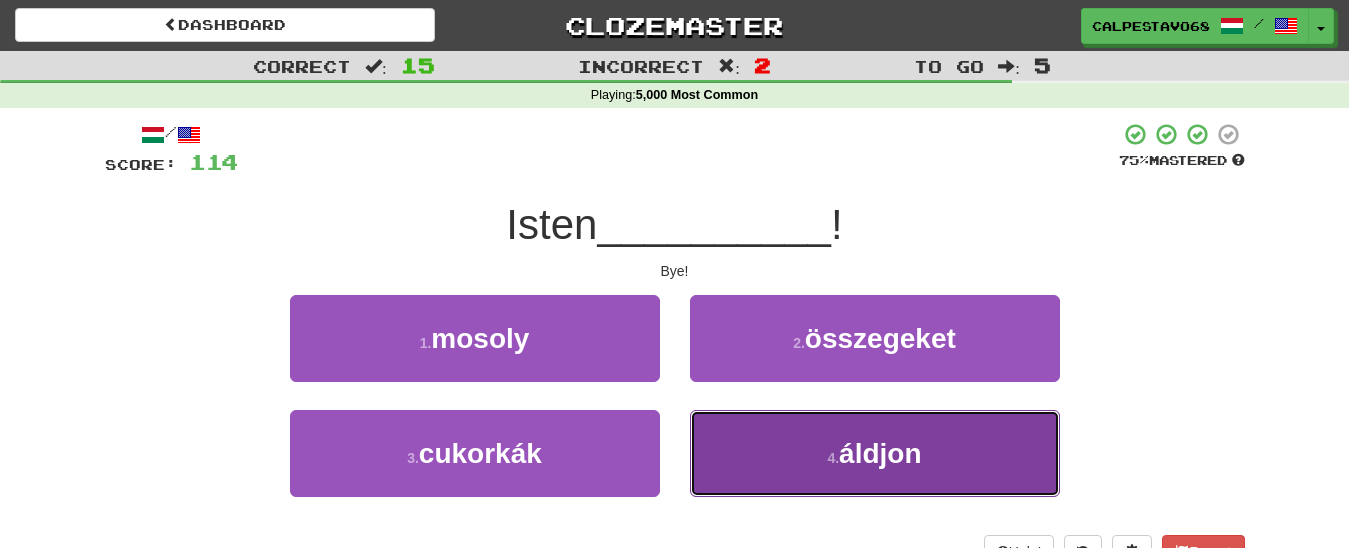 click on "4 .  áldjon" at bounding box center (875, 453) 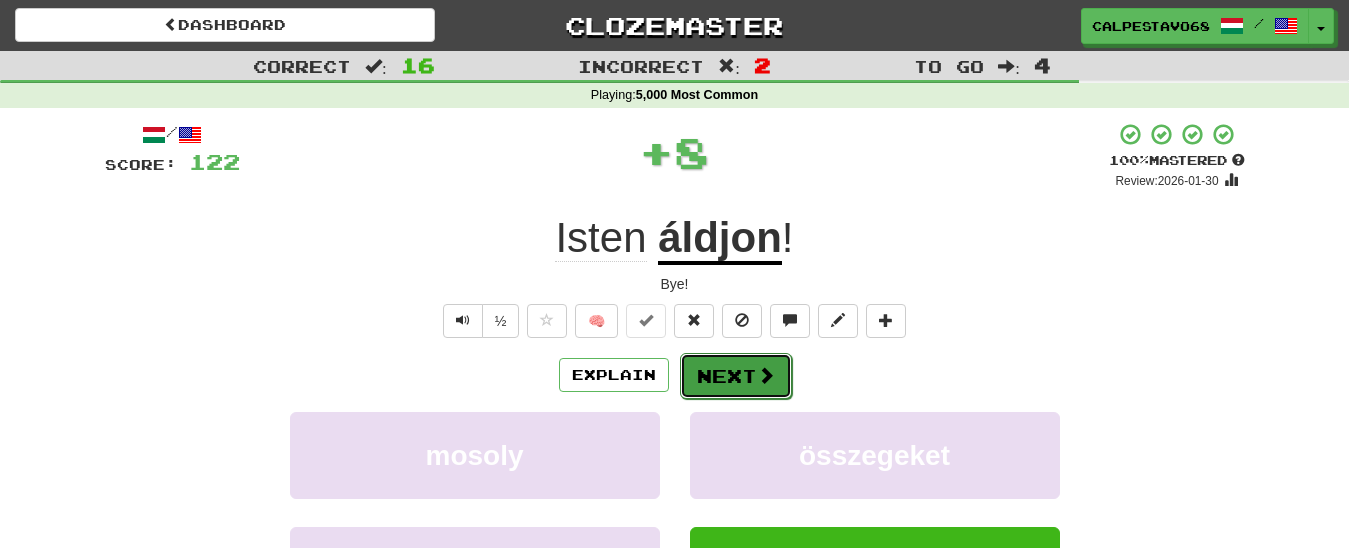 click on "Next" at bounding box center [736, 376] 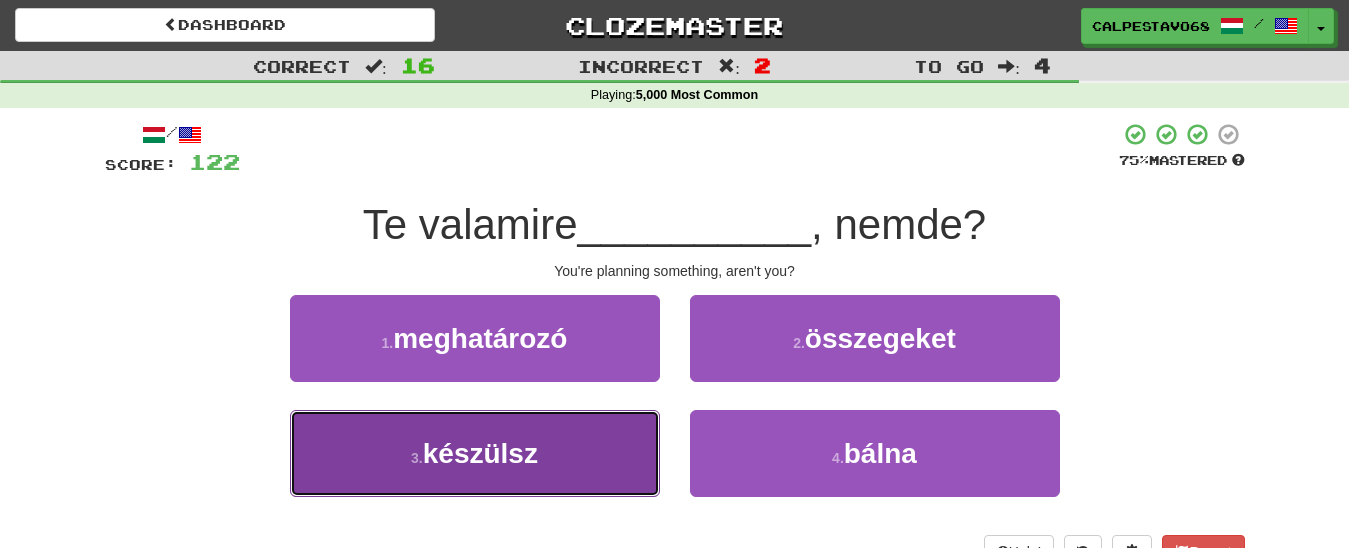 click on "3 .  készülsz" at bounding box center [475, 453] 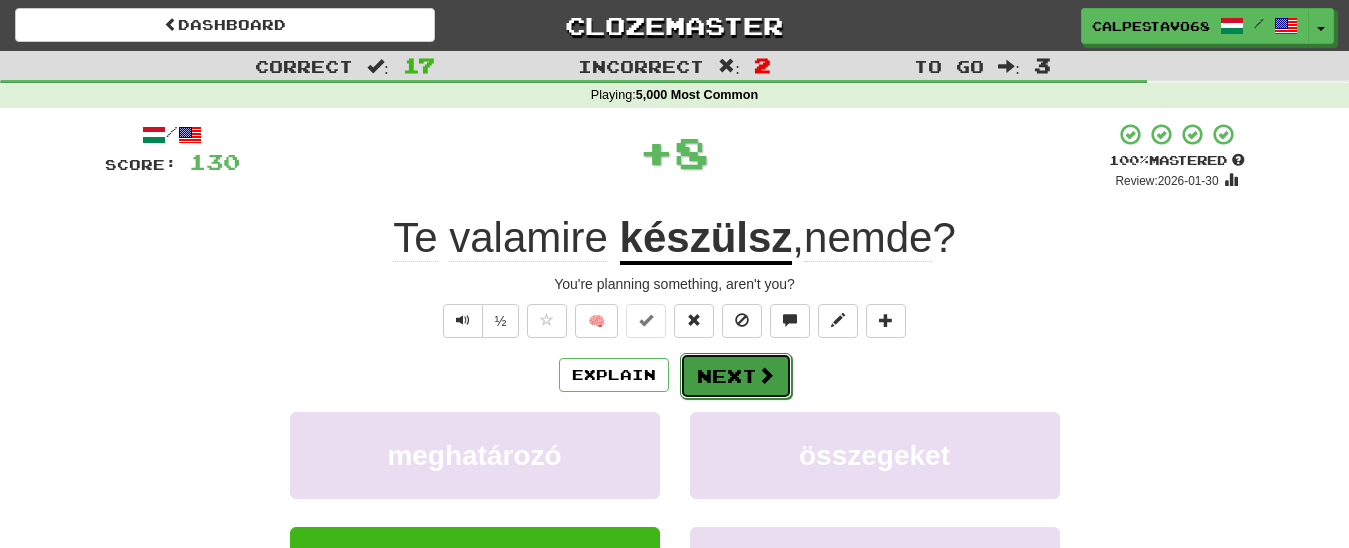 click on "Next" at bounding box center [736, 376] 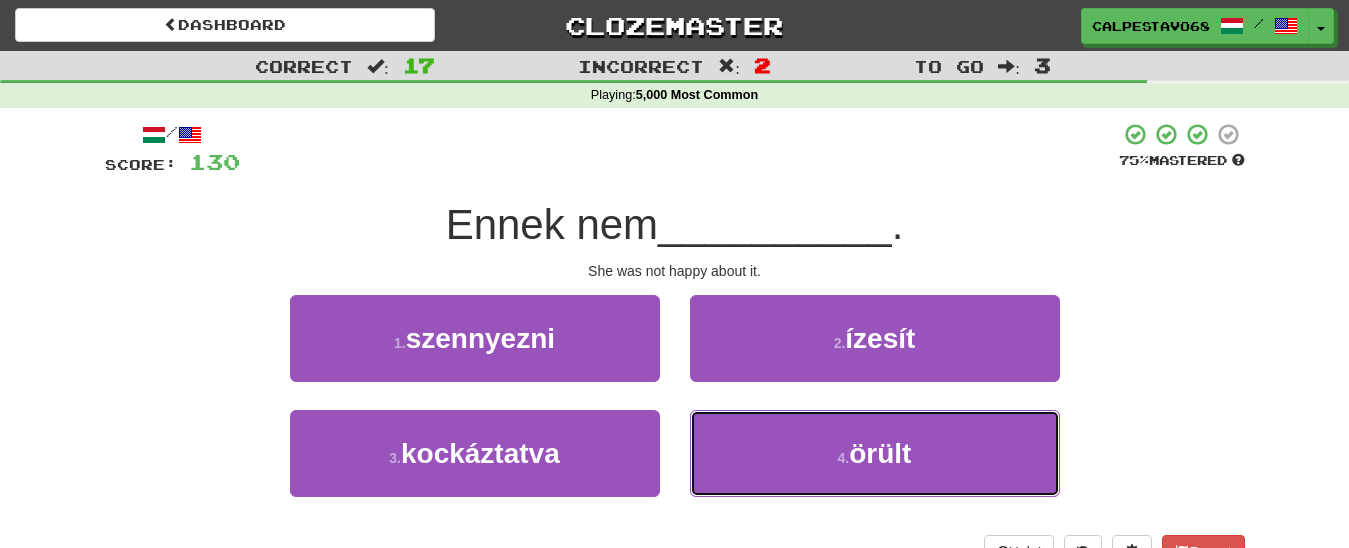 drag, startPoint x: 771, startPoint y: 455, endPoint x: 752, endPoint y: 410, distance: 48.8467 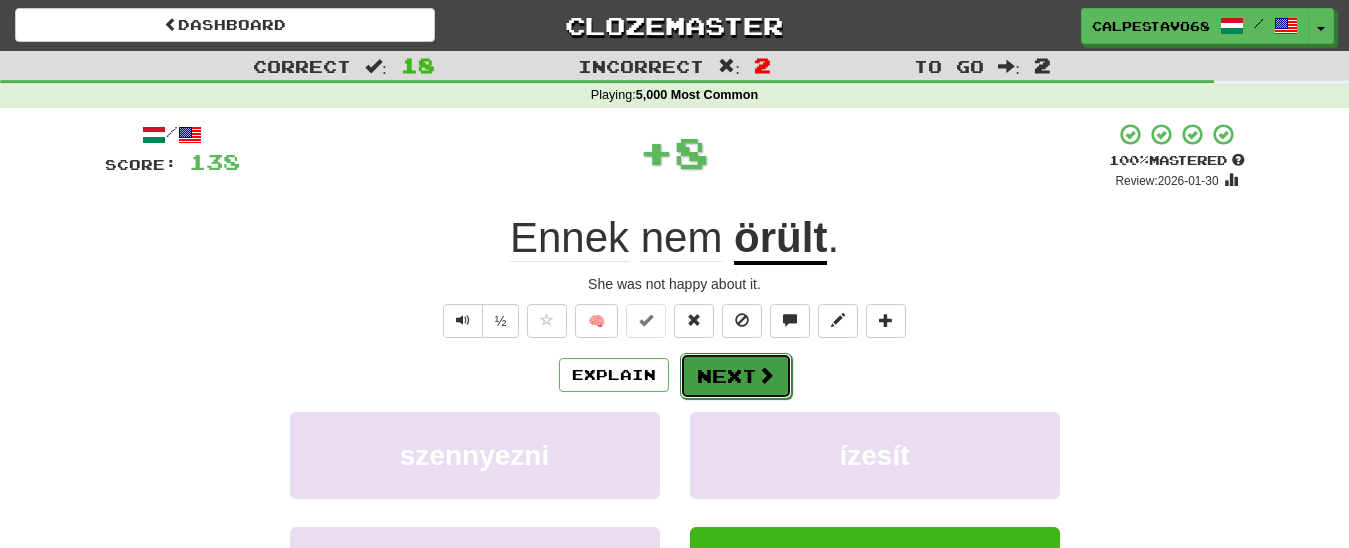 click on "Next" at bounding box center [736, 376] 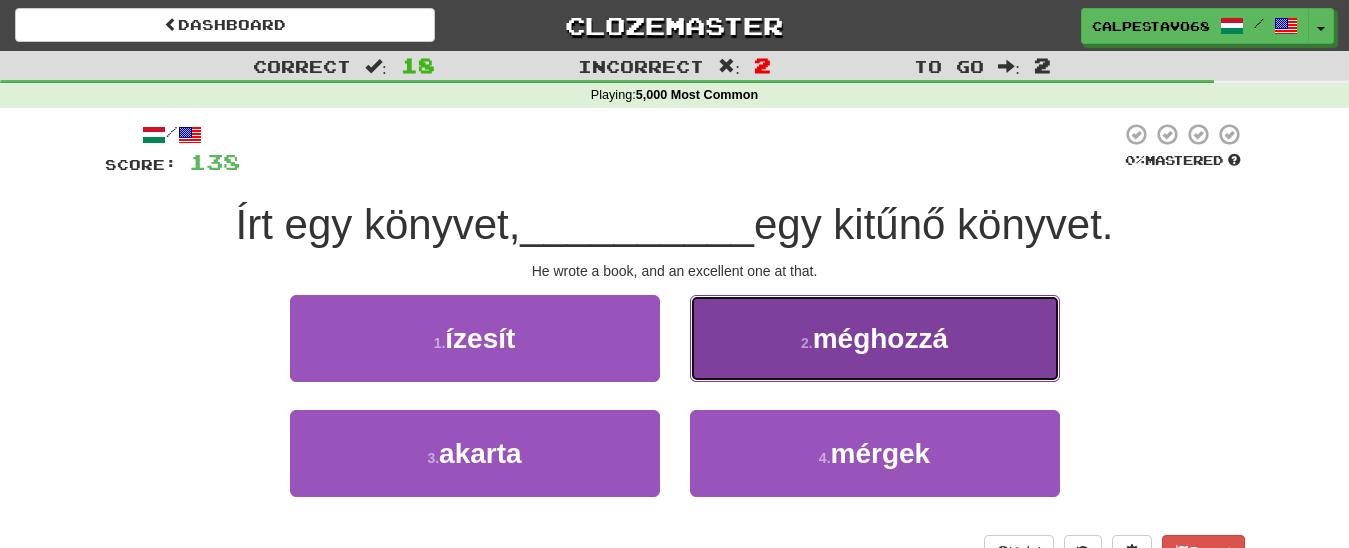click on "2 .  méghozzá" at bounding box center (875, 338) 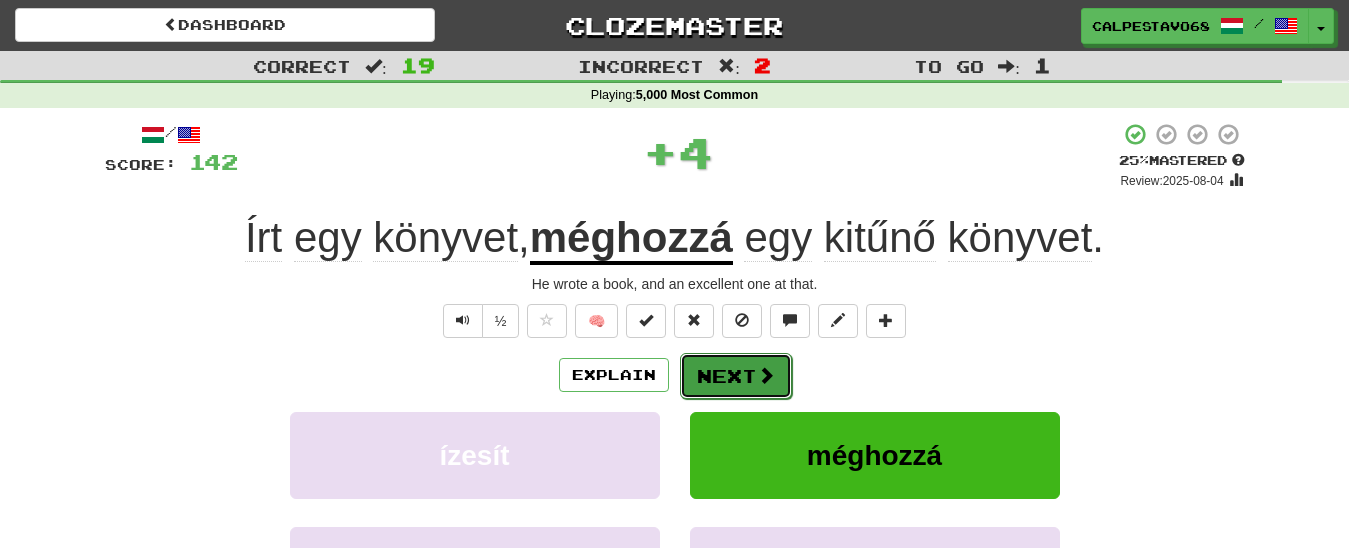 click on "Next" at bounding box center (736, 376) 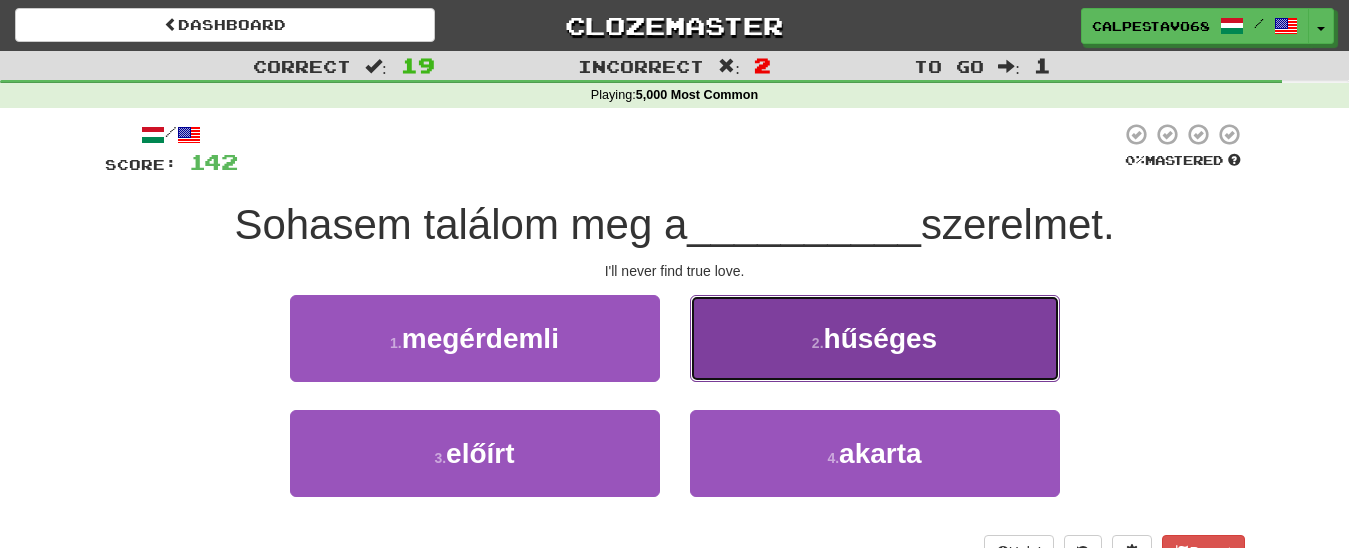click on "2 .  hűséges" at bounding box center [875, 338] 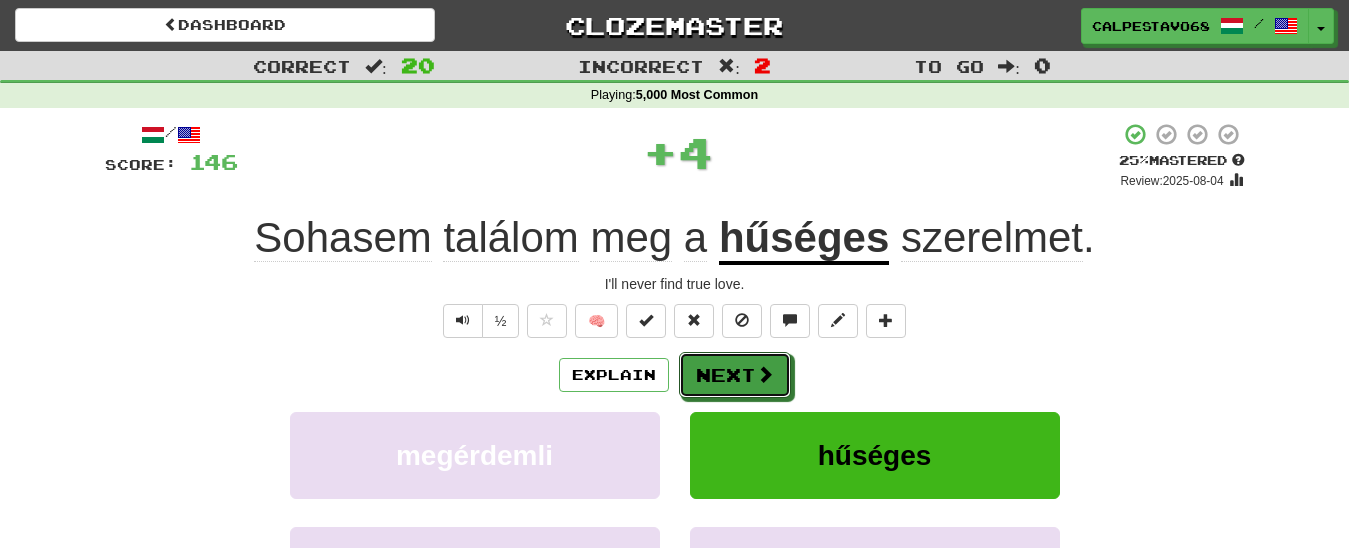click on "Next" at bounding box center [735, 375] 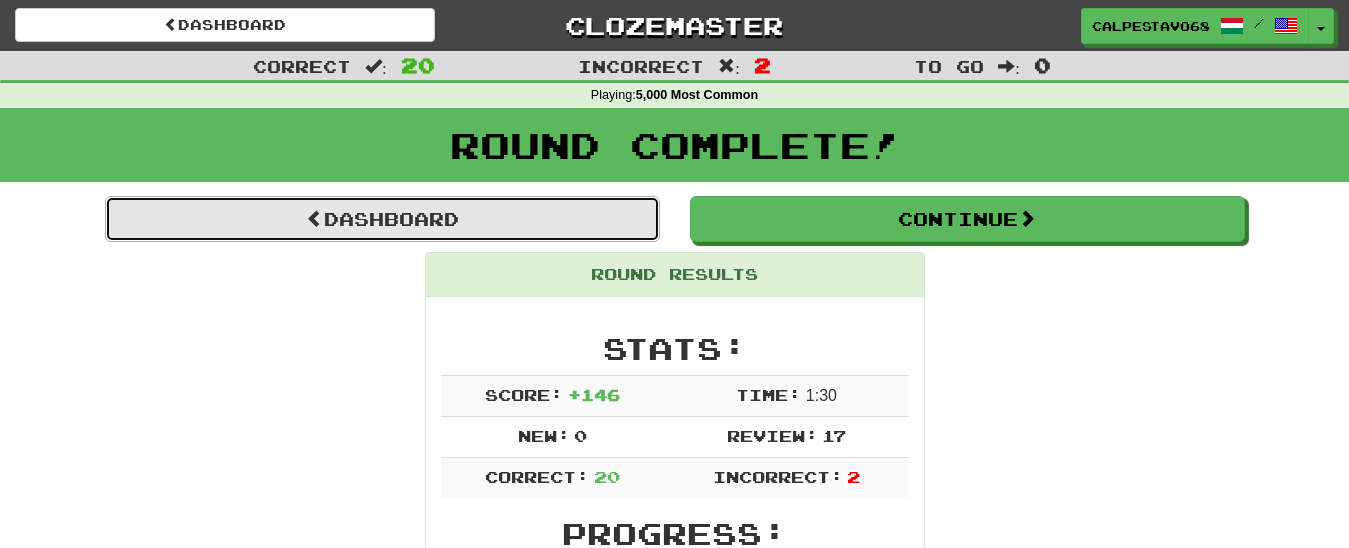 click on "Dashboard" at bounding box center [382, 219] 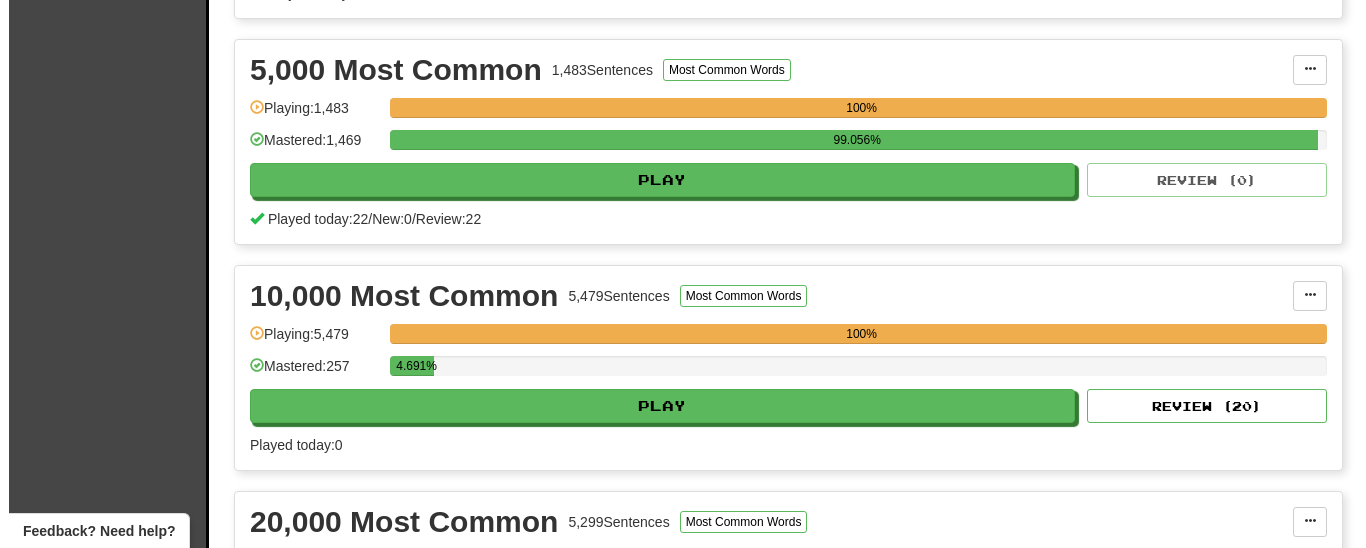 scroll, scrollTop: 1428, scrollLeft: 0, axis: vertical 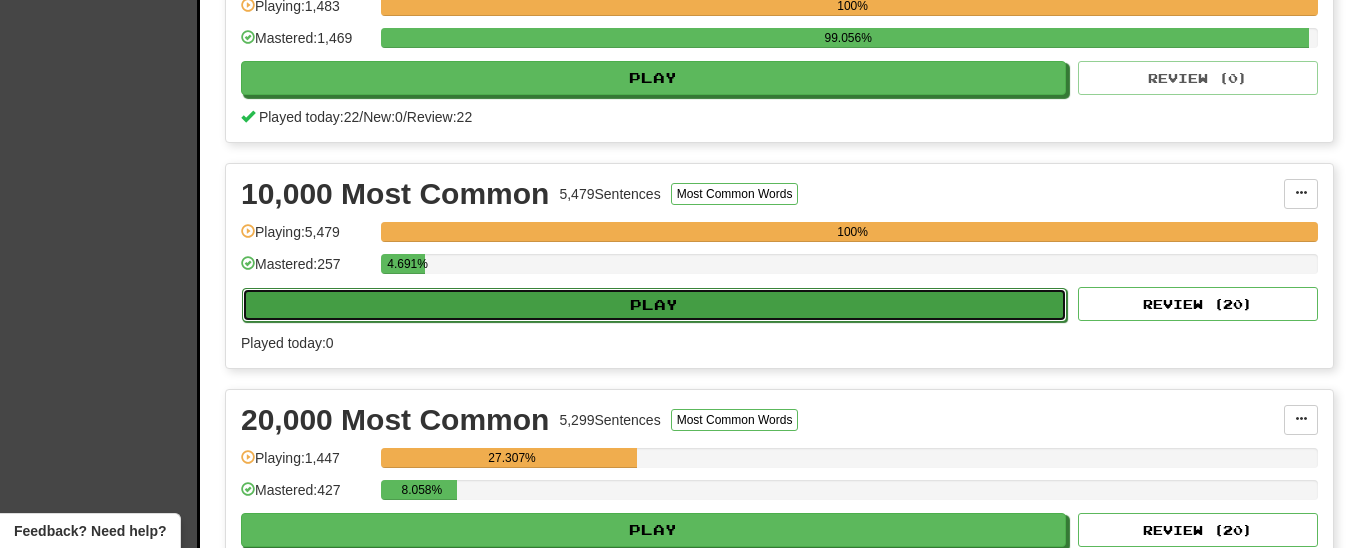 click on "Play" at bounding box center (654, 305) 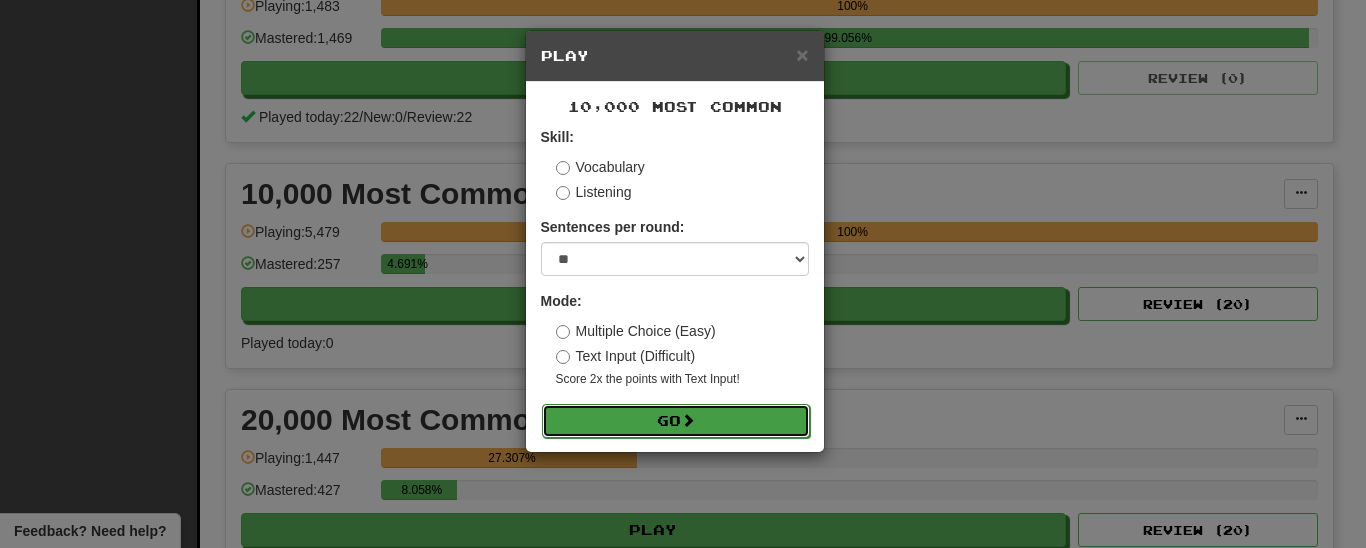 click on "Go" at bounding box center (676, 421) 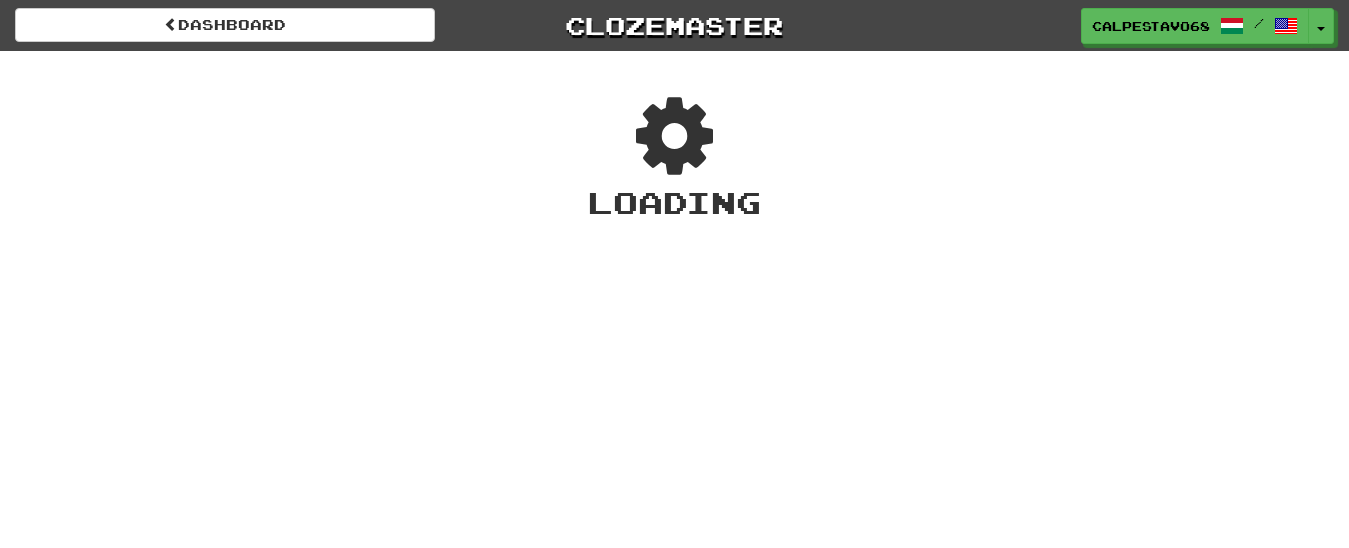 scroll, scrollTop: 0, scrollLeft: 0, axis: both 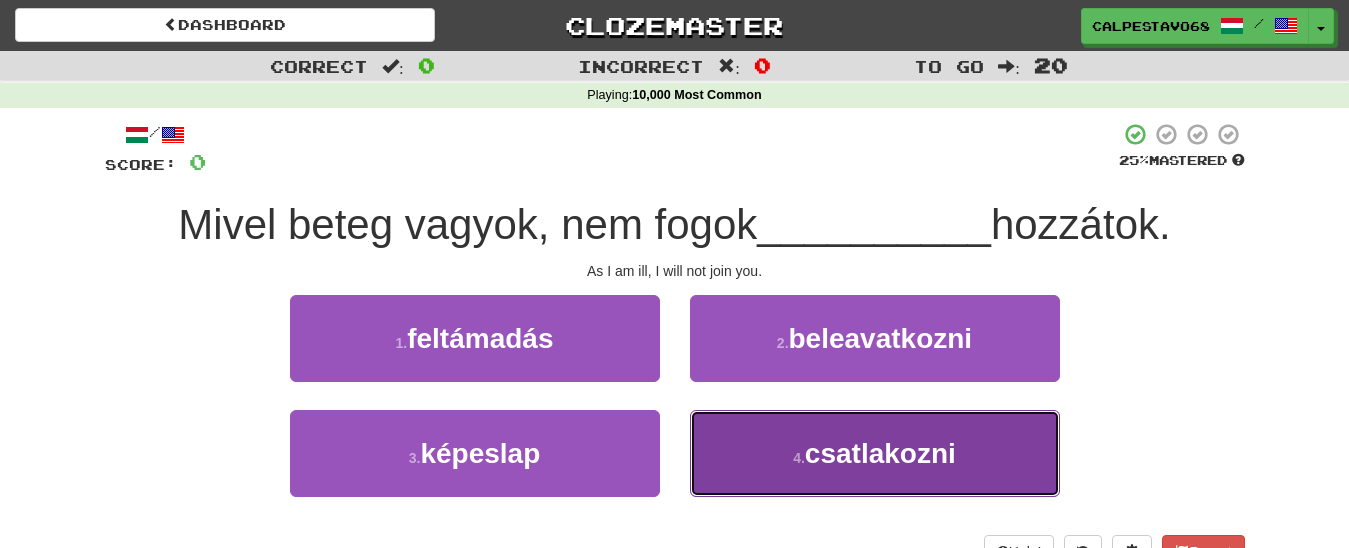 click on "4 .  csatlakozni" at bounding box center [875, 453] 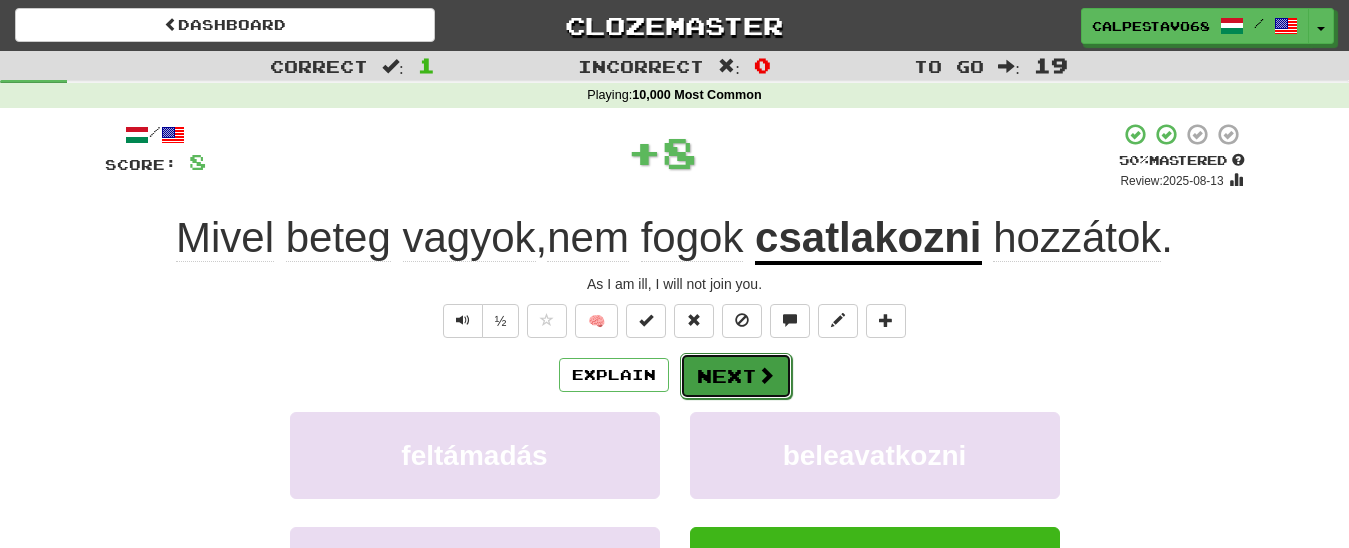 click on "Next" at bounding box center [736, 376] 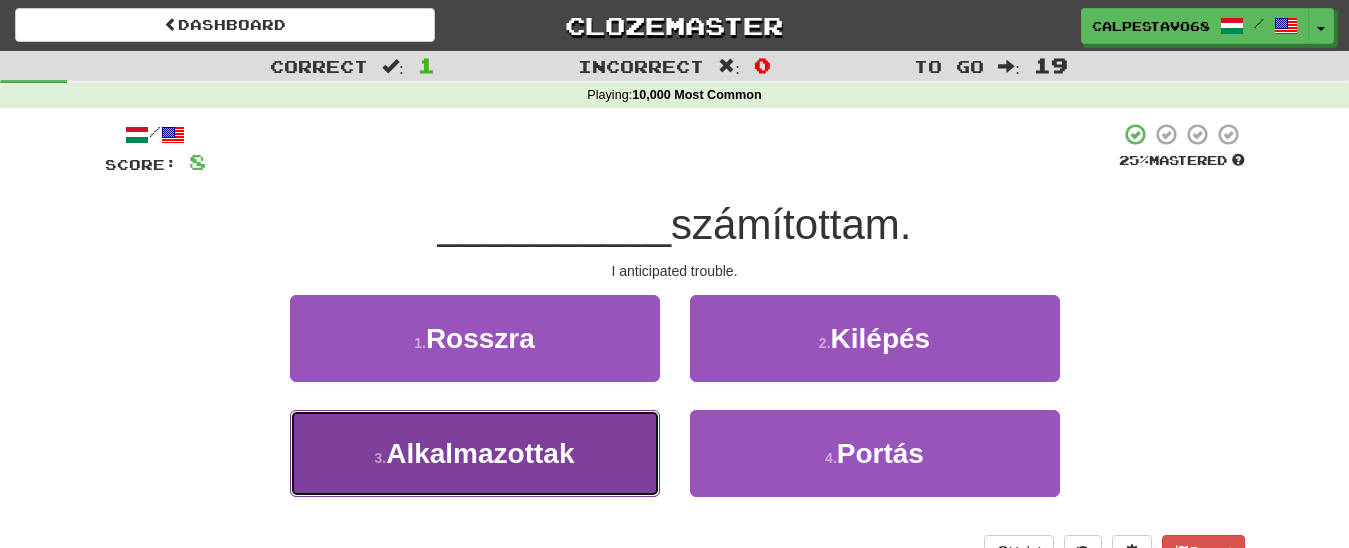 click on "Alkalmazottak" at bounding box center (480, 453) 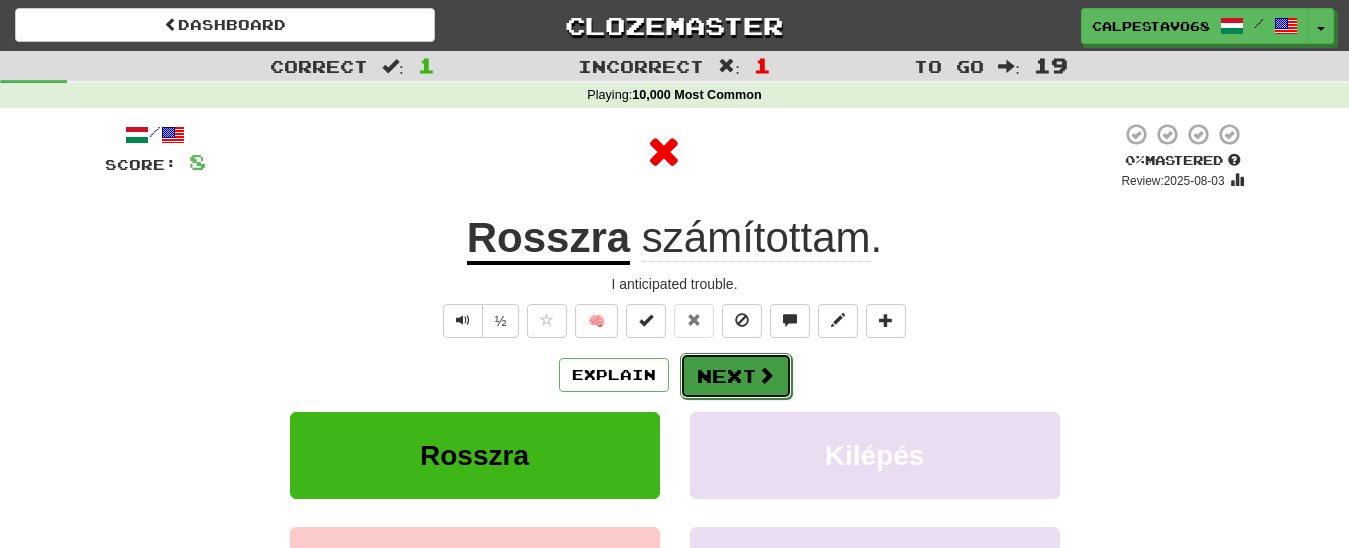 click on "Next" at bounding box center (736, 376) 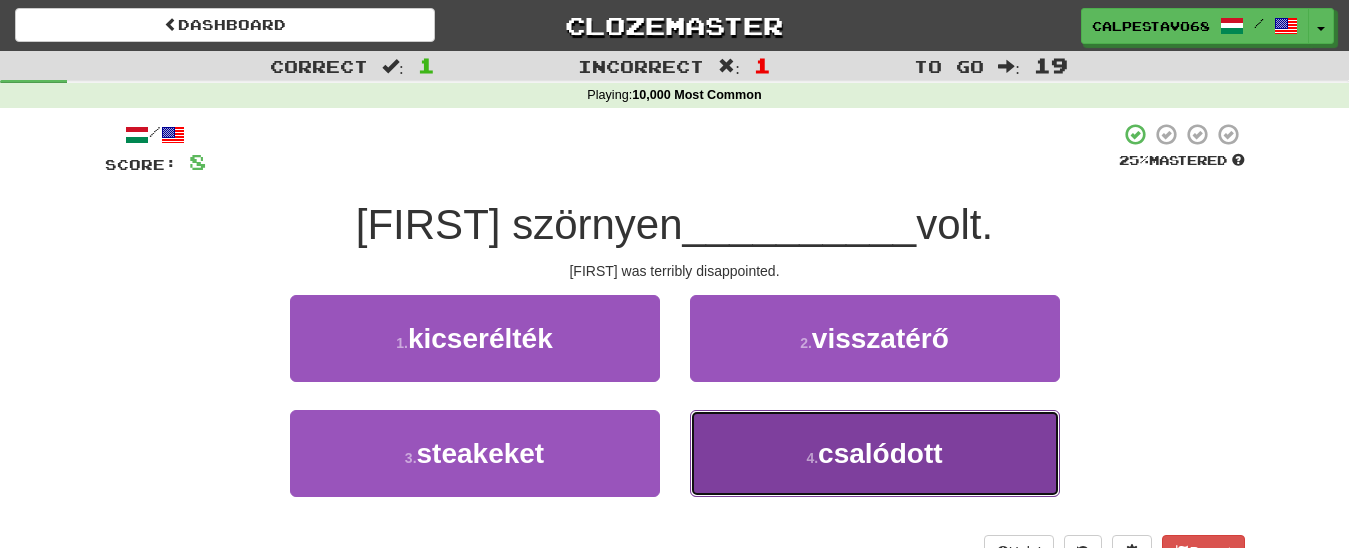 click on "4 .  csalódott" at bounding box center (875, 453) 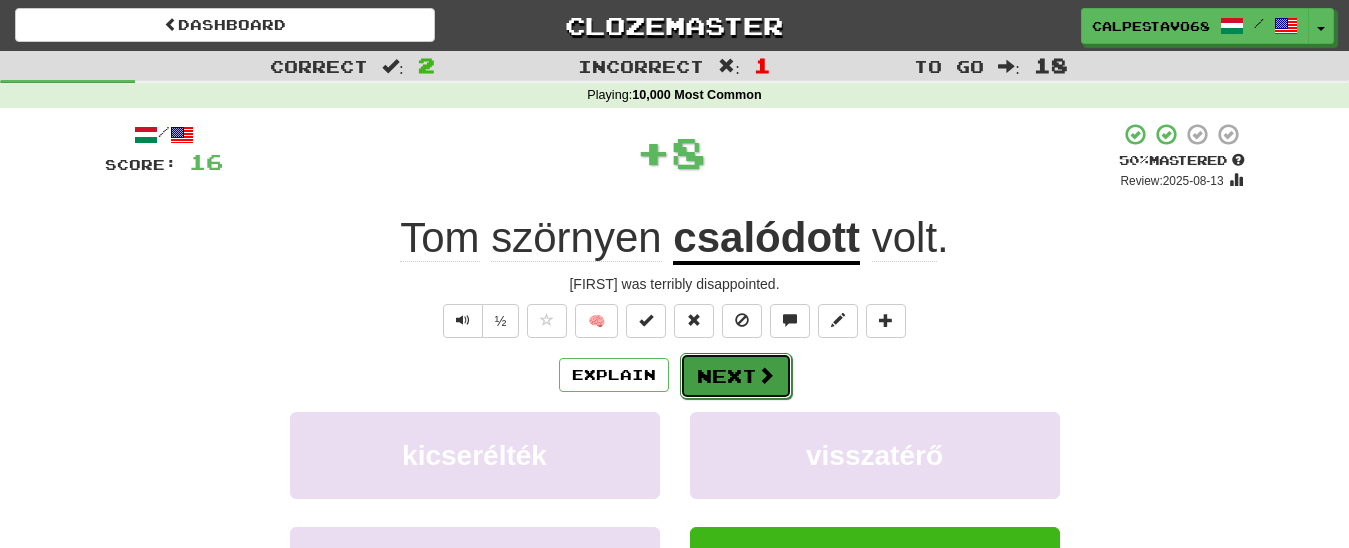 click on "Next" at bounding box center [736, 376] 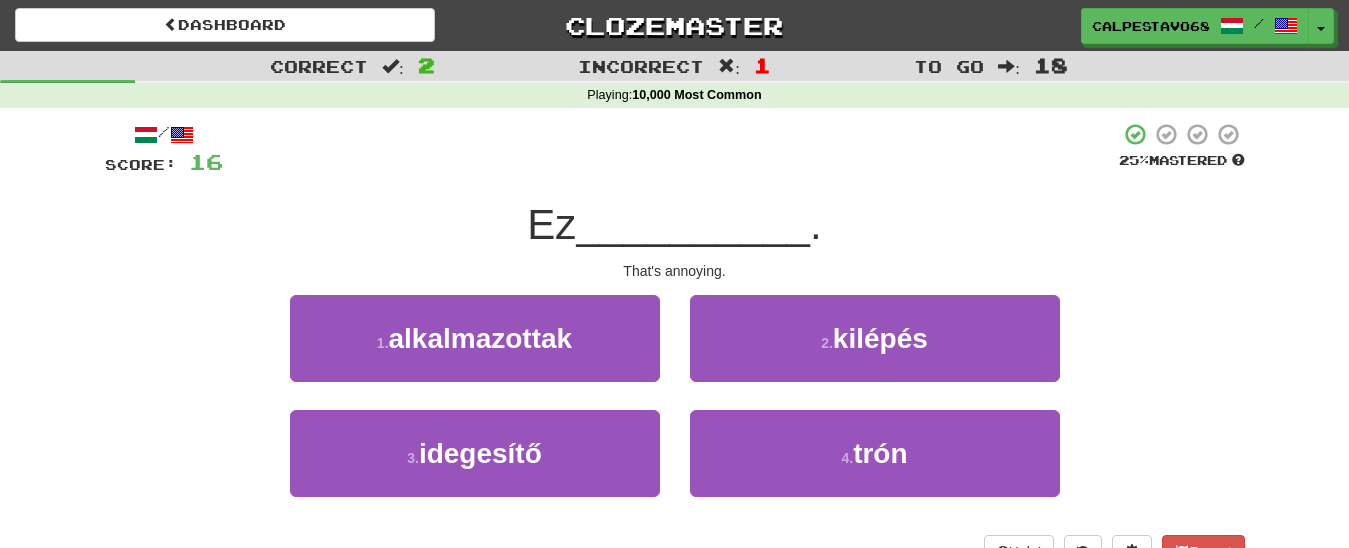 click on "3 .  idegesítő" at bounding box center (475, 467) 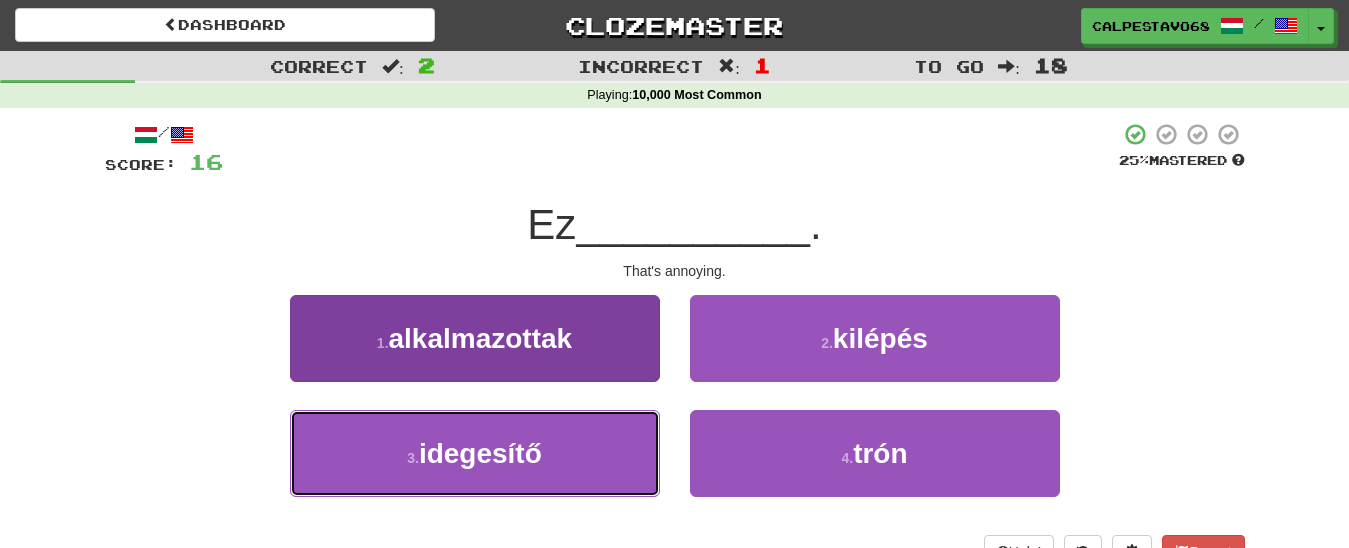 click on "3 .  idegesítő" at bounding box center (475, 453) 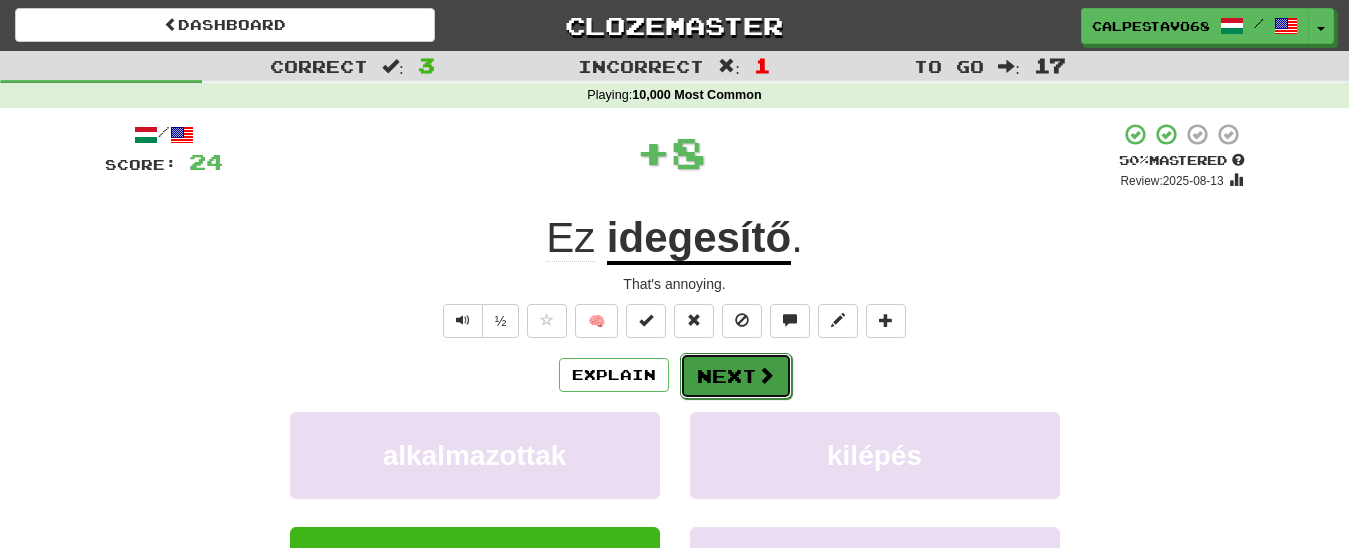 click on "Next" at bounding box center (736, 376) 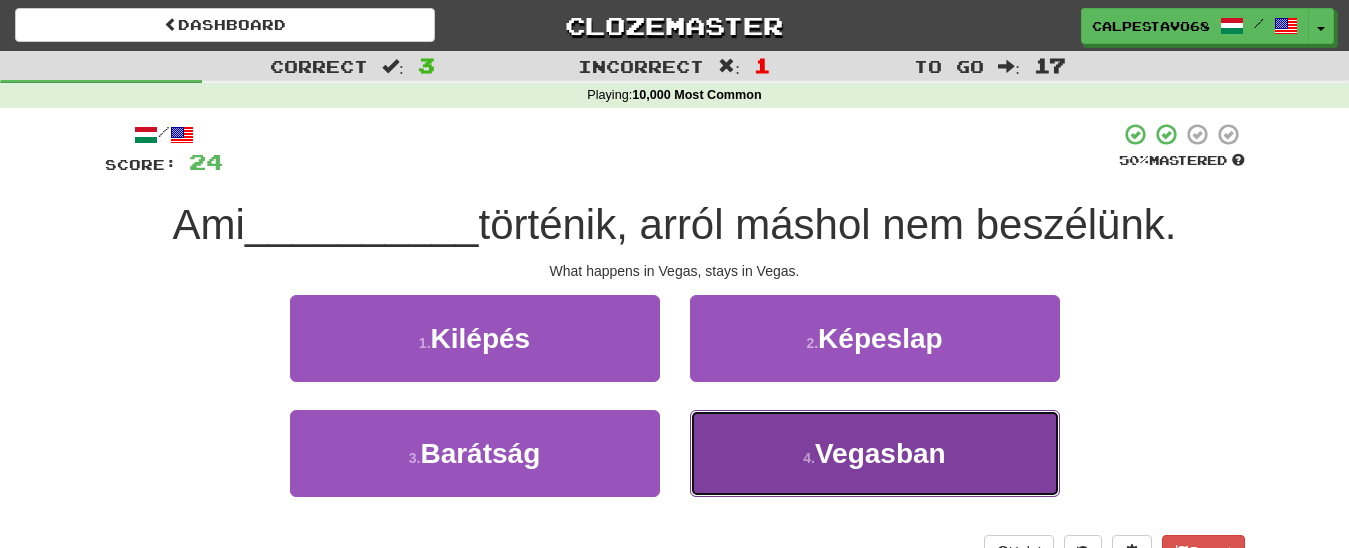 click on "4 .  Vegasban" at bounding box center [875, 453] 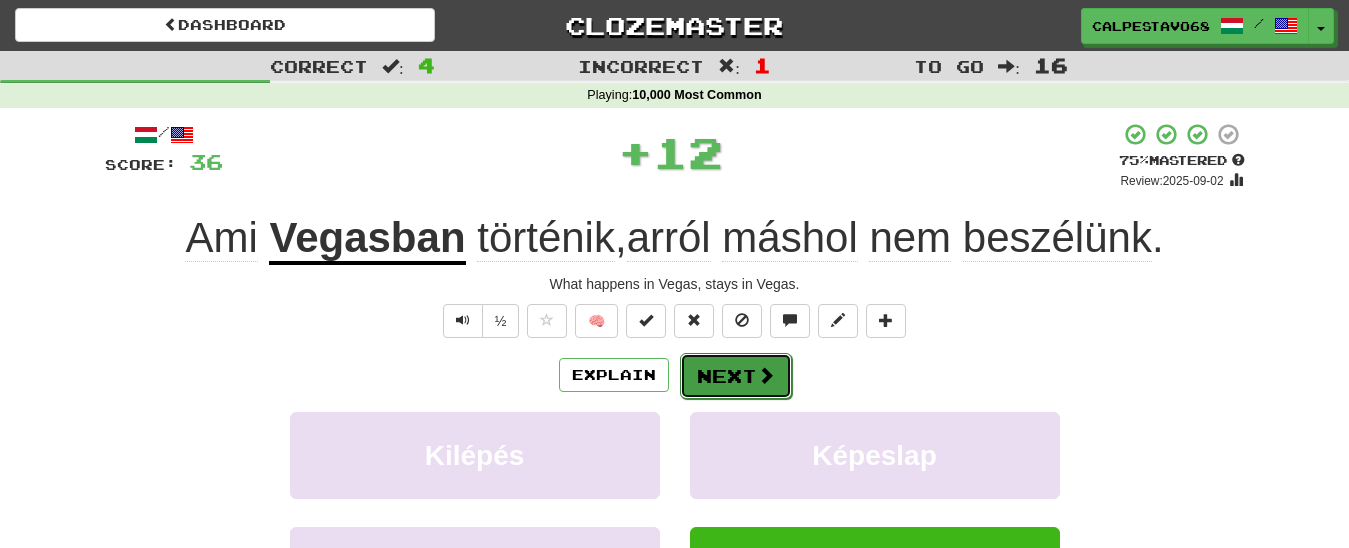 click on "Next" at bounding box center (736, 376) 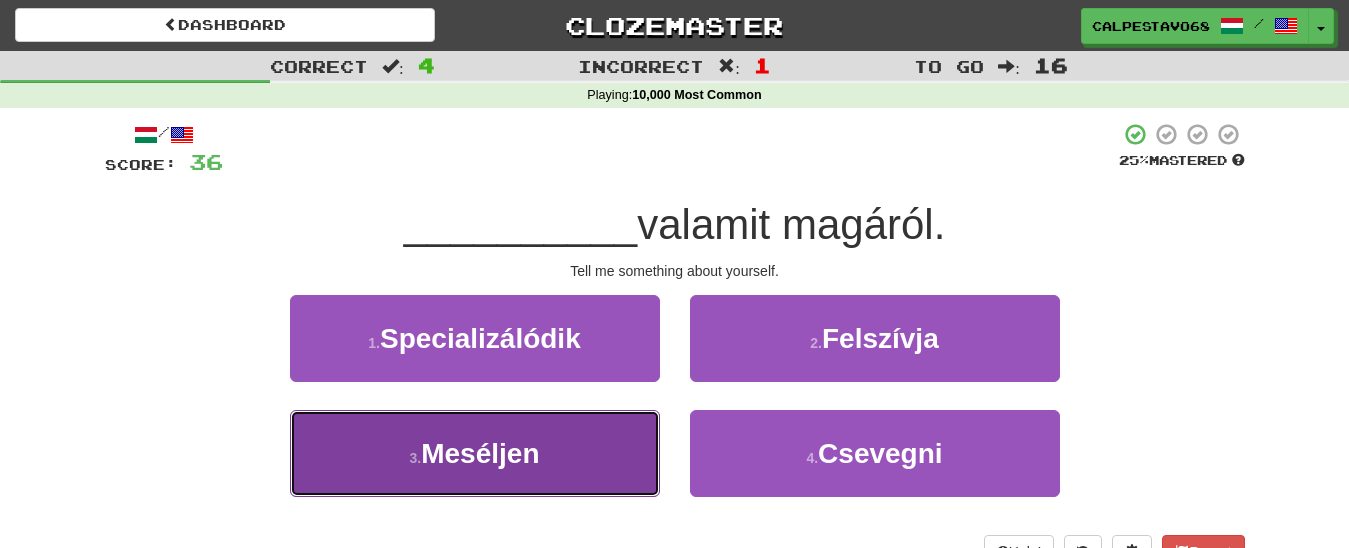 drag, startPoint x: 570, startPoint y: 461, endPoint x: 589, endPoint y: 447, distance: 23.600847 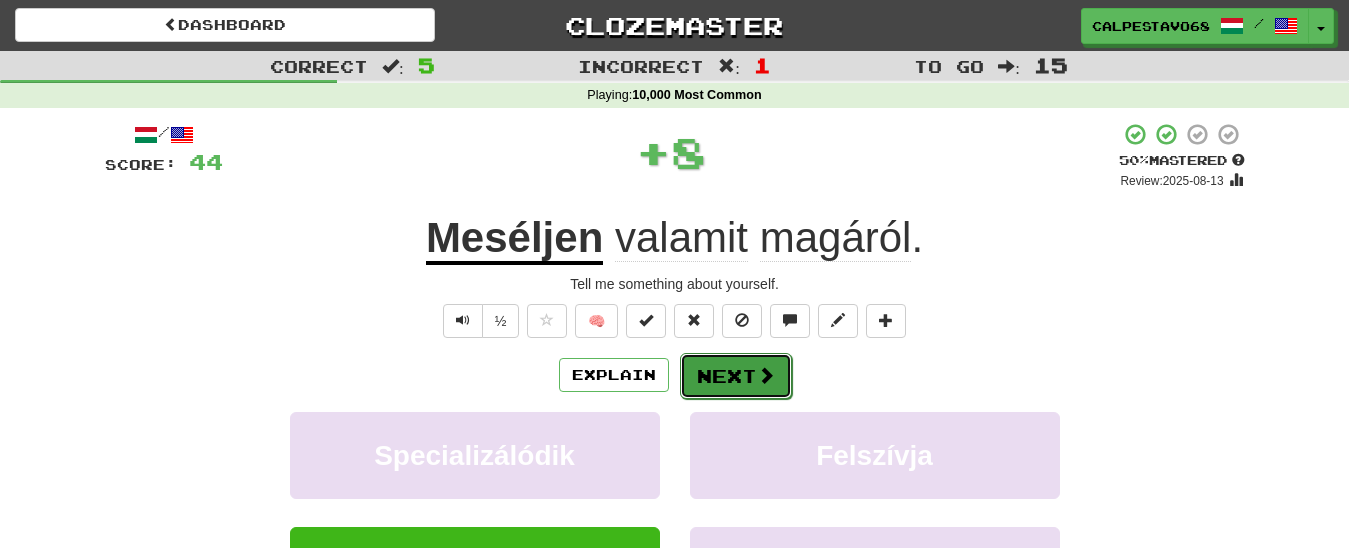 click on "Next" at bounding box center [736, 376] 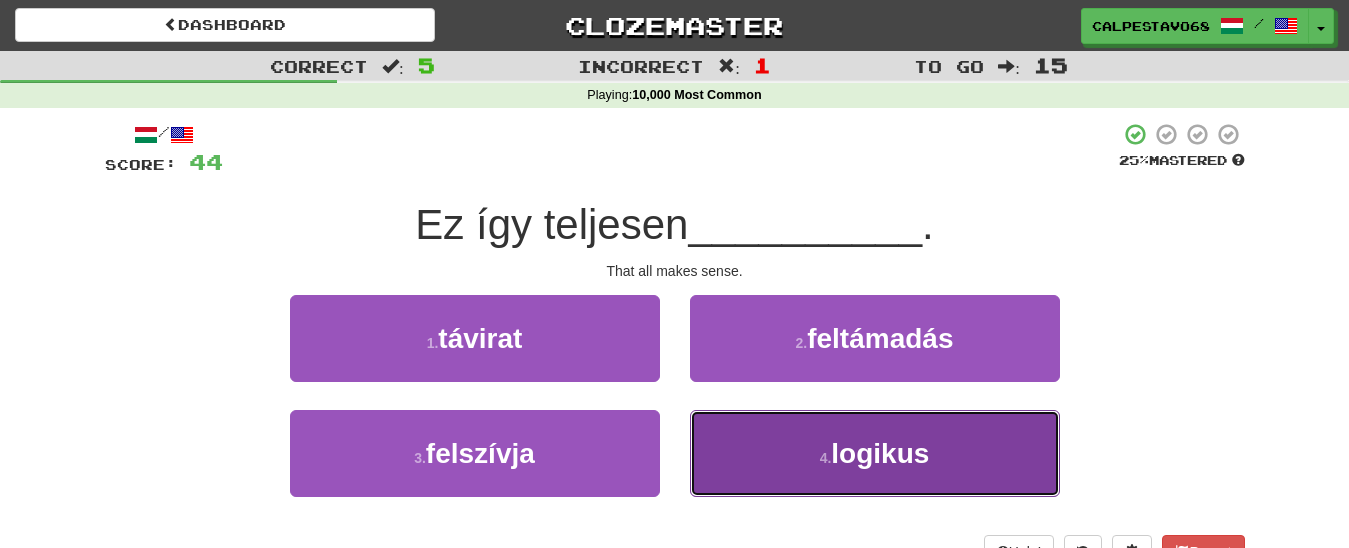 click on "4 .  logikus" at bounding box center [875, 453] 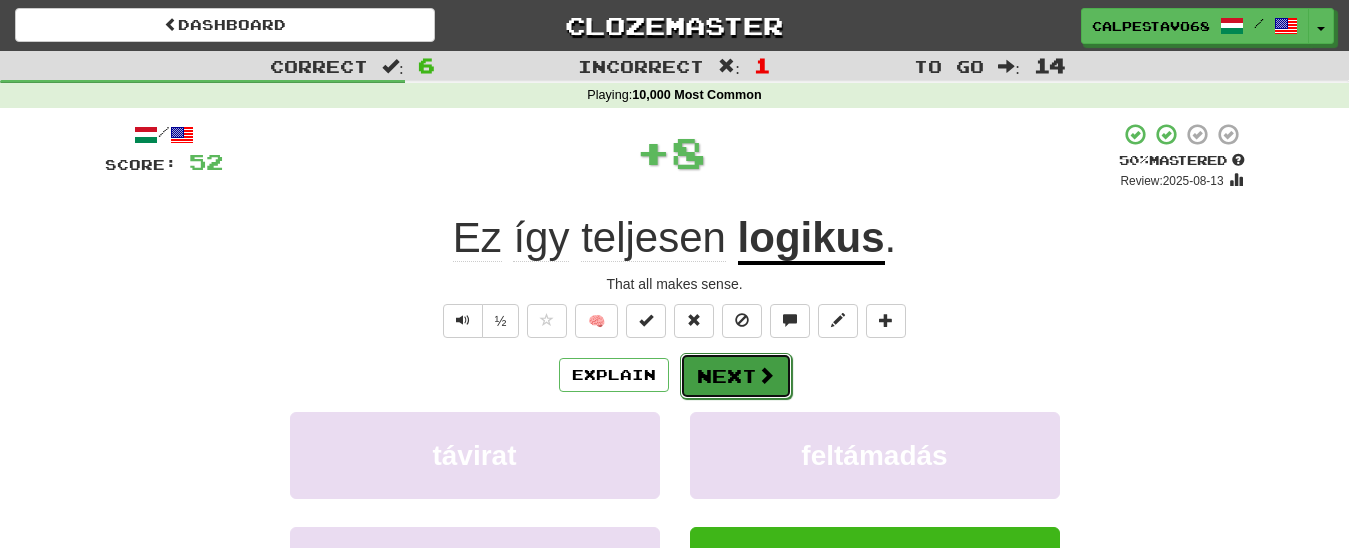 click on "Next" at bounding box center (736, 376) 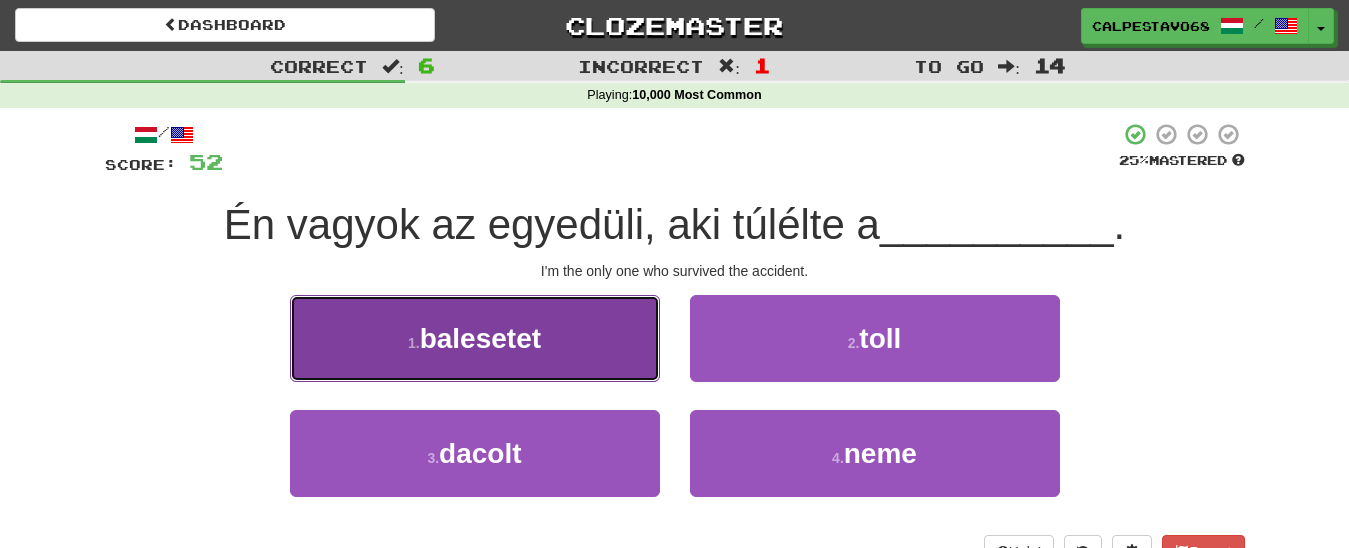 click on "1 .  balesetet" at bounding box center (475, 338) 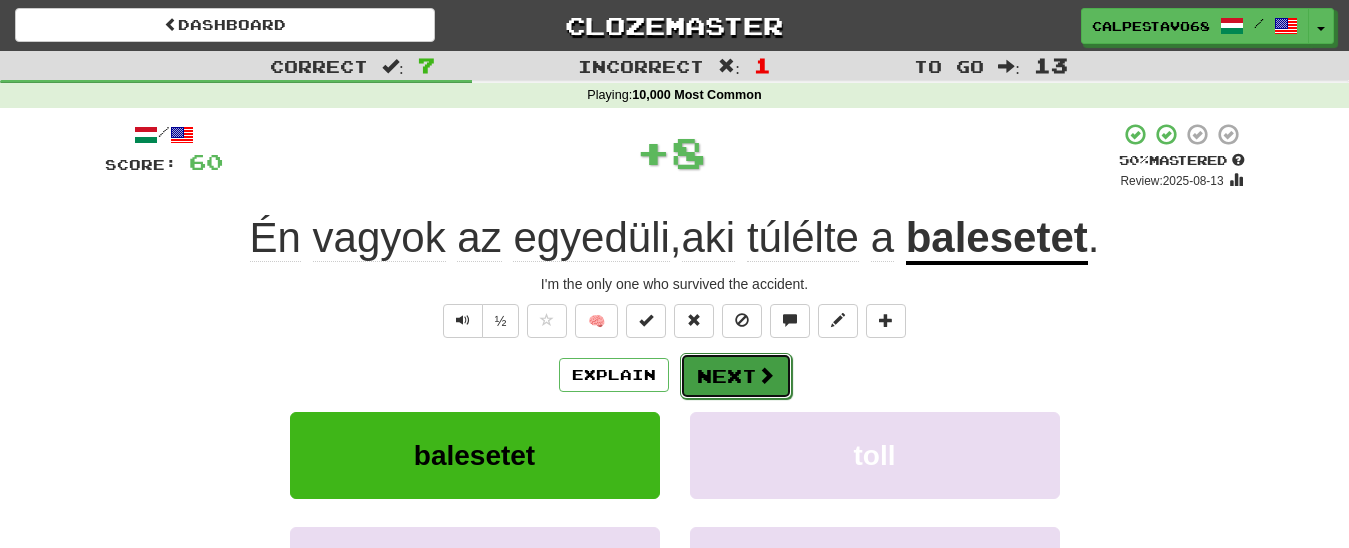 click on "Next" at bounding box center [736, 376] 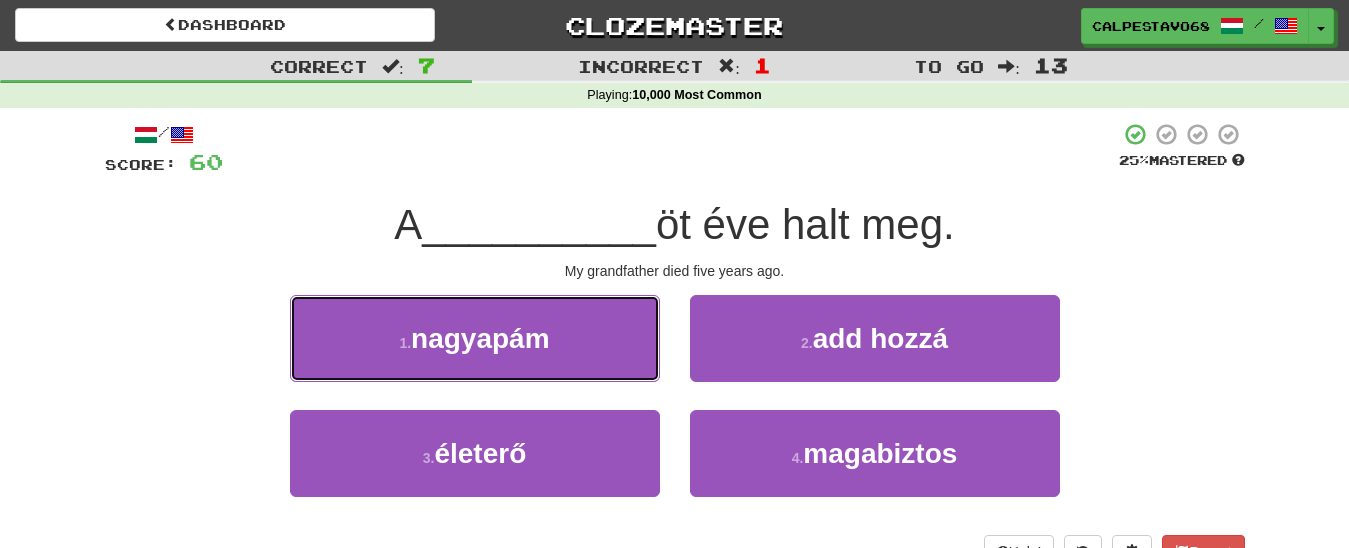 drag, startPoint x: 604, startPoint y: 337, endPoint x: 624, endPoint y: 343, distance: 20.880613 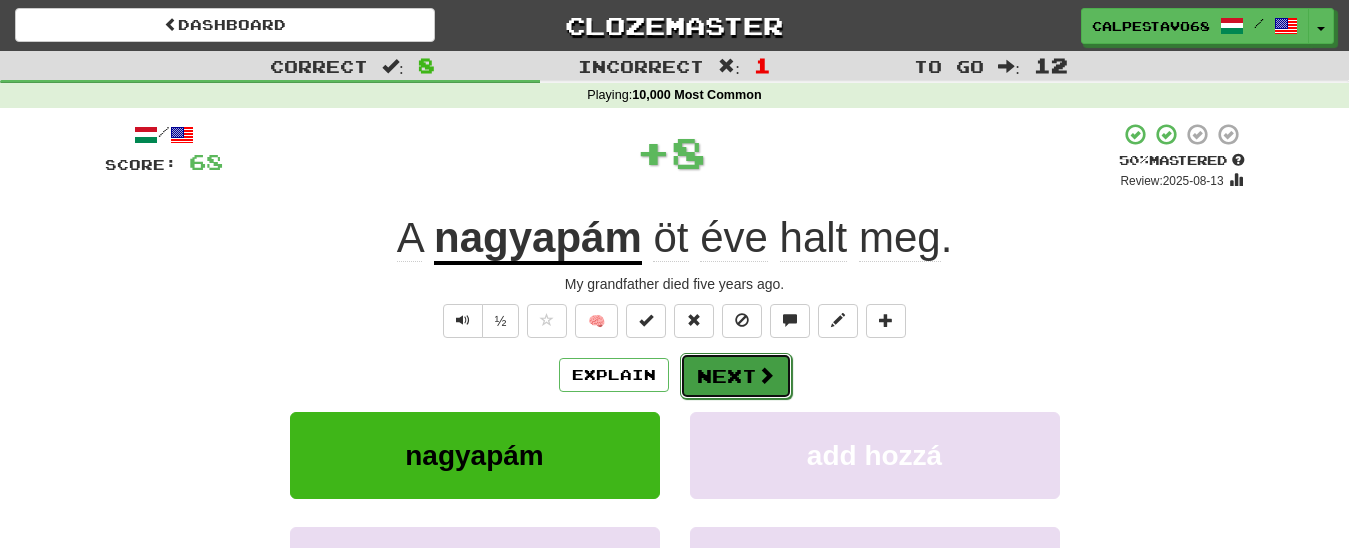 click on "Next" at bounding box center (736, 376) 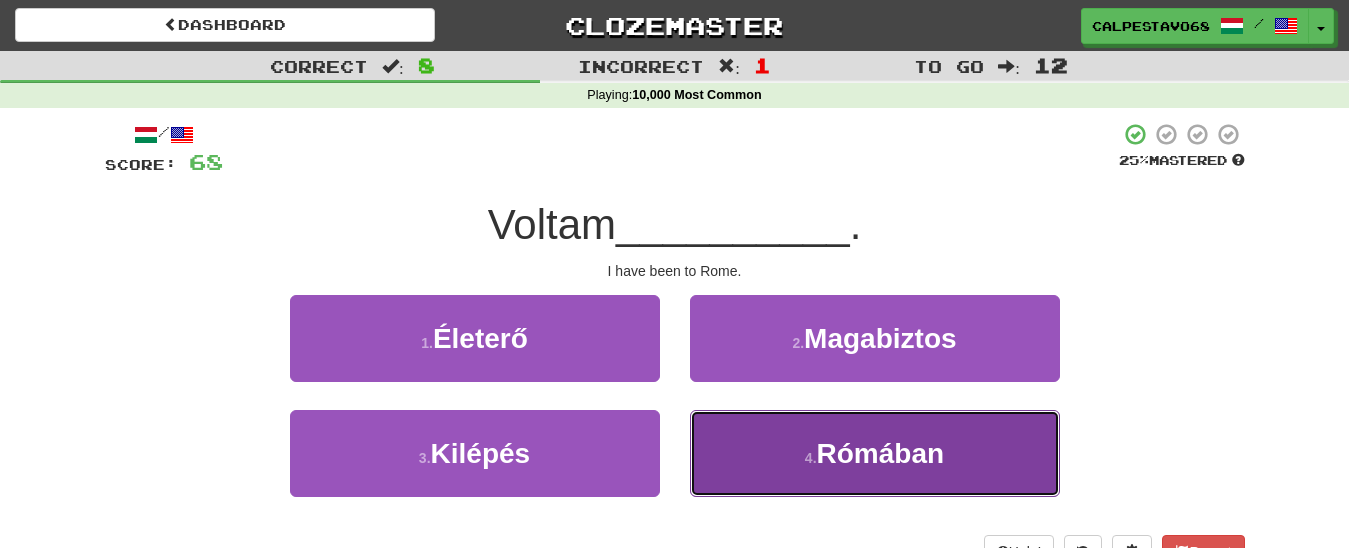 click on "4 .  Rómában" at bounding box center (875, 453) 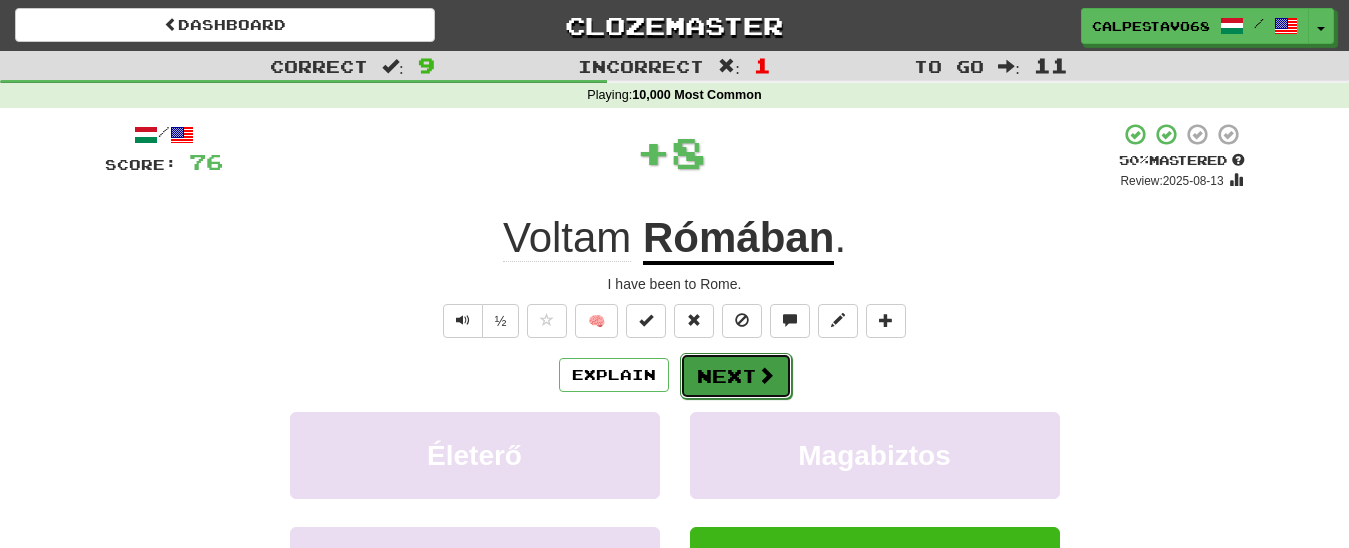 click on "Next" at bounding box center [736, 376] 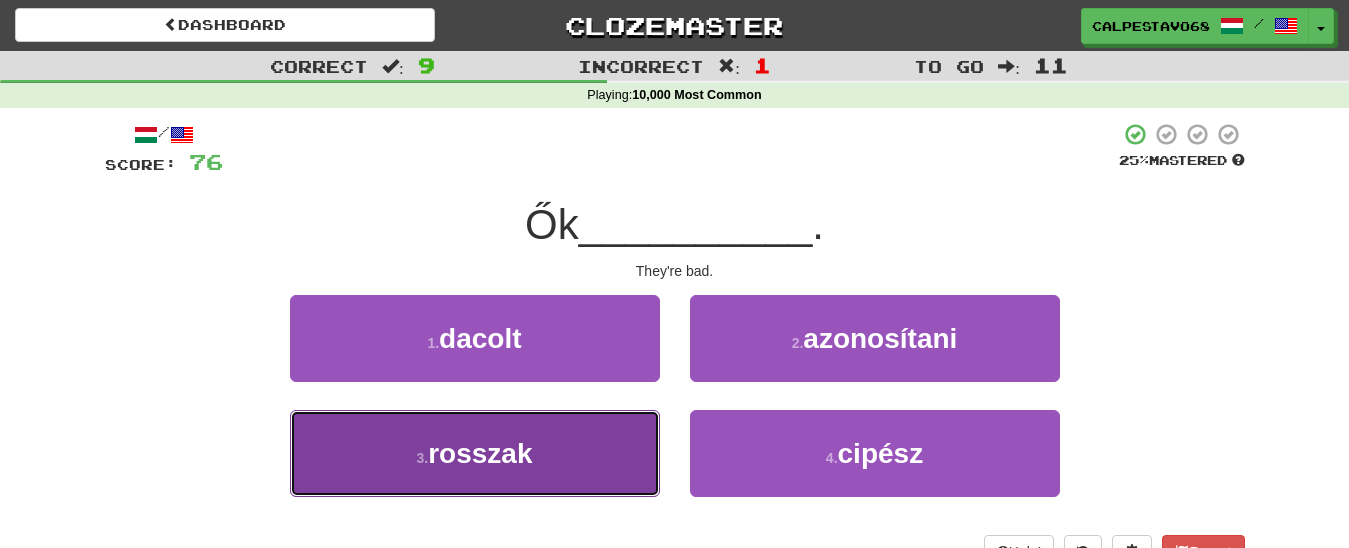 click on "3 .  rosszak" at bounding box center [475, 453] 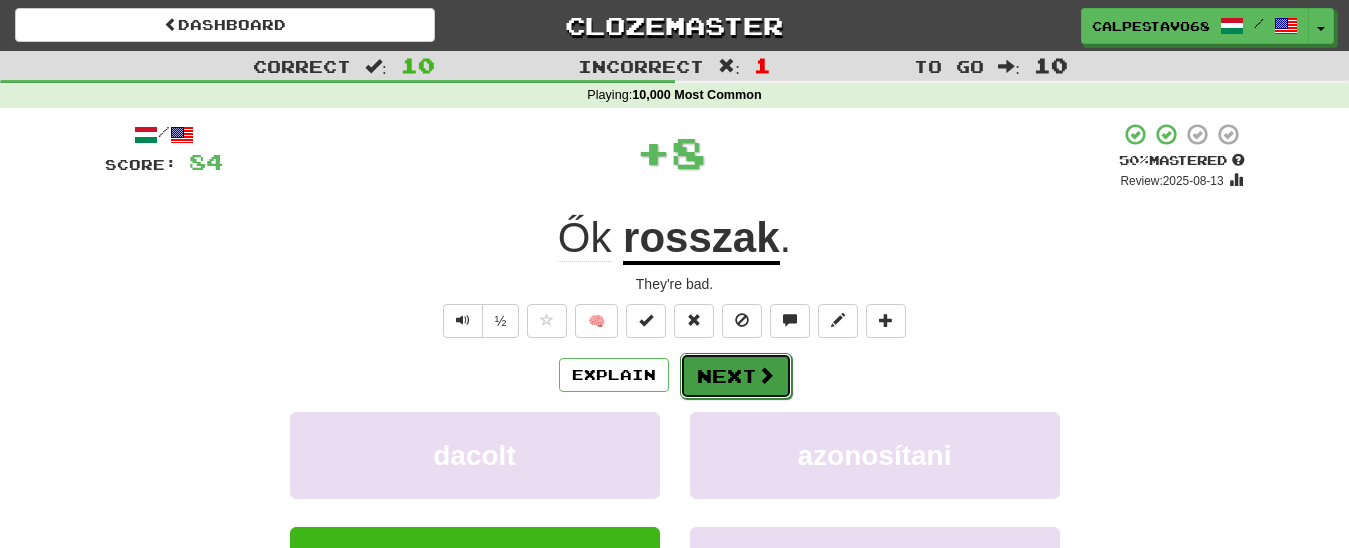 click on "Next" at bounding box center [736, 376] 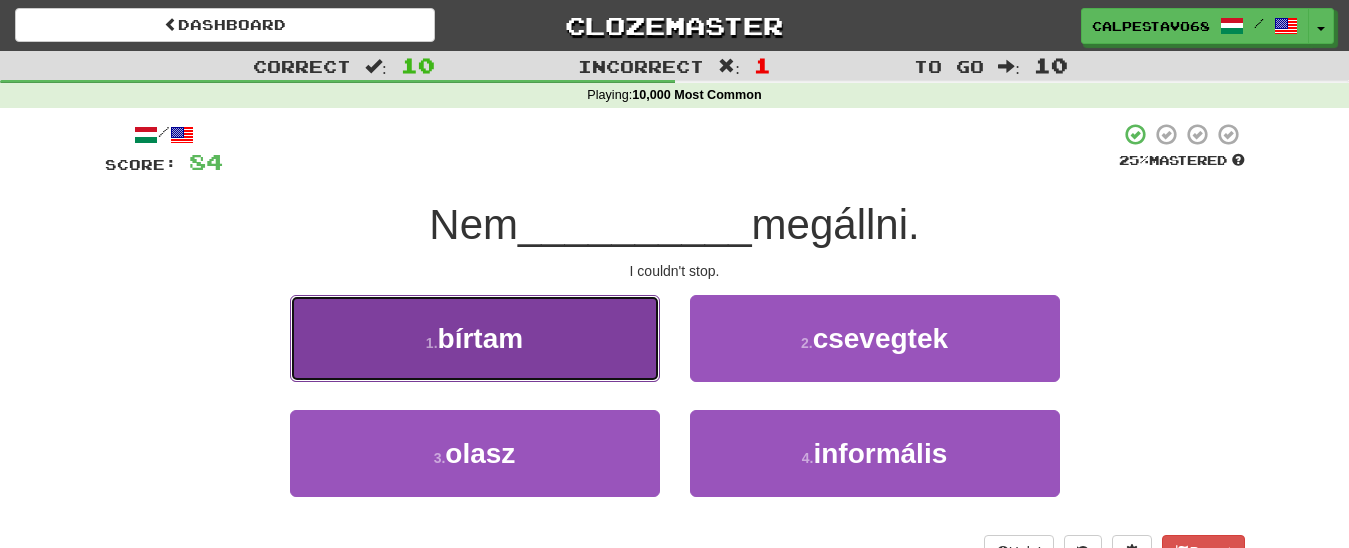 click on "1 .  bírtam" at bounding box center [475, 338] 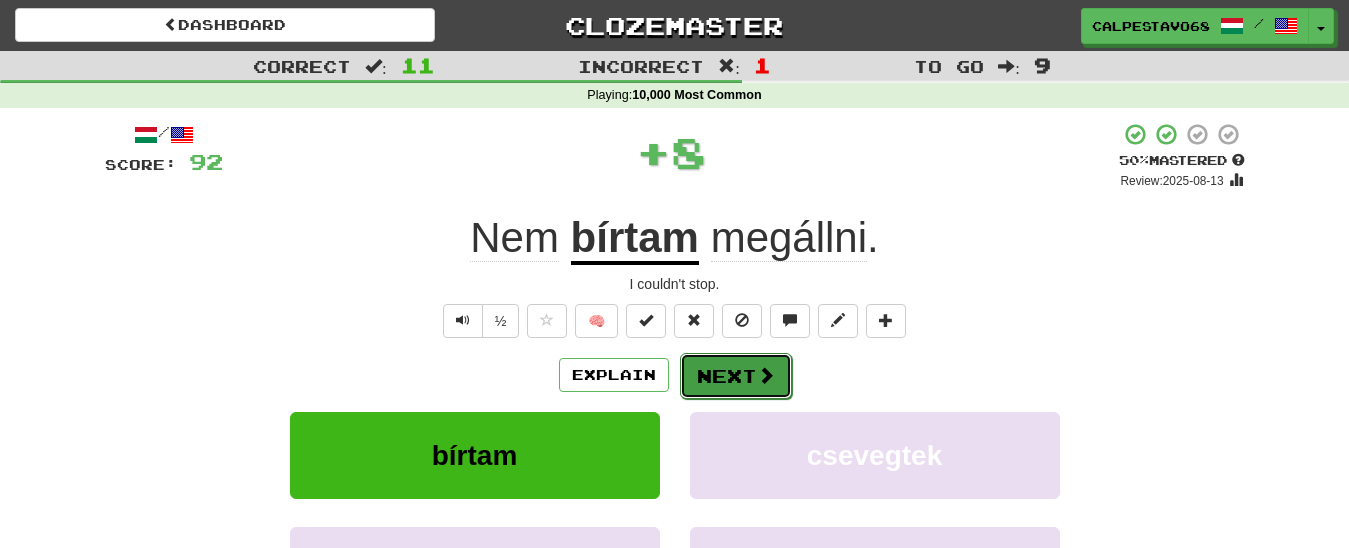 click on "Next" at bounding box center [736, 376] 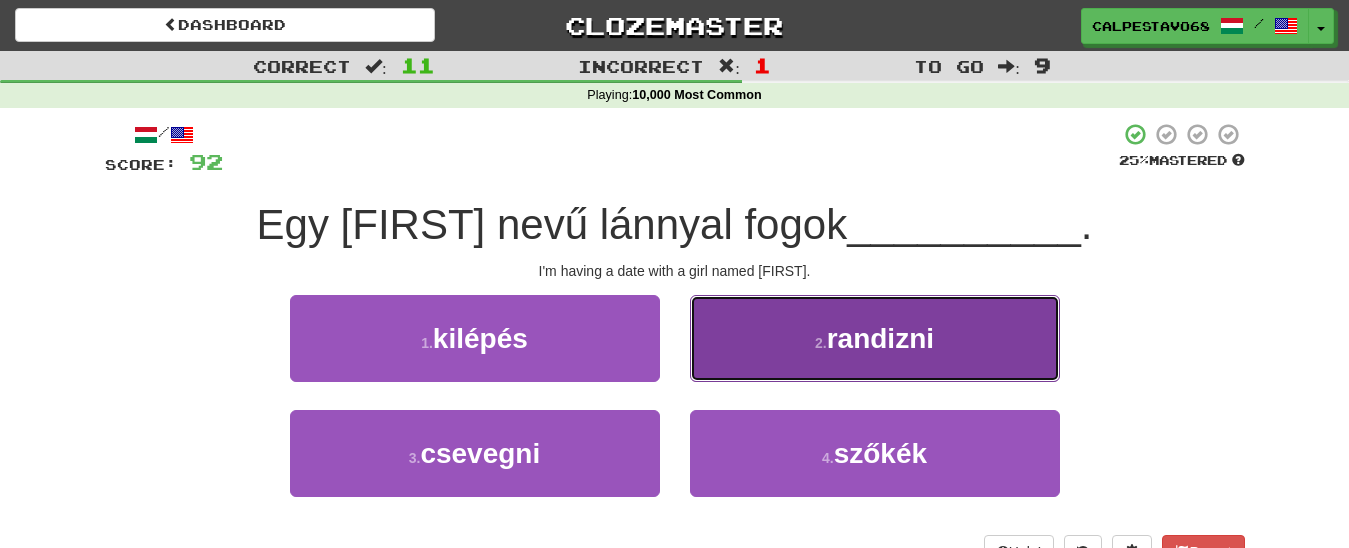 click on "2 .  randizni" at bounding box center (875, 338) 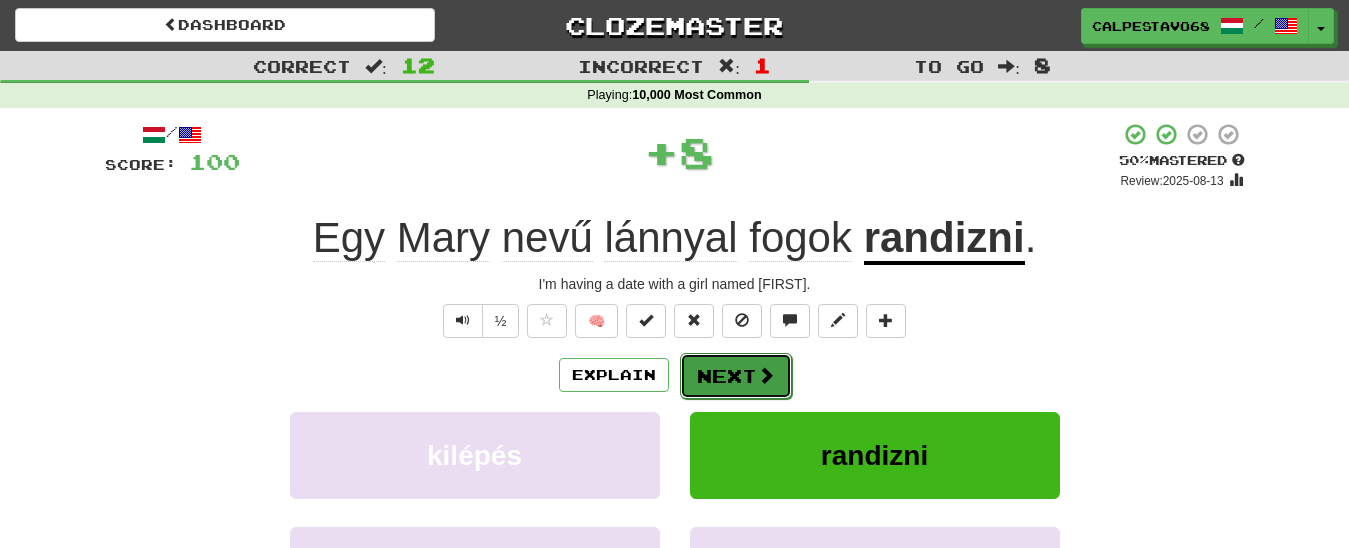 click on "Next" at bounding box center [736, 376] 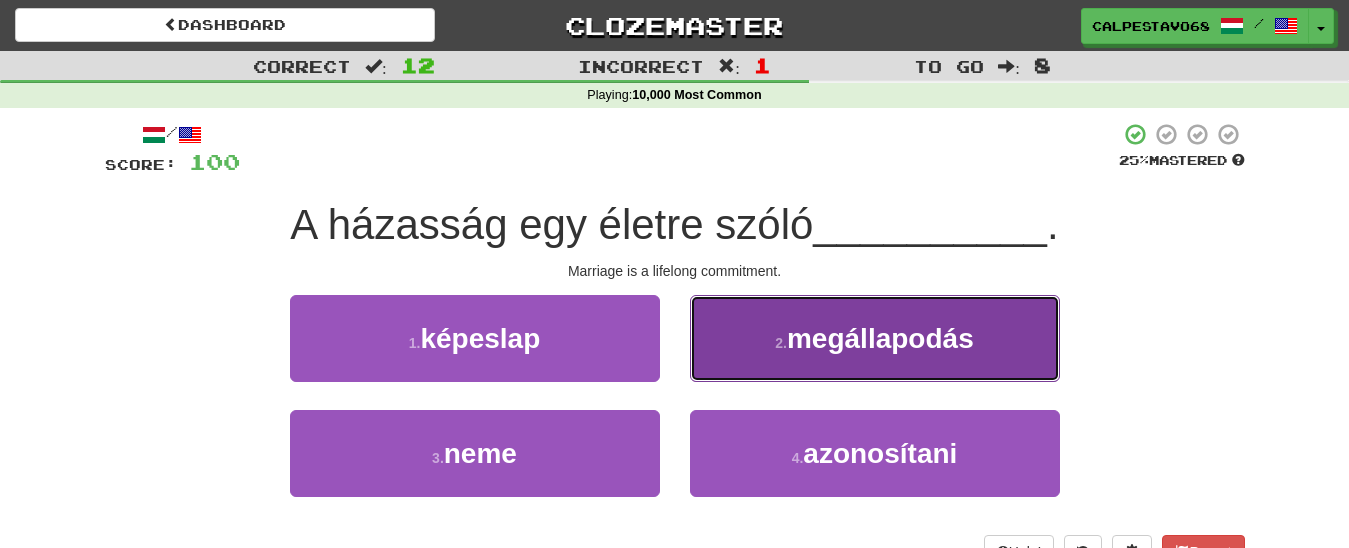 click on "2 .  megállapodás" at bounding box center (875, 338) 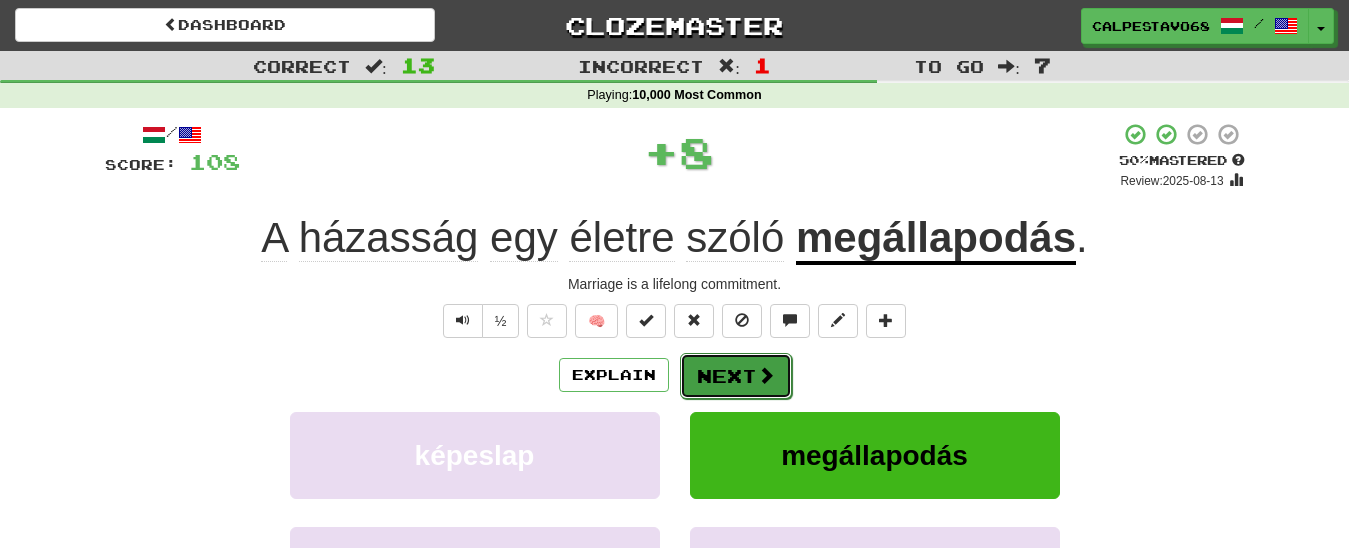 click on "Next" at bounding box center [736, 376] 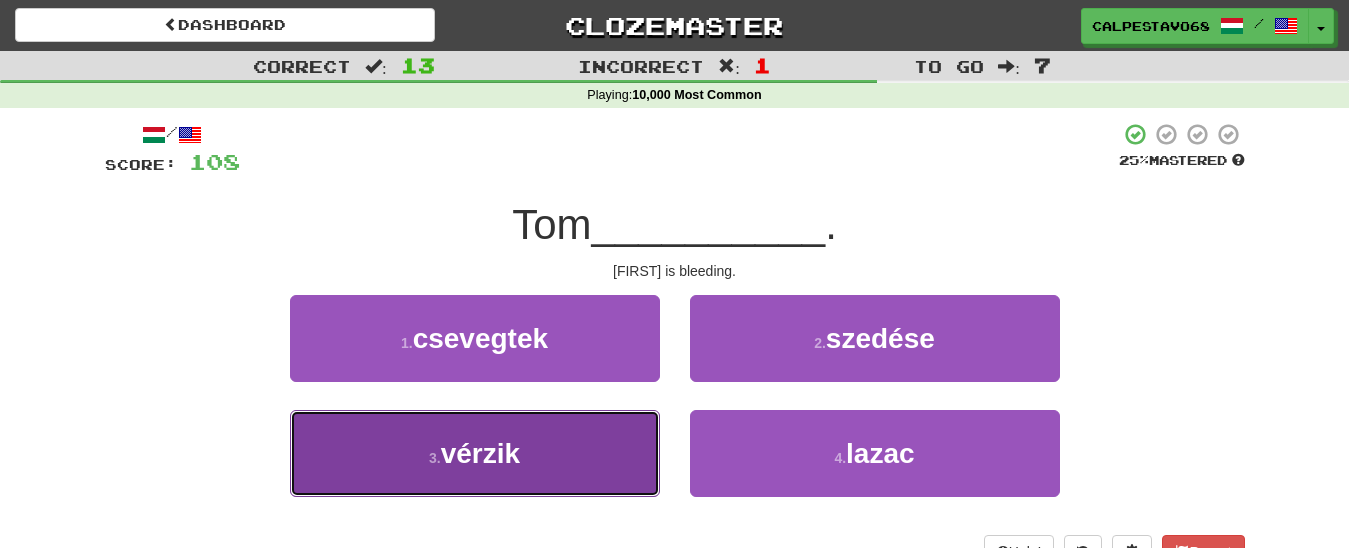 click on "3 .  vérzik" at bounding box center [475, 453] 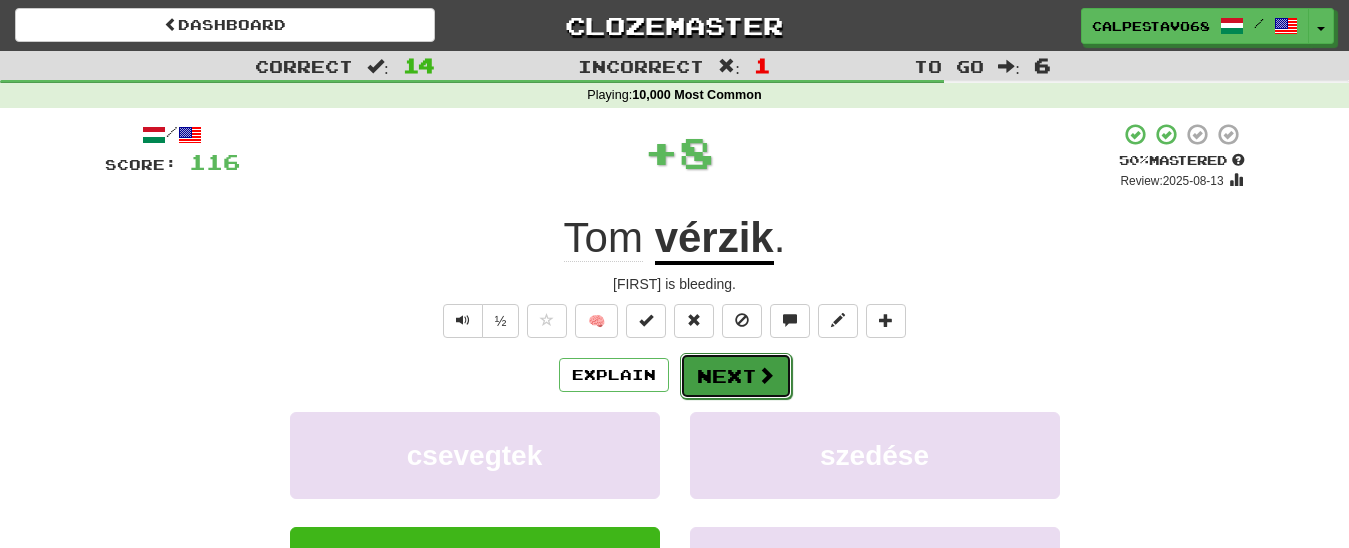 click on "Next" at bounding box center [736, 376] 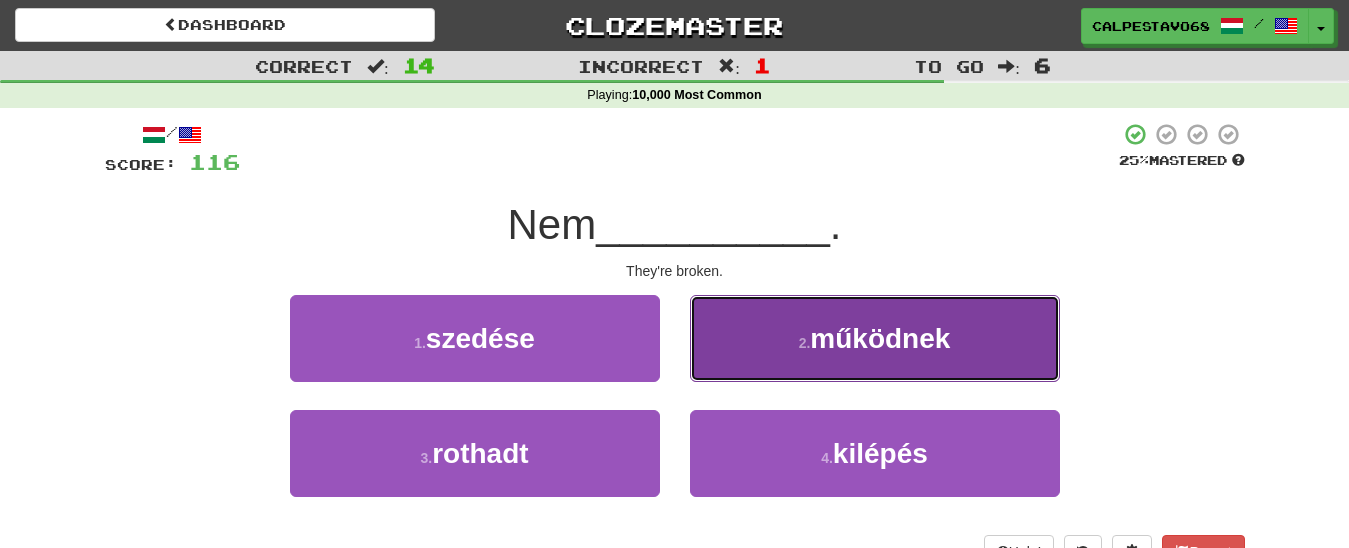 click on "2 .  működnek" at bounding box center (875, 338) 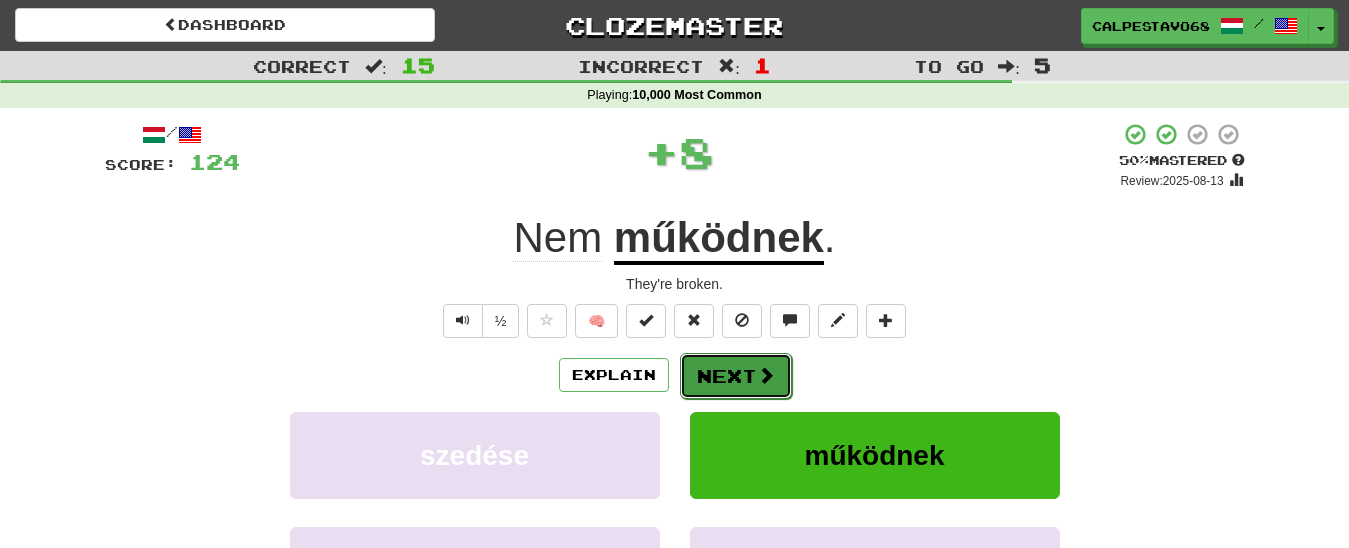 click on "Next" at bounding box center (736, 376) 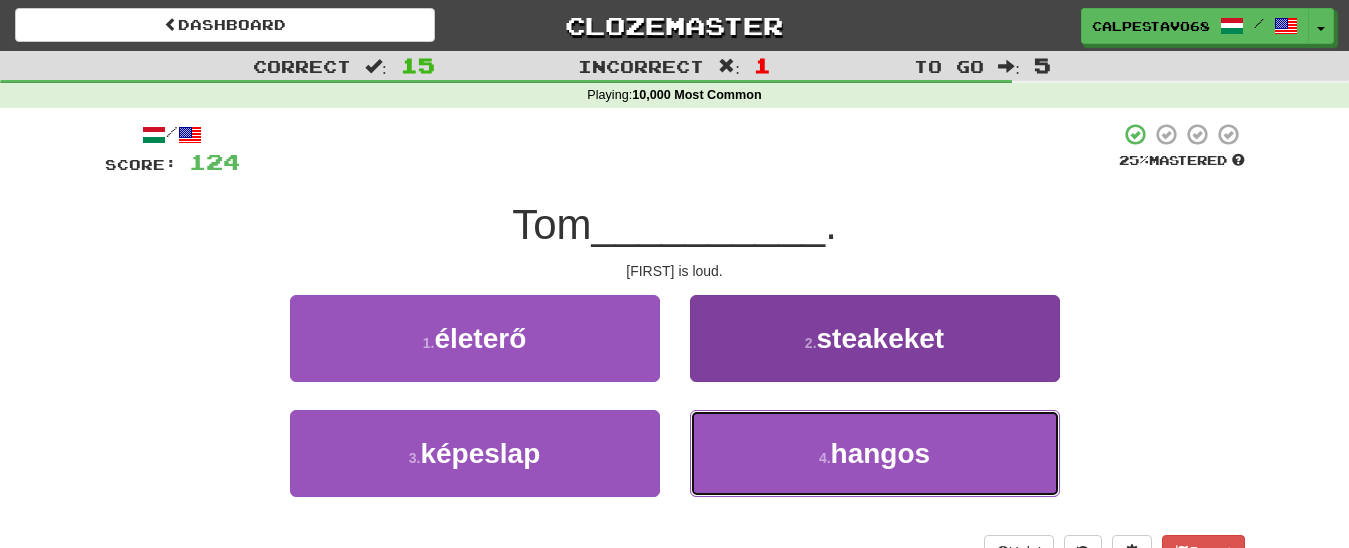 click on "4 .  hangos" at bounding box center (875, 453) 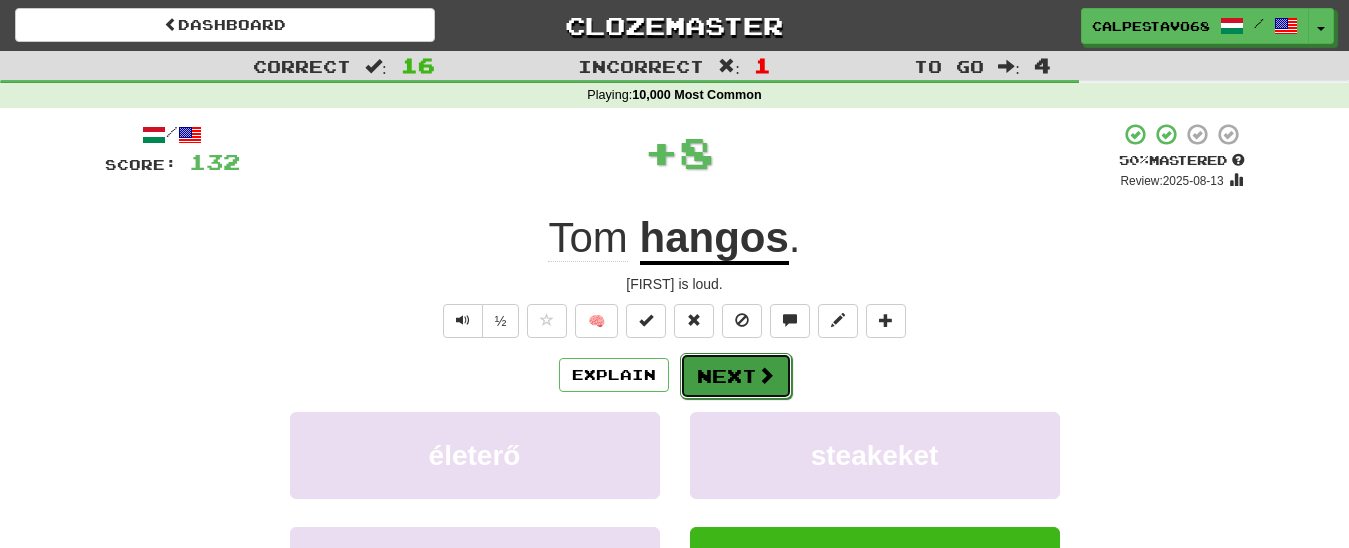 click on "Next" at bounding box center [736, 376] 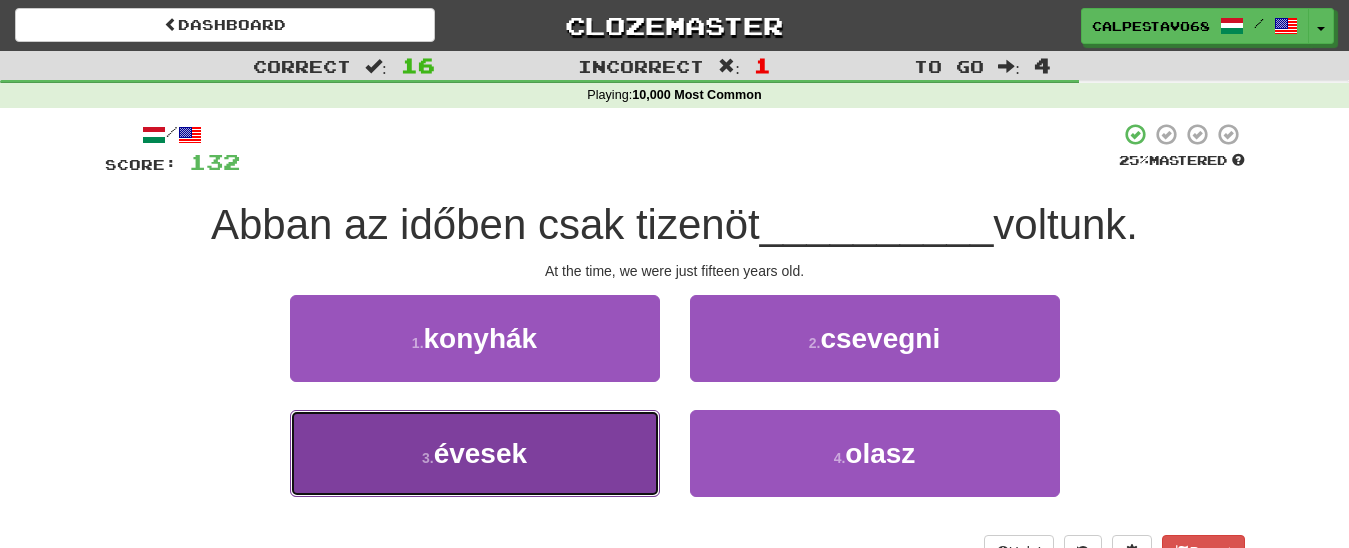 click on "évesek" at bounding box center [480, 453] 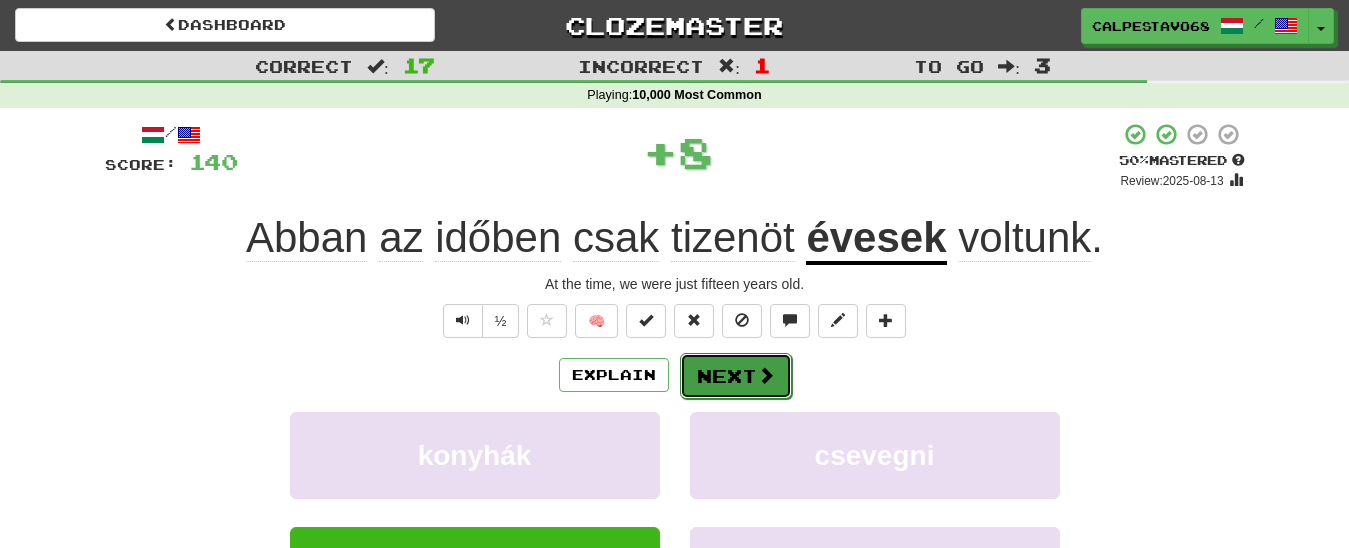 click on "Next" at bounding box center (736, 376) 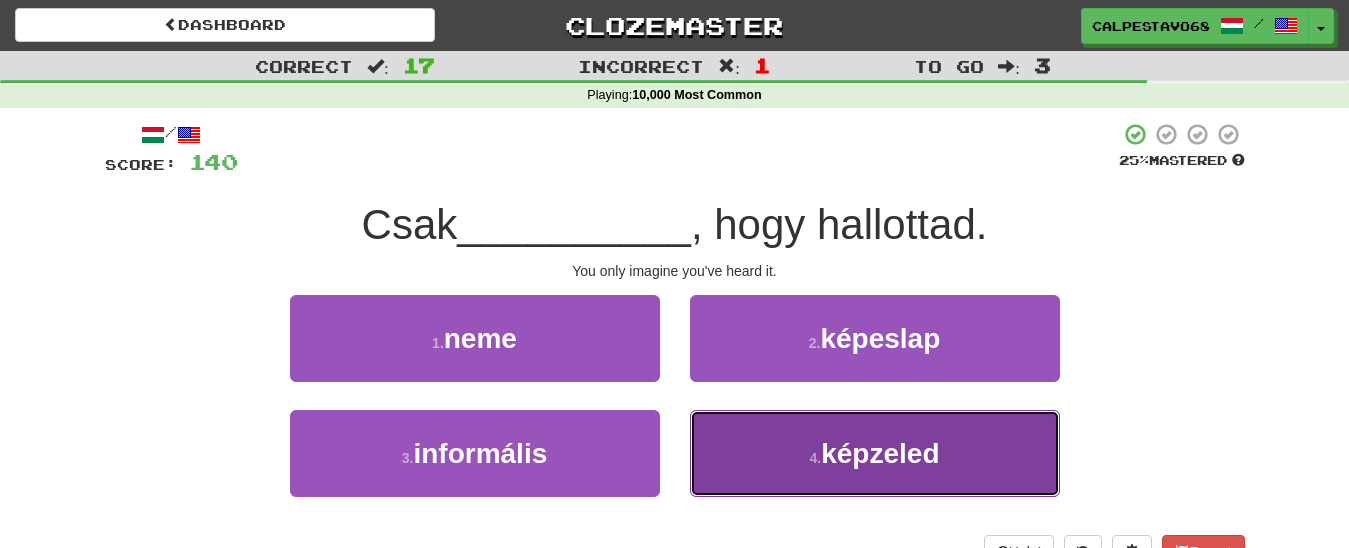 click on "4 .  képzeled" at bounding box center (875, 453) 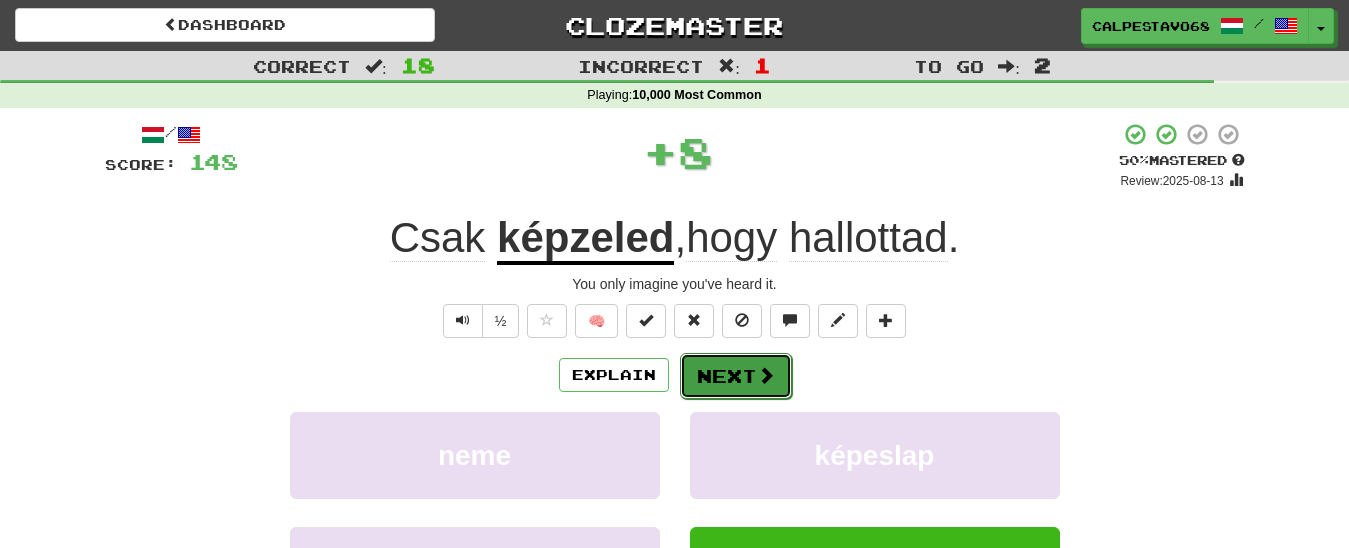 click on "Next" at bounding box center (736, 376) 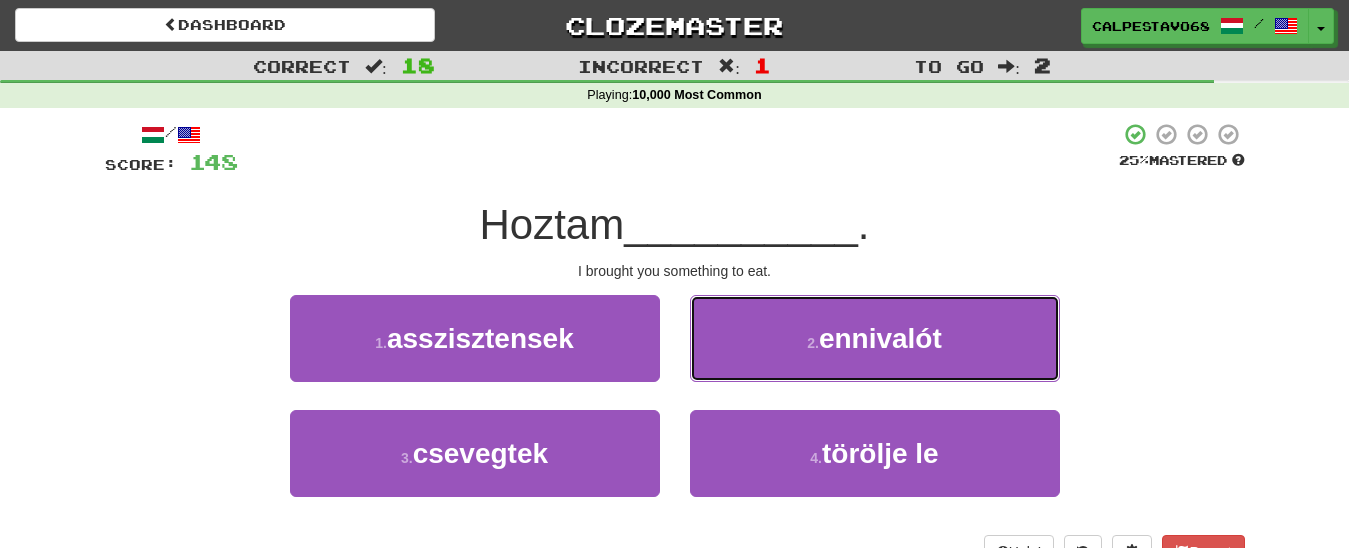 click on "2 .  ennivalót" at bounding box center (875, 338) 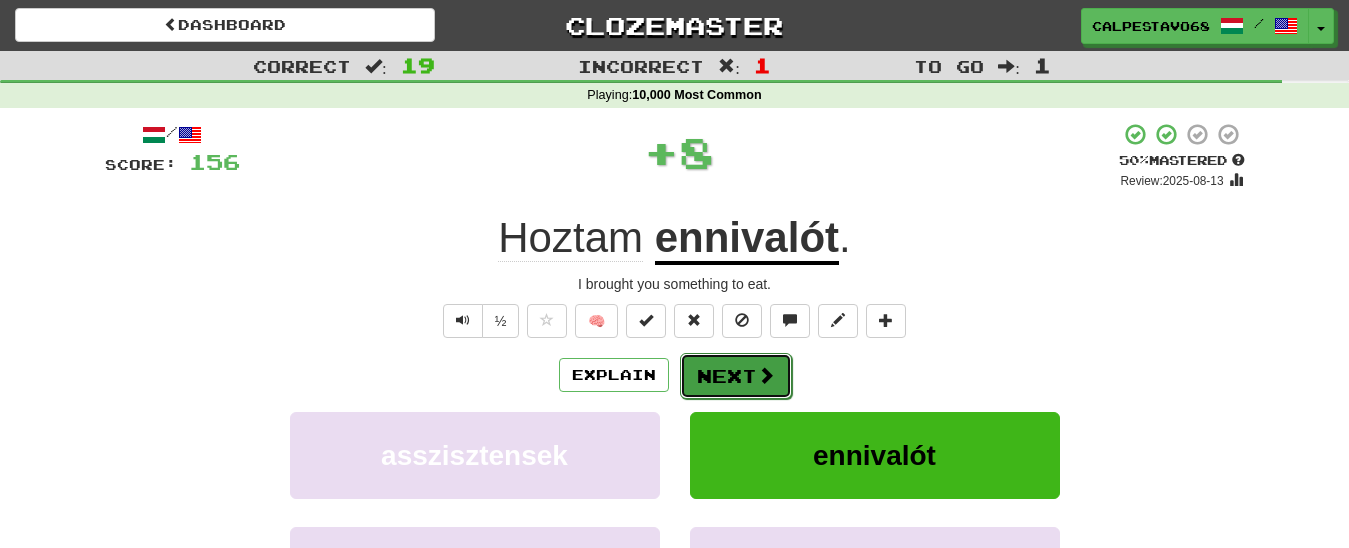 click on "Next" at bounding box center [736, 376] 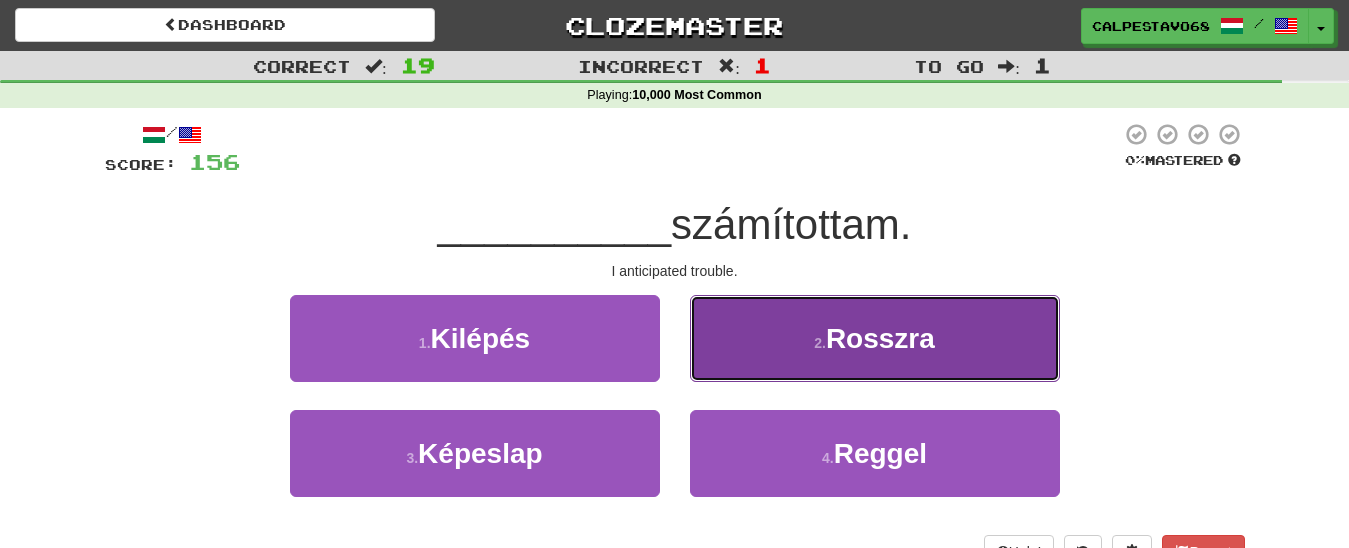 click on "2 .  Rosszra" at bounding box center (875, 338) 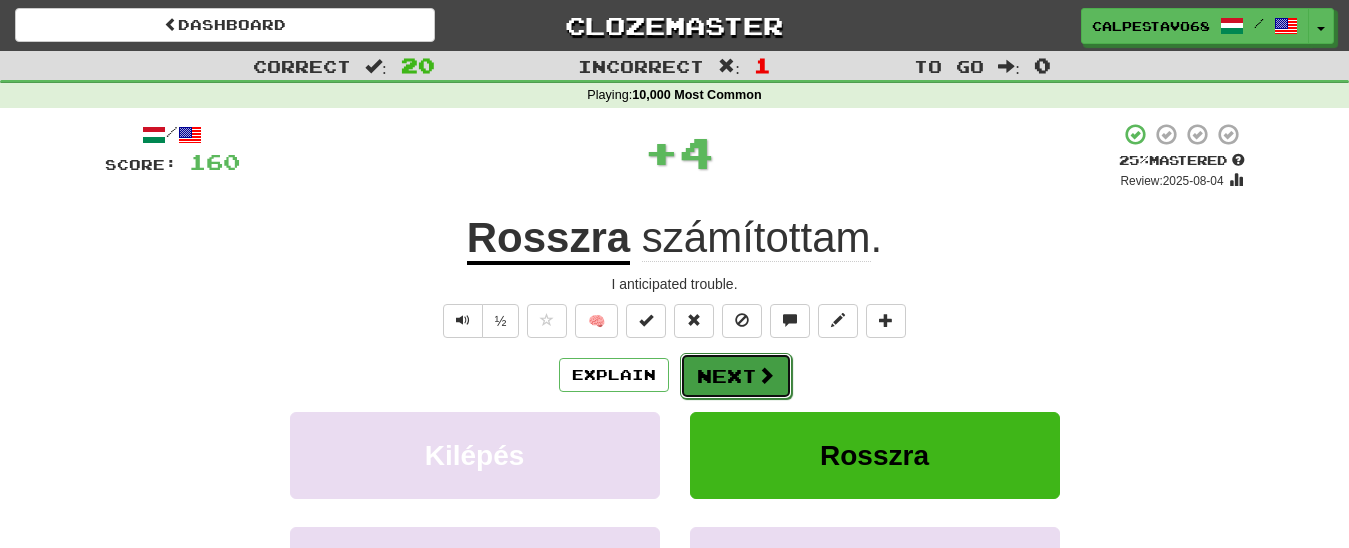 click on "Next" at bounding box center [736, 376] 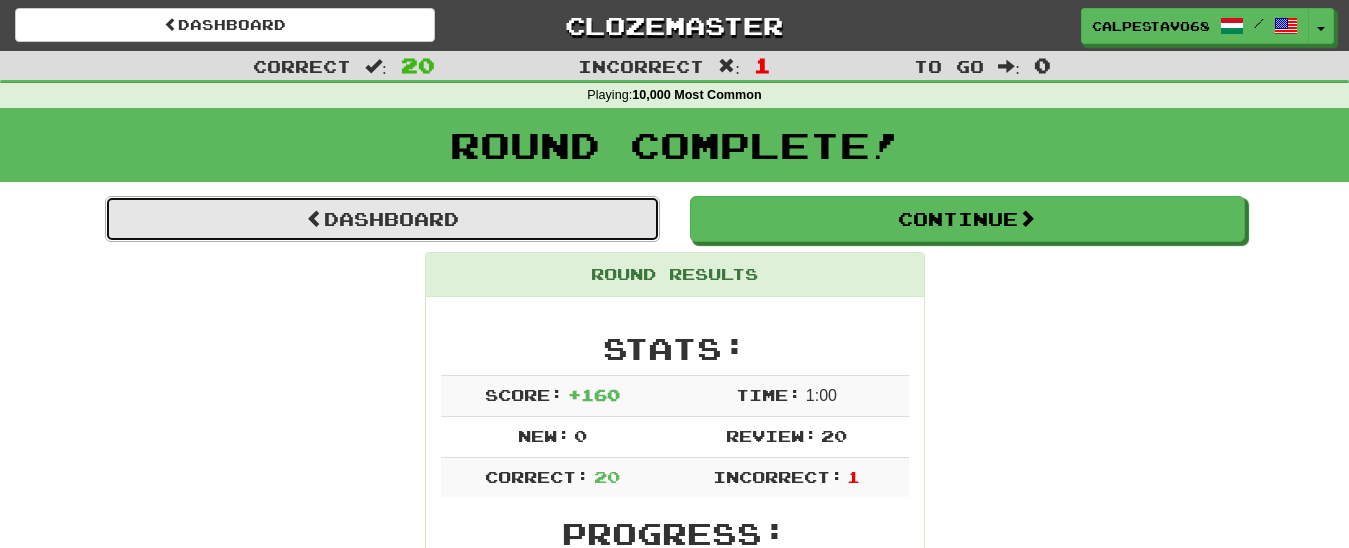 click on "Dashboard" at bounding box center (382, 219) 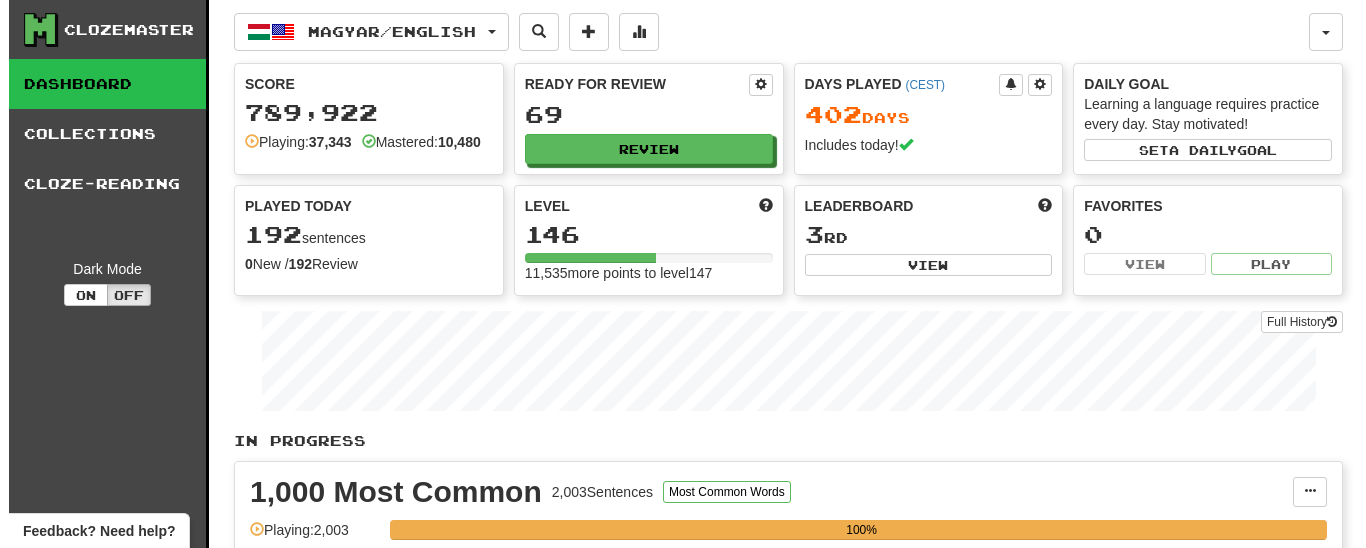 scroll, scrollTop: 0, scrollLeft: 0, axis: both 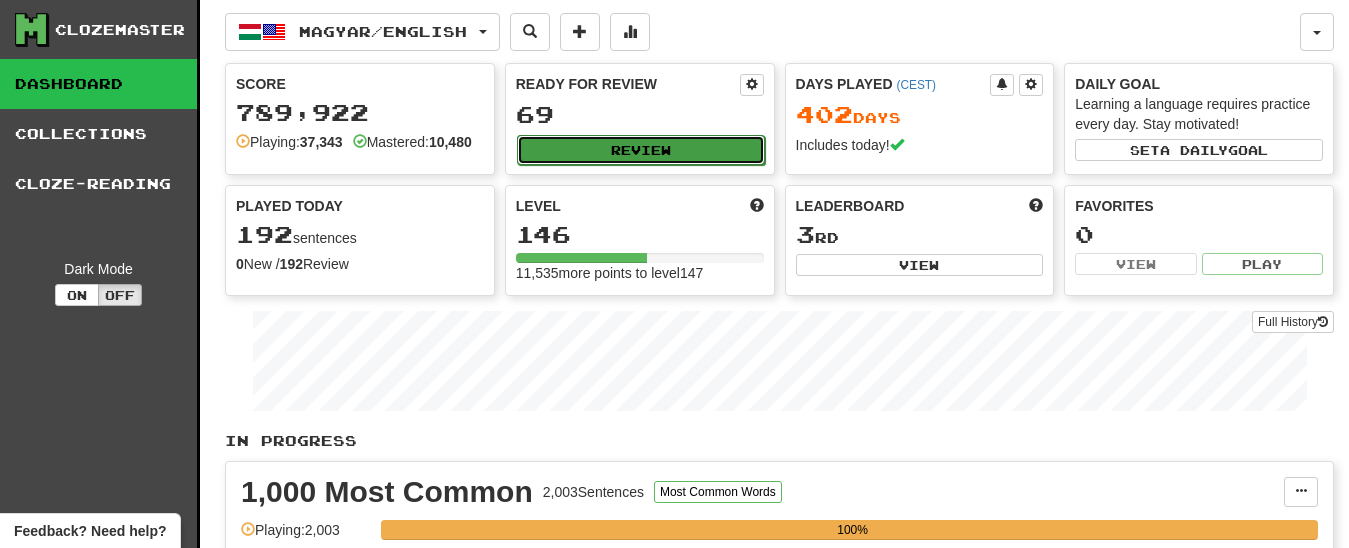 click on "Review" at bounding box center (641, 150) 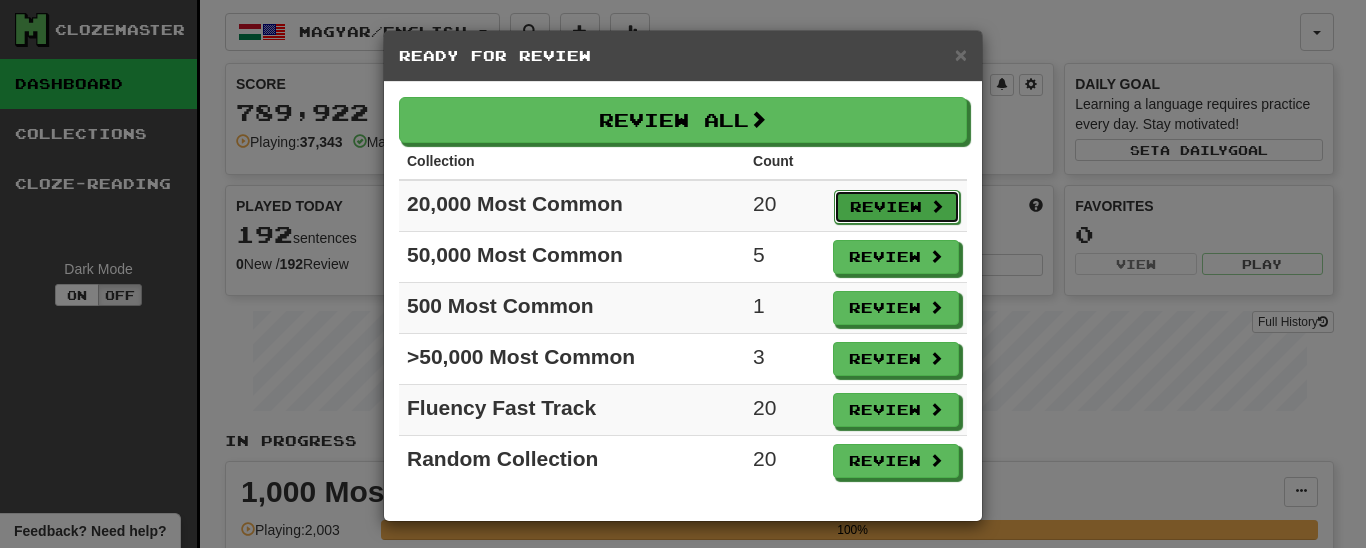 click on "Review" at bounding box center (897, 207) 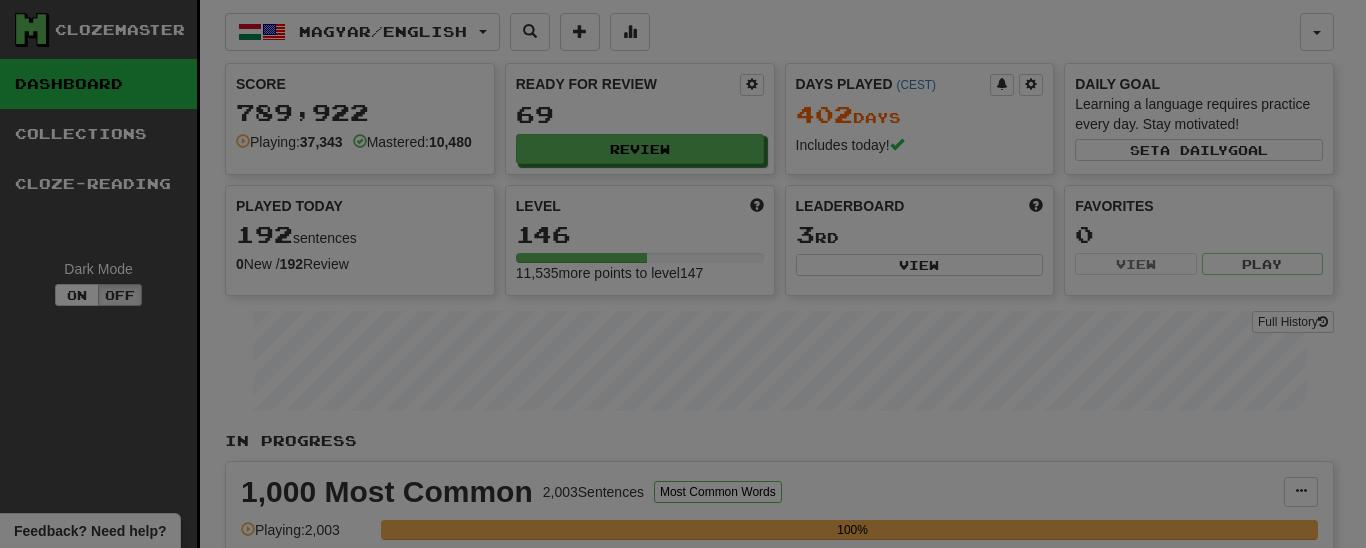 select on "**" 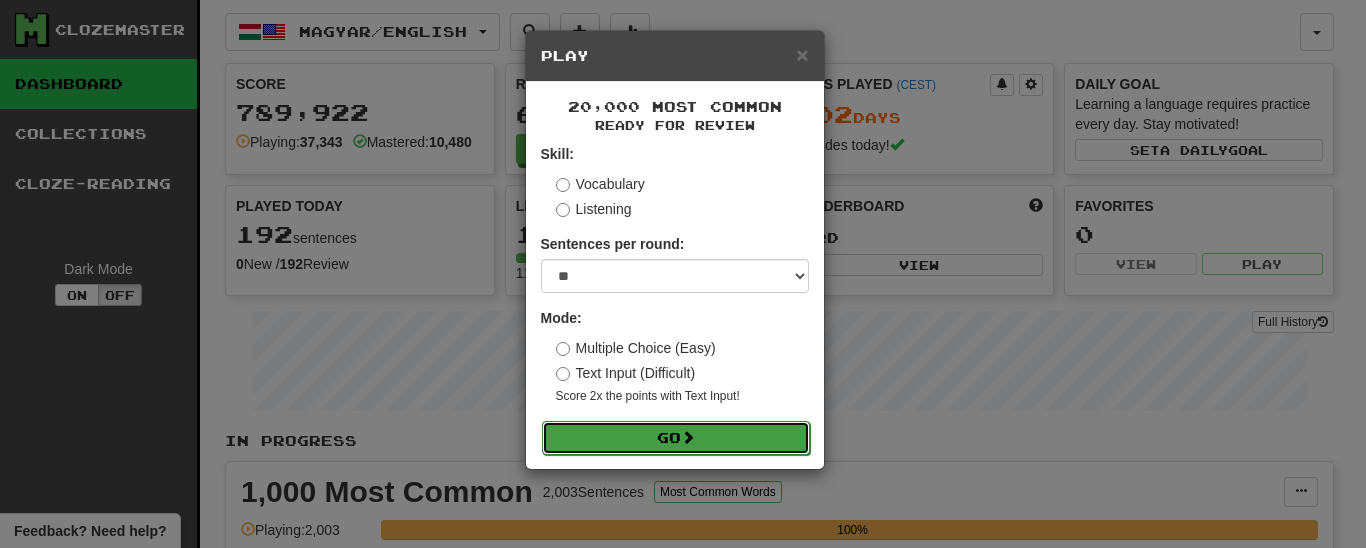click at bounding box center [688, 437] 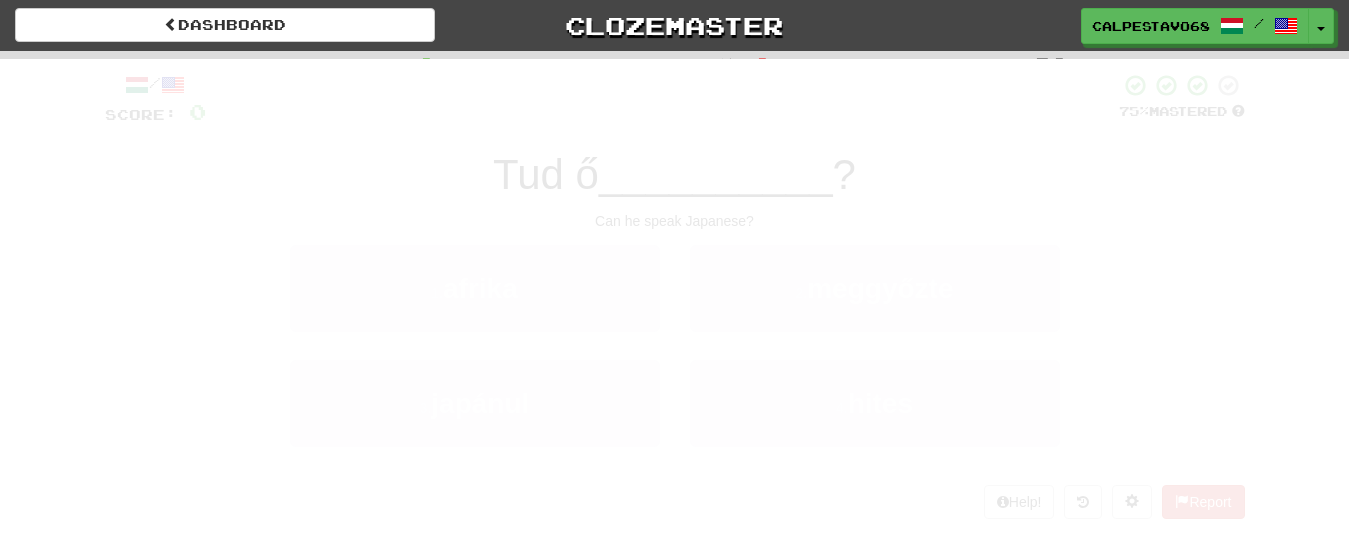 scroll, scrollTop: 0, scrollLeft: 0, axis: both 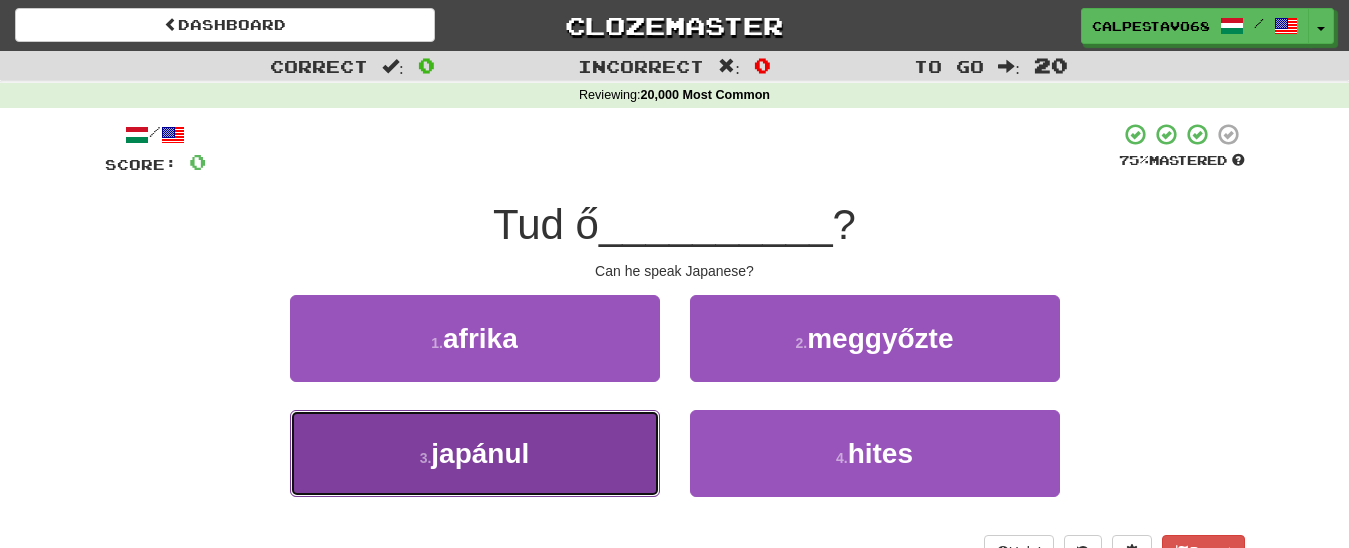 click on "3 .  japánul" at bounding box center [475, 453] 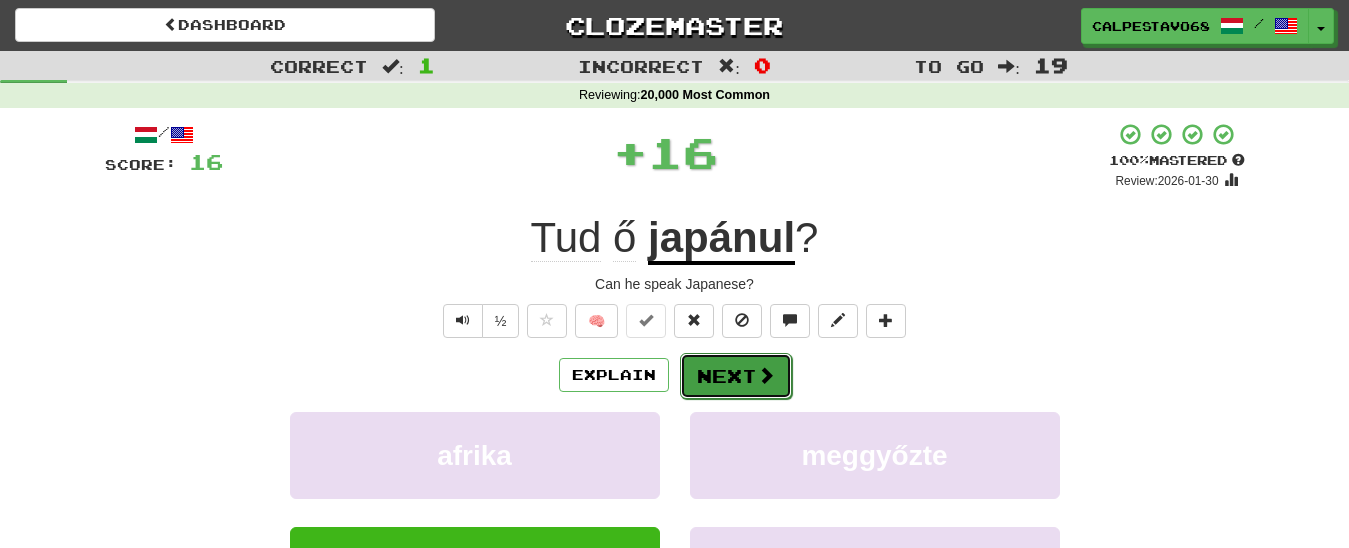 click on "Next" at bounding box center (736, 376) 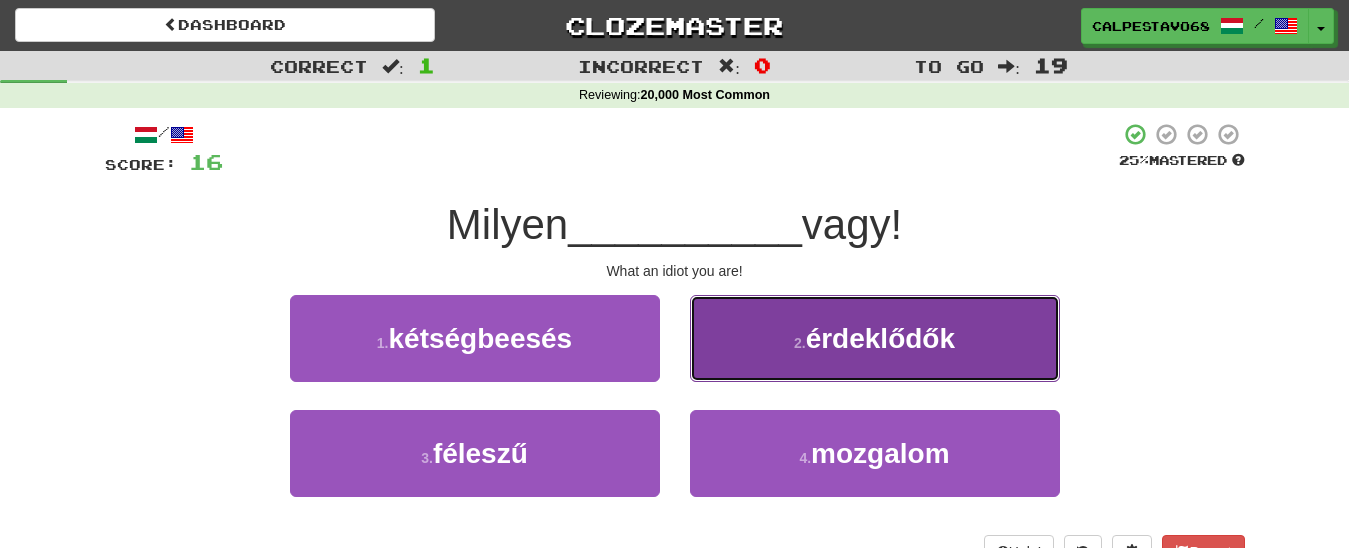 click on "érdeklődők" at bounding box center (880, 338) 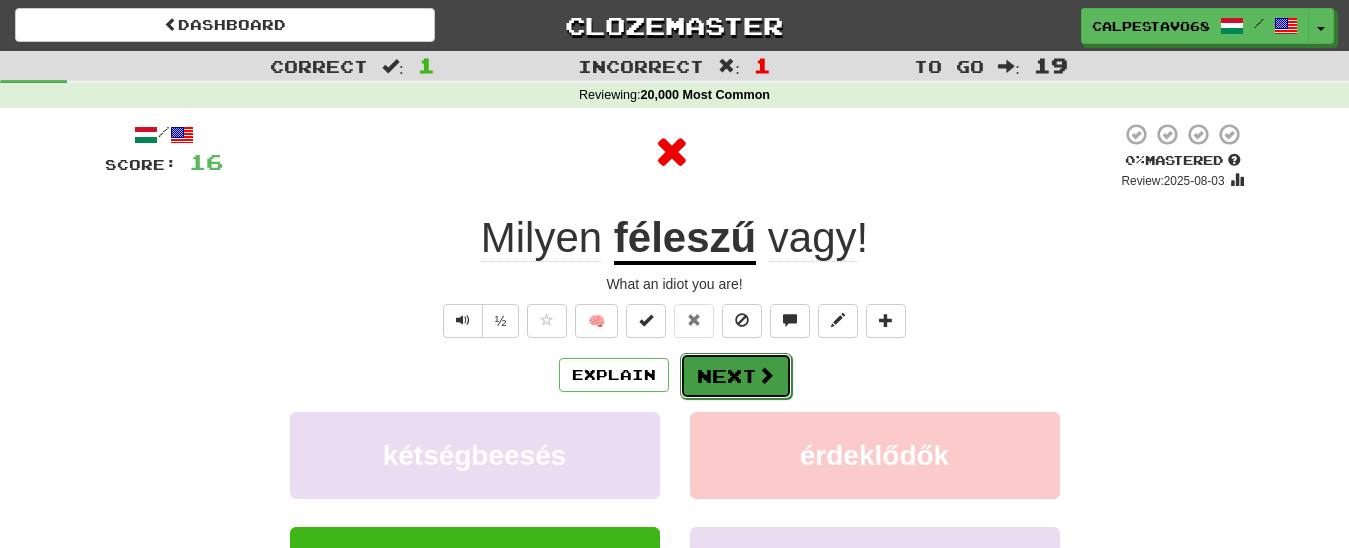 click at bounding box center [766, 375] 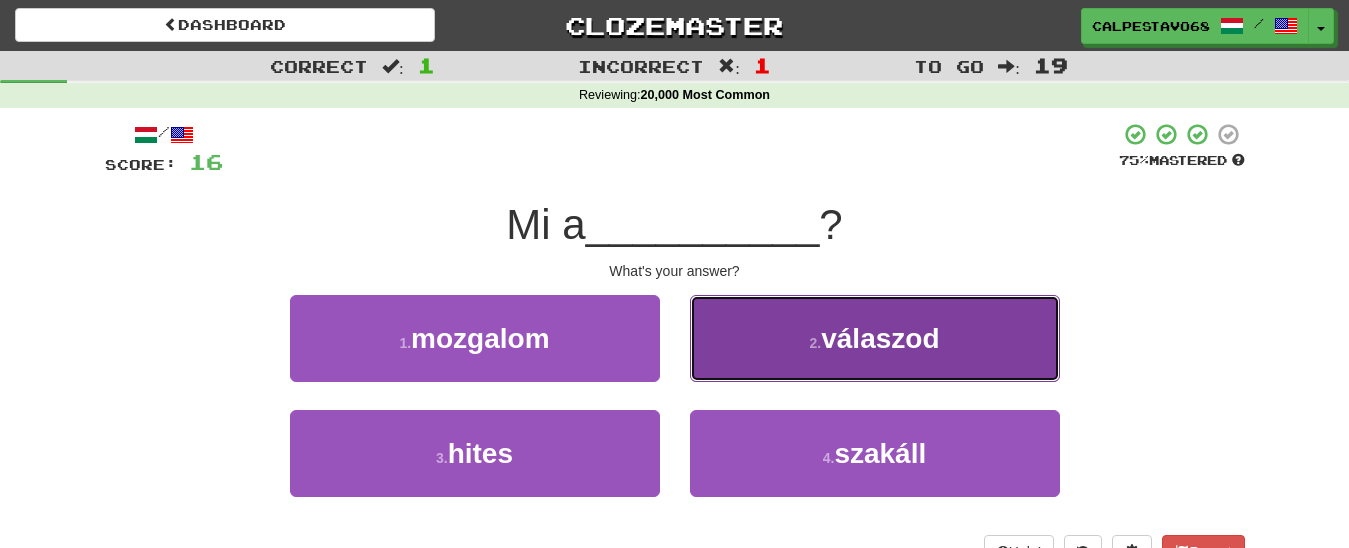 click on "2 .  válaszod" at bounding box center (875, 338) 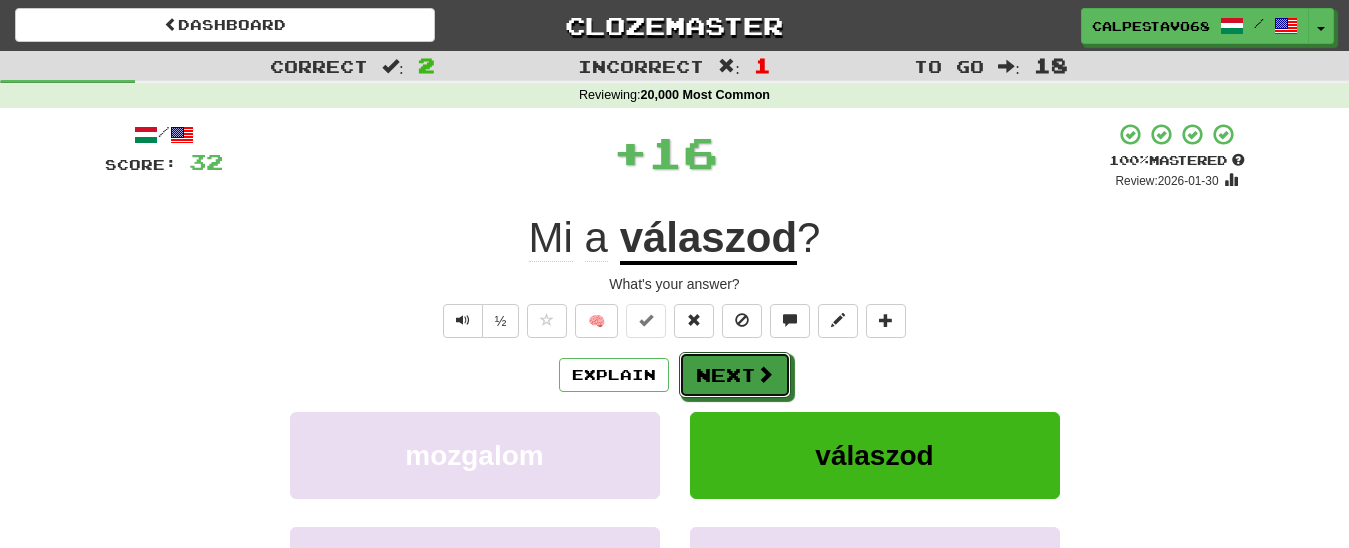click on "Next" at bounding box center (735, 375) 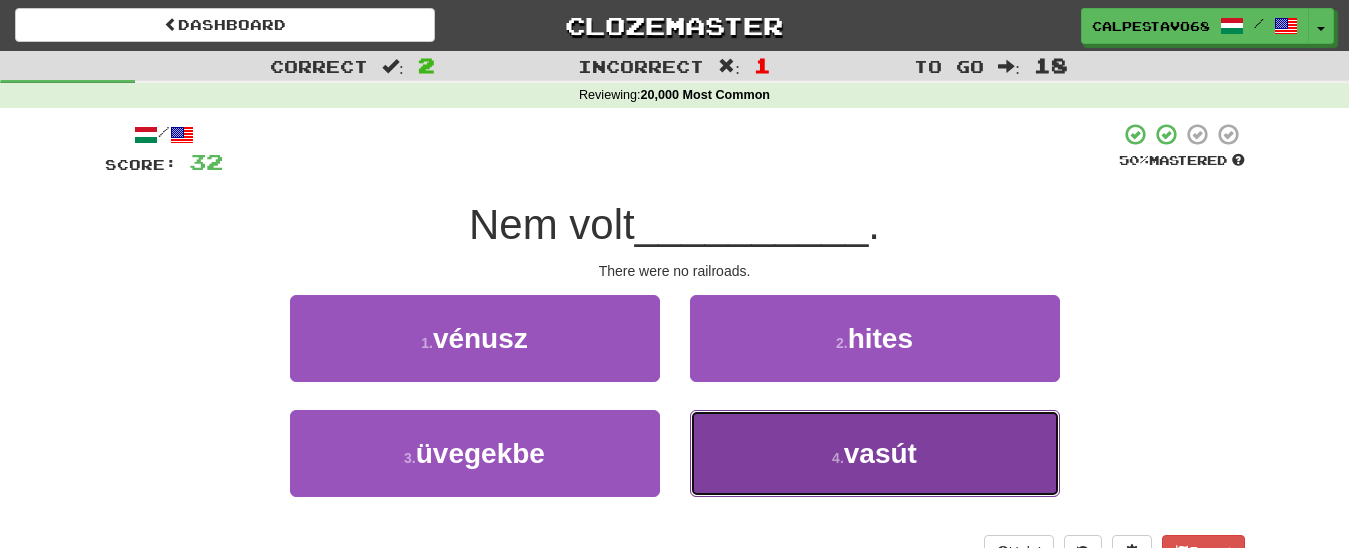 click on "4 .  vasút" at bounding box center (875, 453) 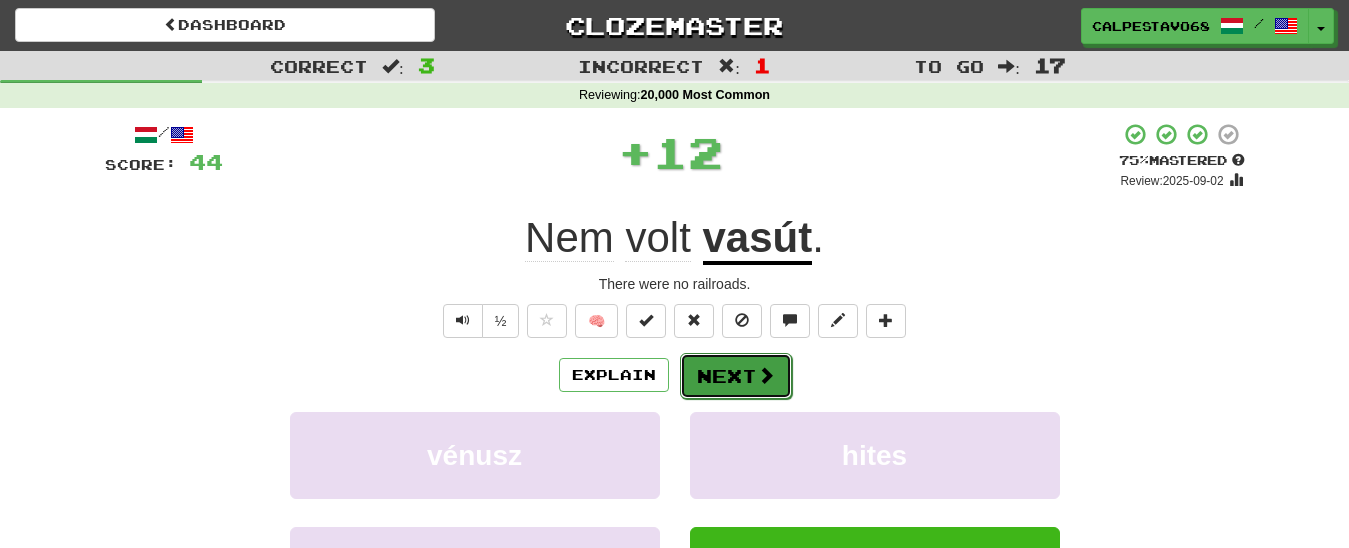 click on "Next" at bounding box center (736, 376) 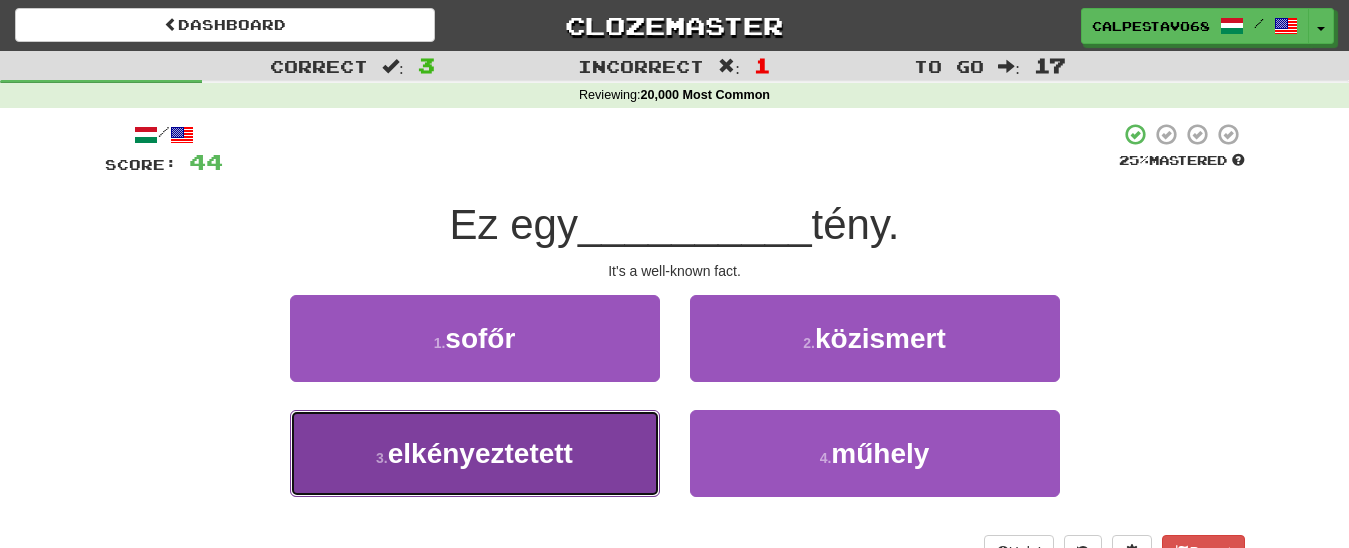 click on "elkényeztetett" at bounding box center [480, 453] 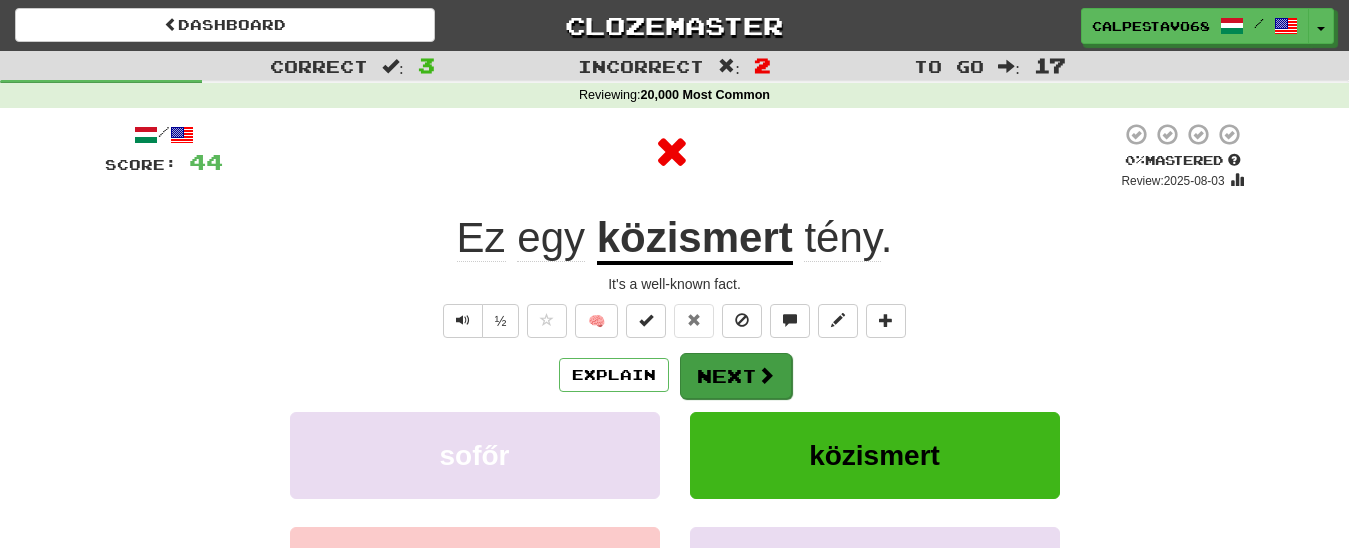 click on "/  Score:   44 0 %  Mastered Review:  2025-08-03 Ez   egy   közismert   tény . It's a well-known fact. ½ 🧠 Explain Next sofőr közismert elkényeztetett műhely Learn more: sofőr közismert elkényeztetett műhely  Help!  Report Sentence Source" at bounding box center [675, 435] 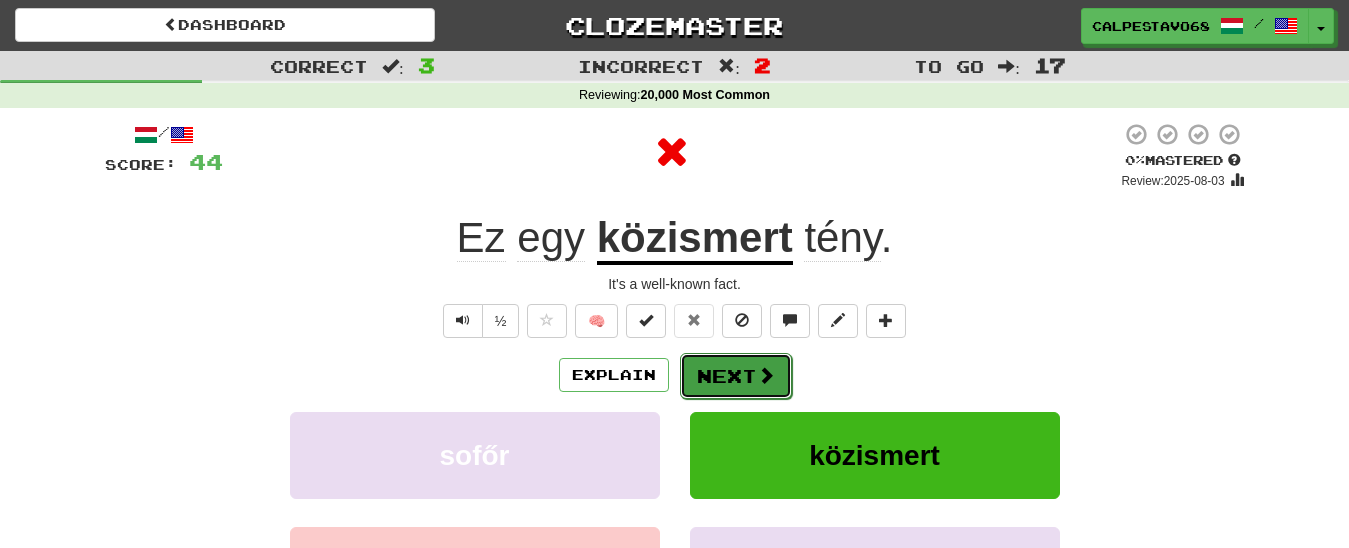 click on "Next" at bounding box center (736, 376) 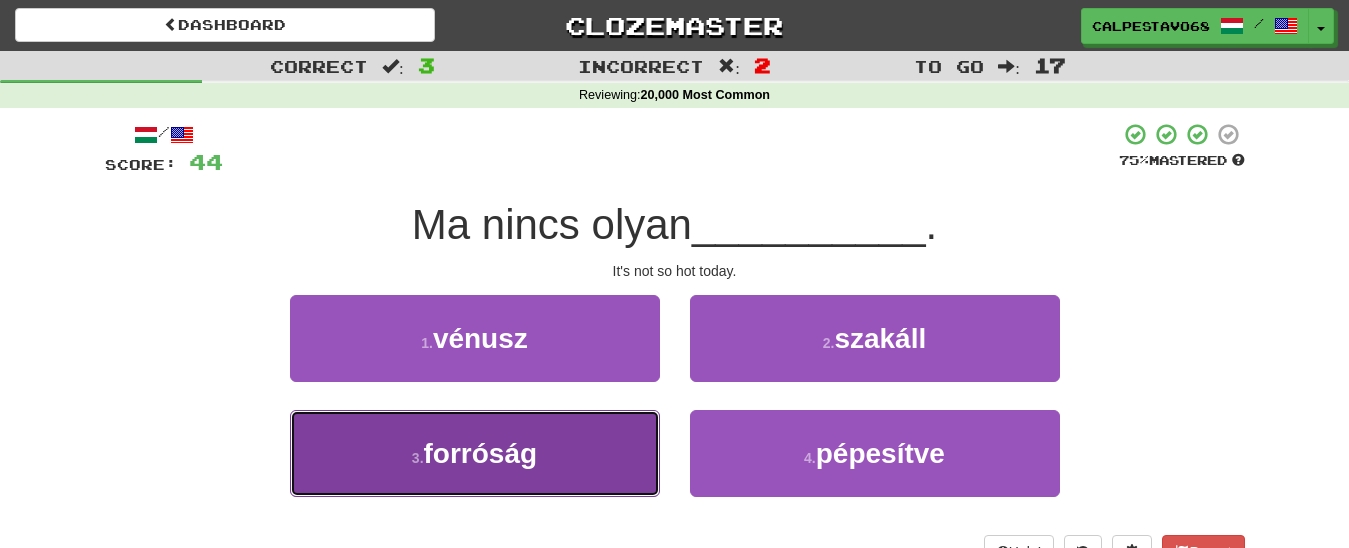 click on "3 .  forróság" at bounding box center [475, 453] 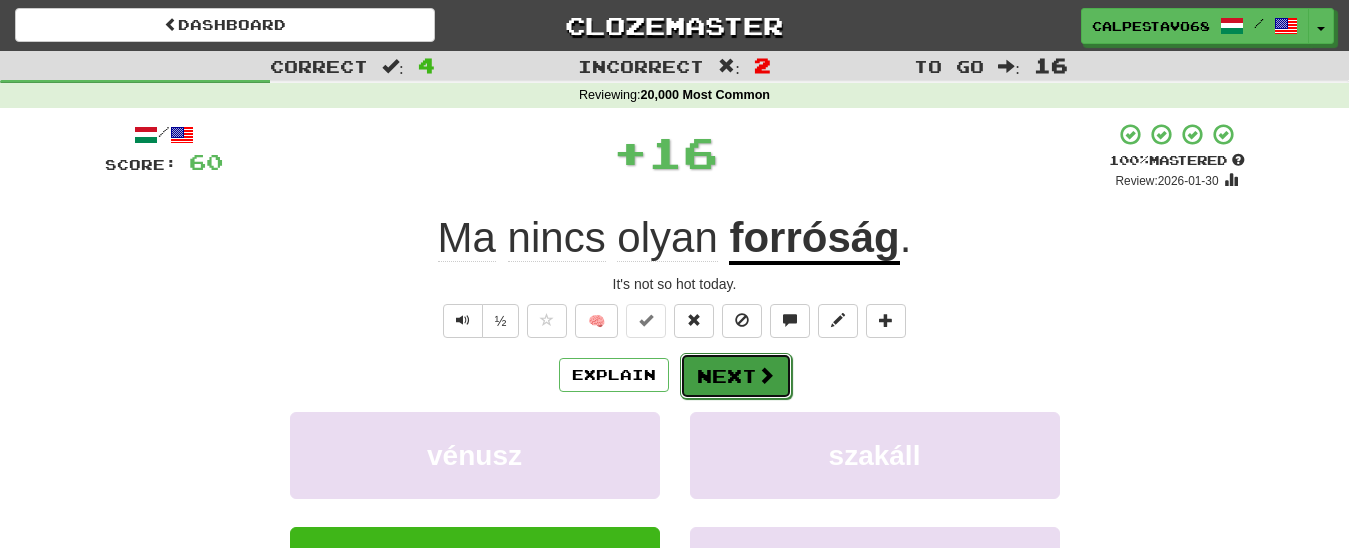 click on "Next" at bounding box center (736, 376) 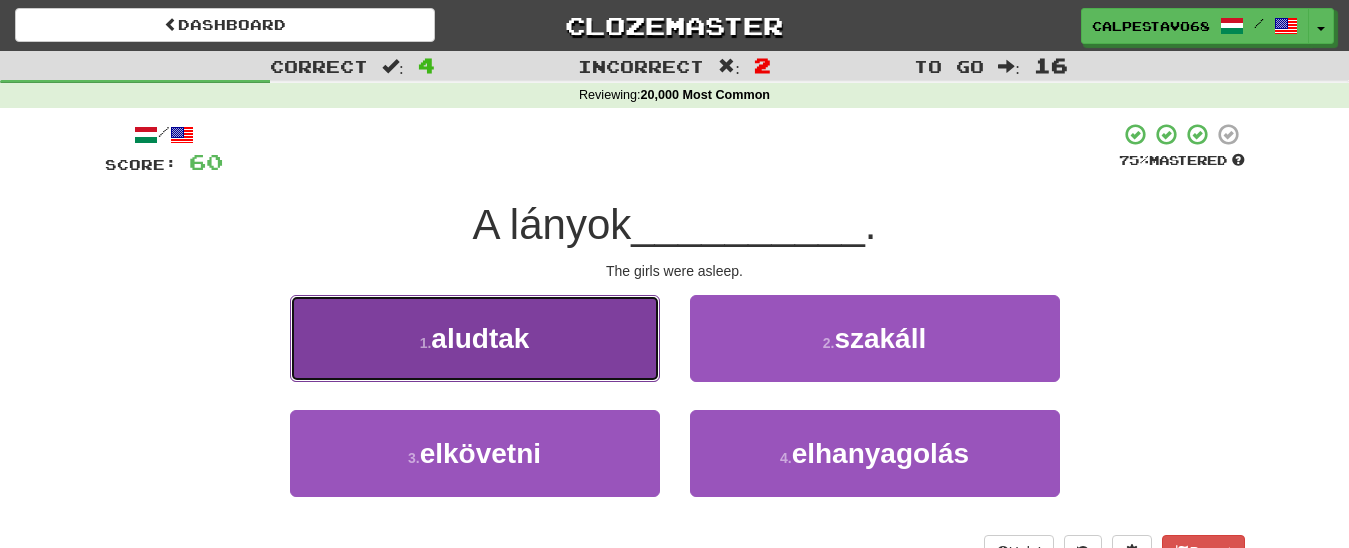 click on "aludtak" at bounding box center (480, 338) 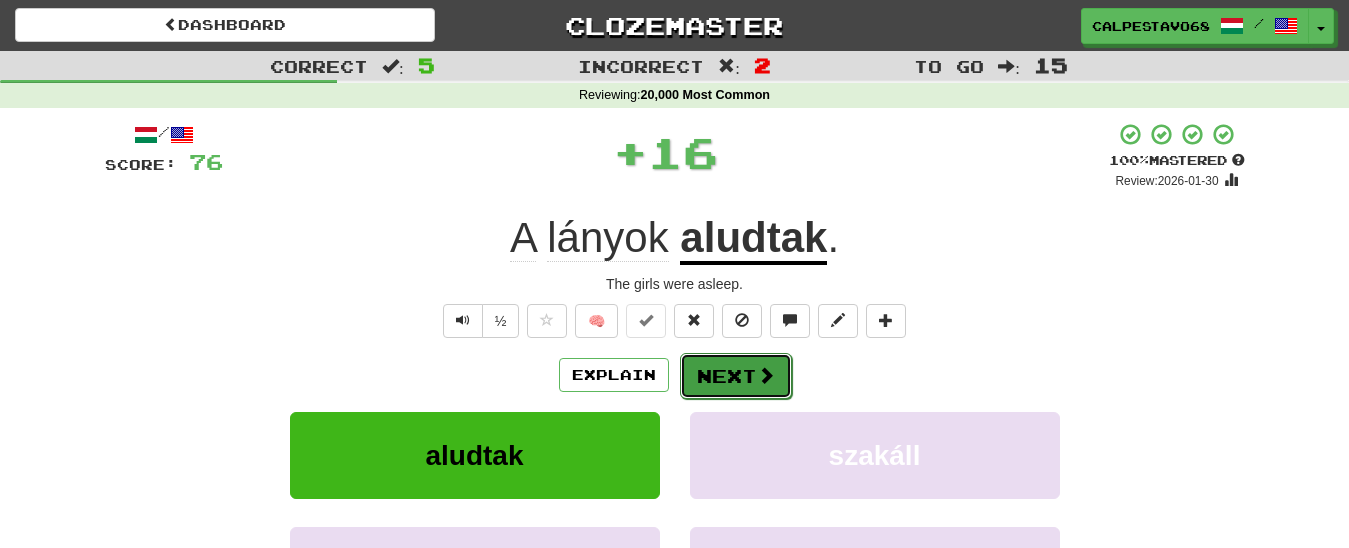 click on "Next" at bounding box center [736, 376] 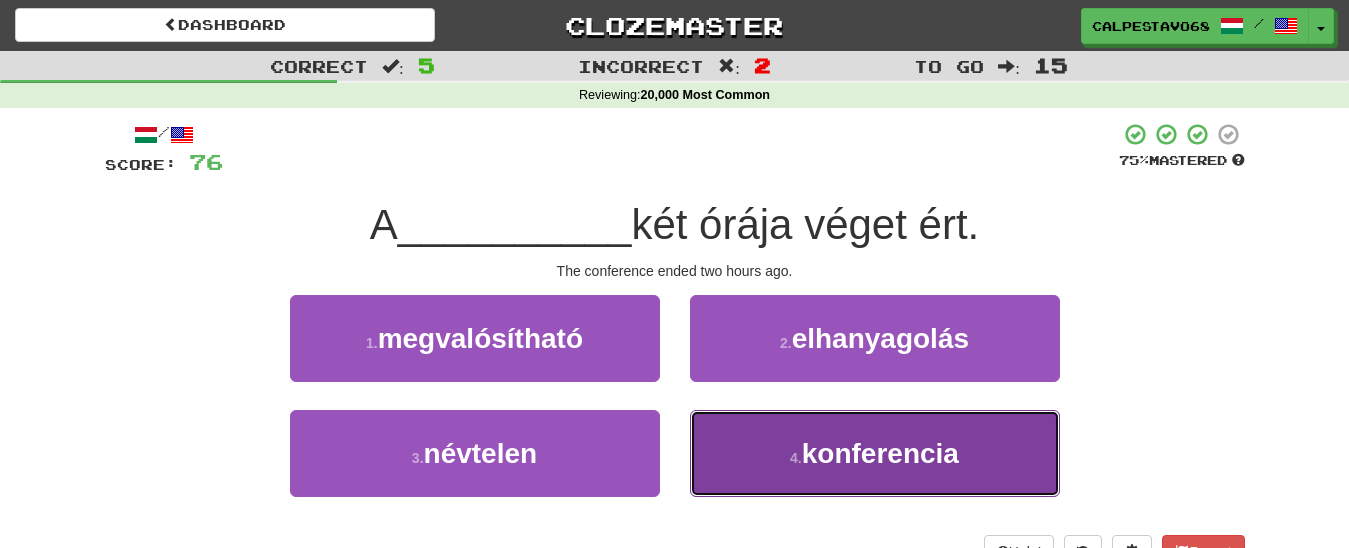 click on "4 .  konferencia" at bounding box center (875, 453) 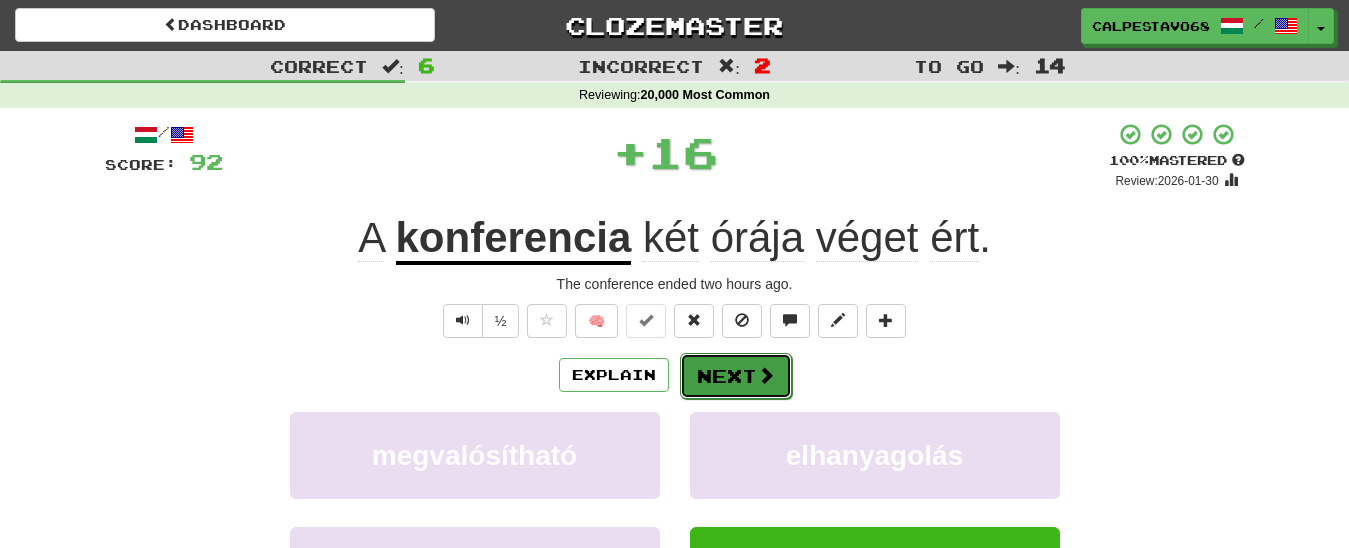 click on "Next" at bounding box center (736, 376) 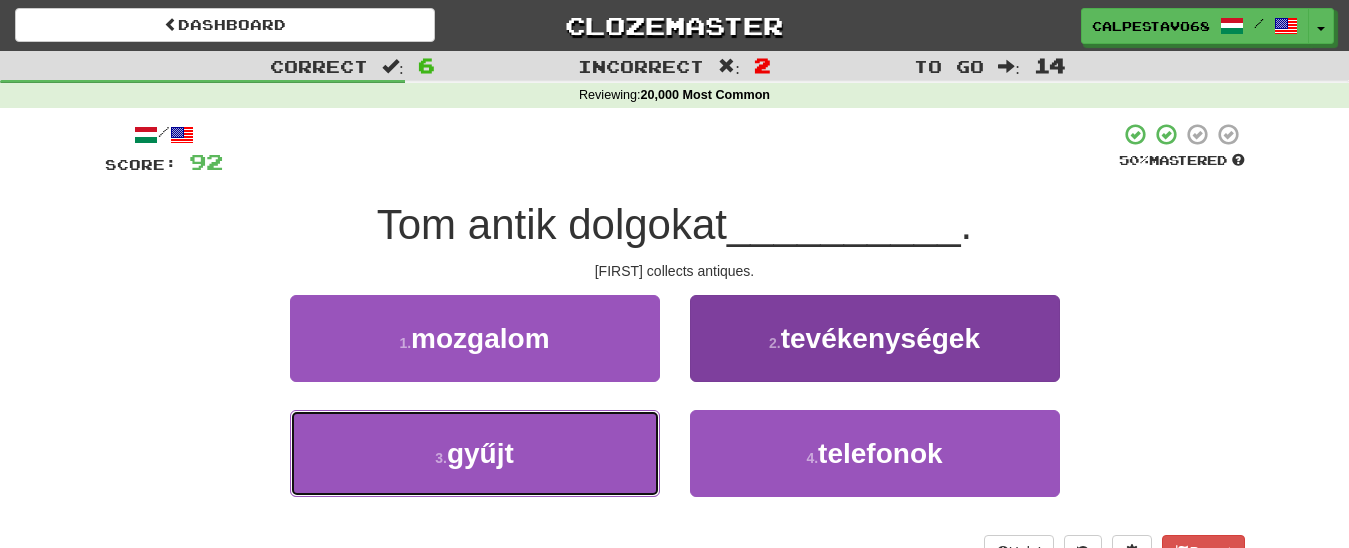 drag, startPoint x: 597, startPoint y: 459, endPoint x: 690, endPoint y: 427, distance: 98.35141 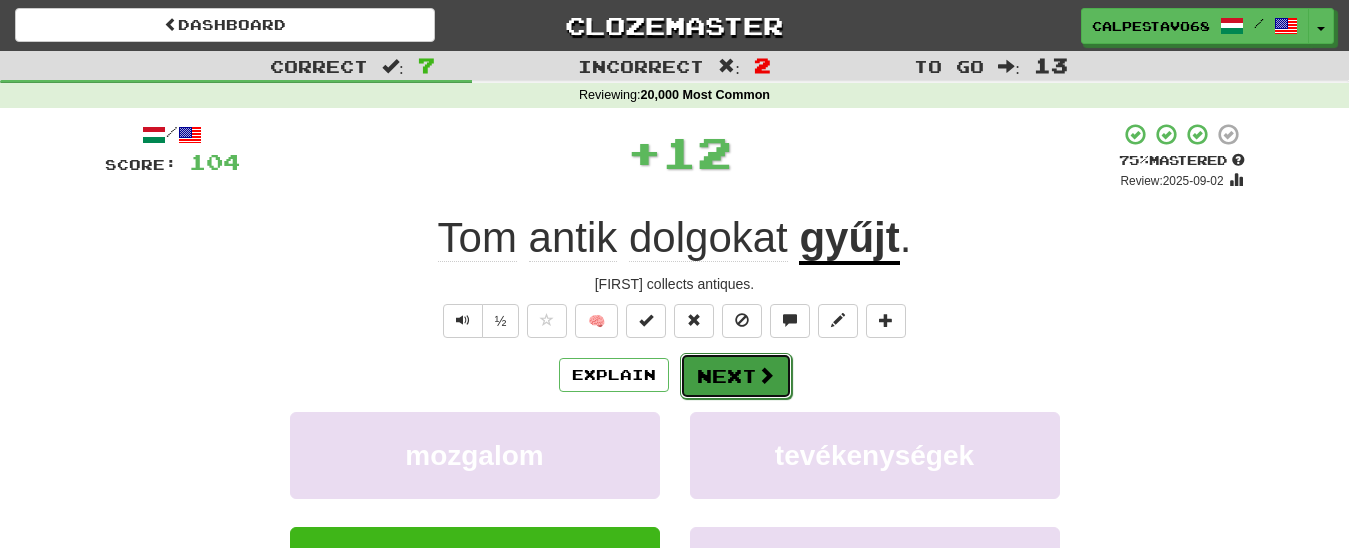 click on "Next" at bounding box center [736, 376] 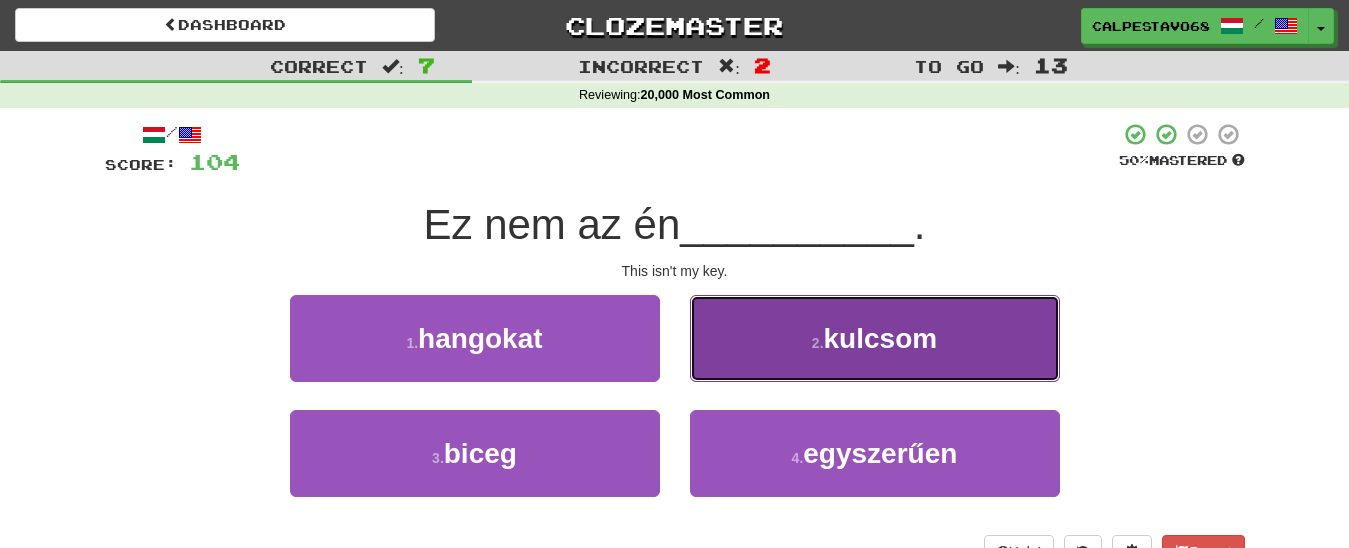 click on "2 .  kulcsom" at bounding box center (875, 338) 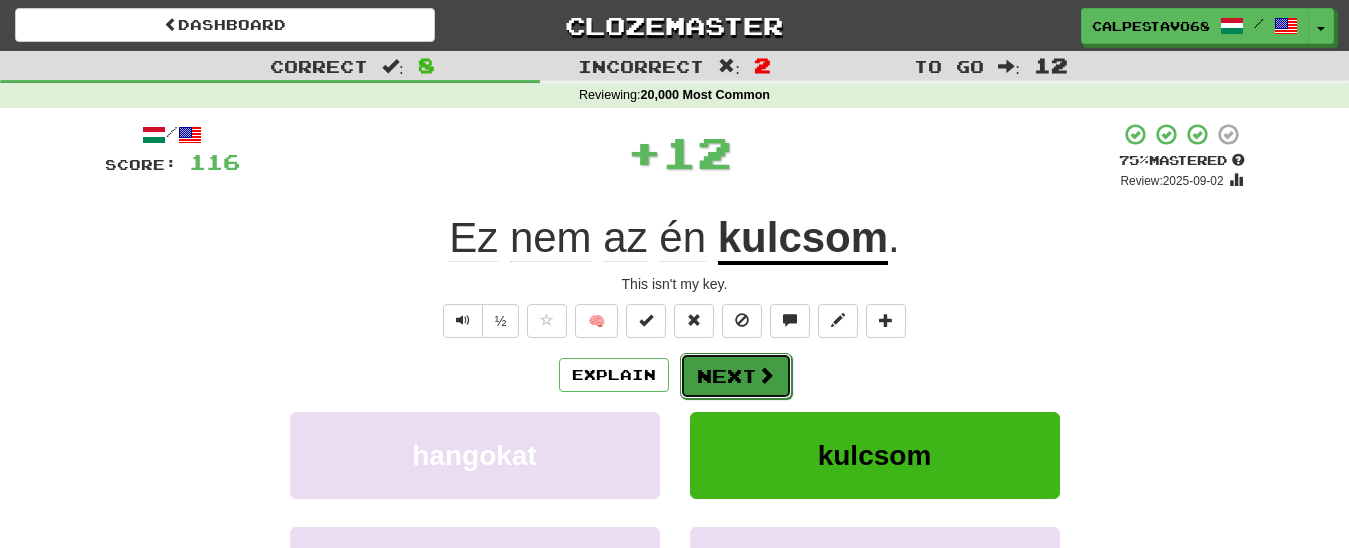 click on "Next" at bounding box center [736, 376] 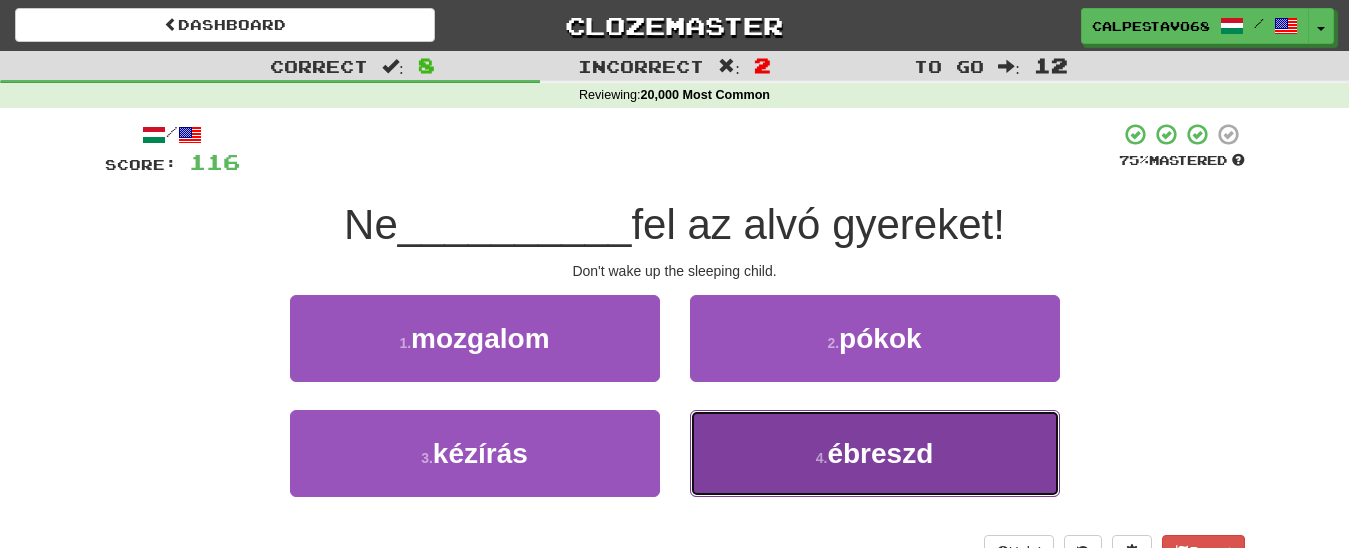 click on "4 .  ébreszd" at bounding box center (875, 453) 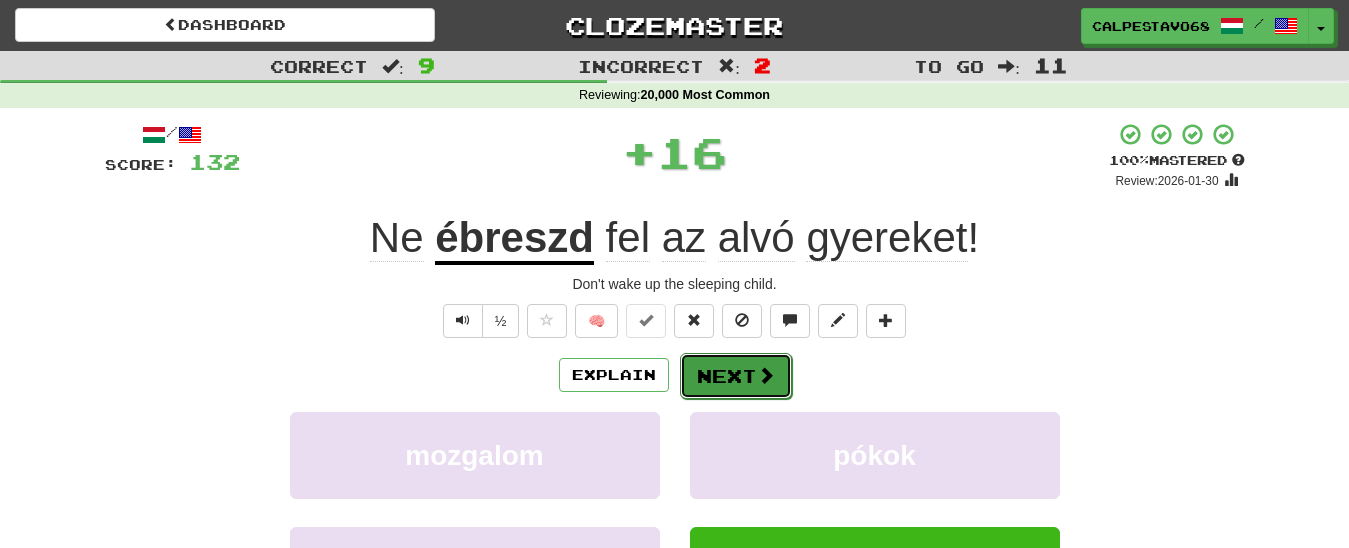 click on "Next" at bounding box center [736, 376] 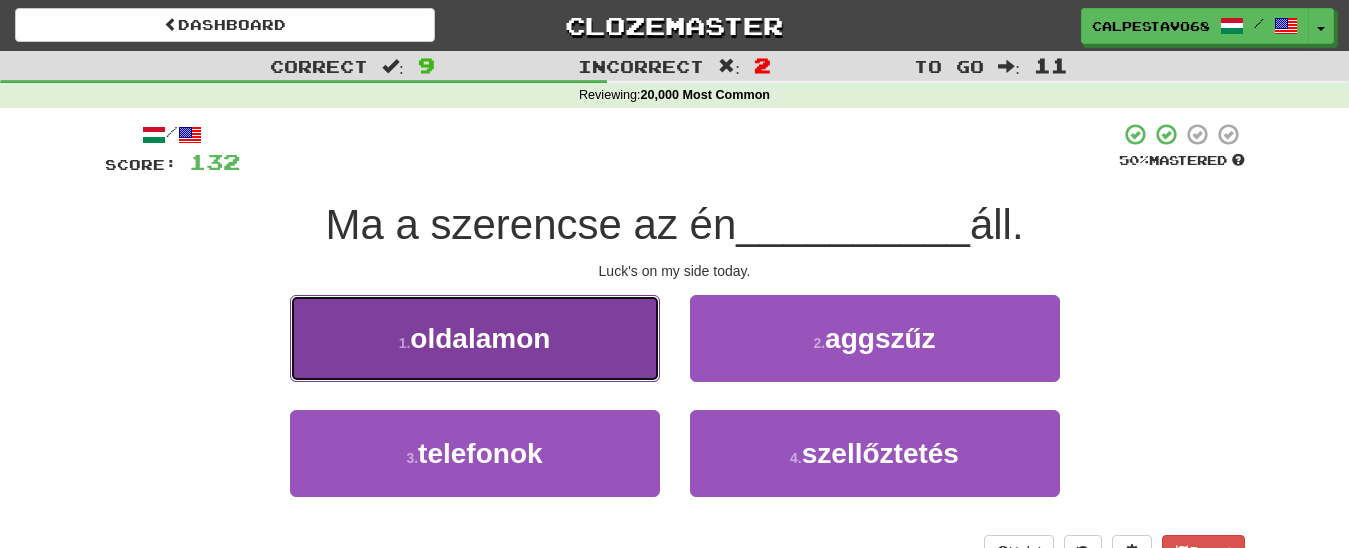 click on "1 .  oldalamon" at bounding box center (475, 338) 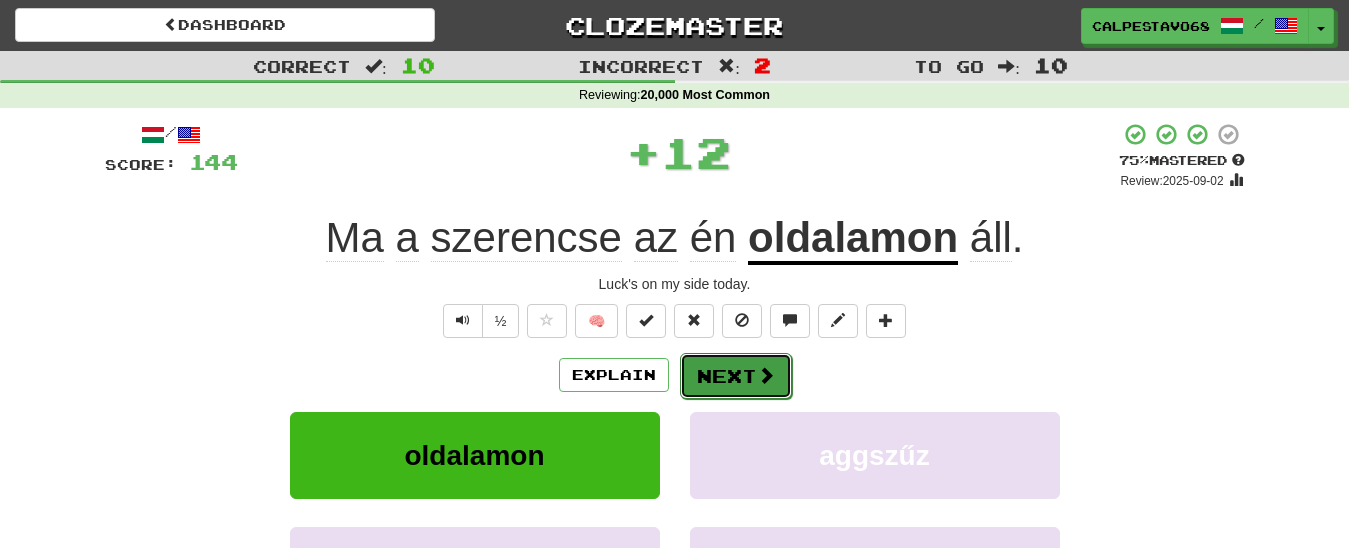 click on "Next" at bounding box center (736, 376) 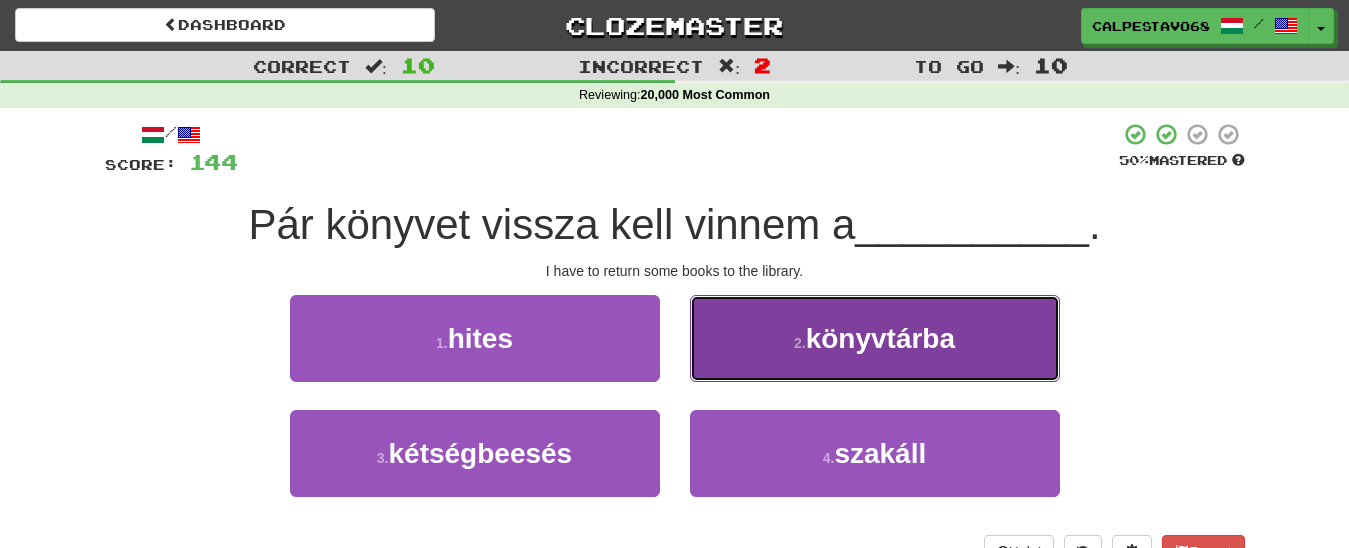 click on "könyvtárba" at bounding box center (880, 338) 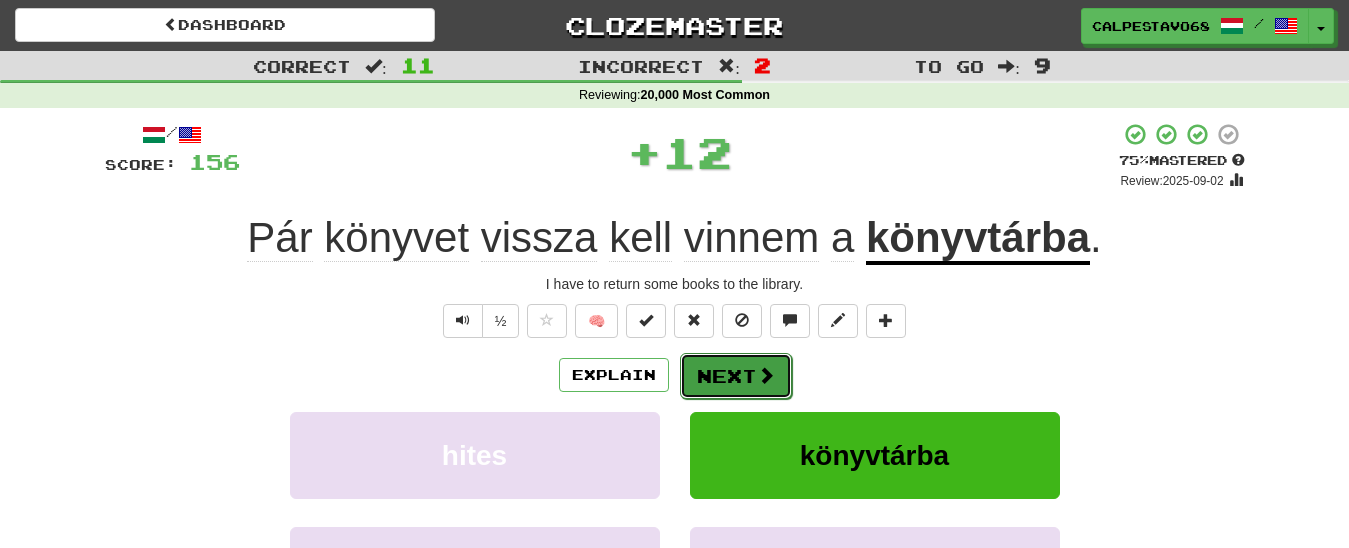 click at bounding box center (766, 375) 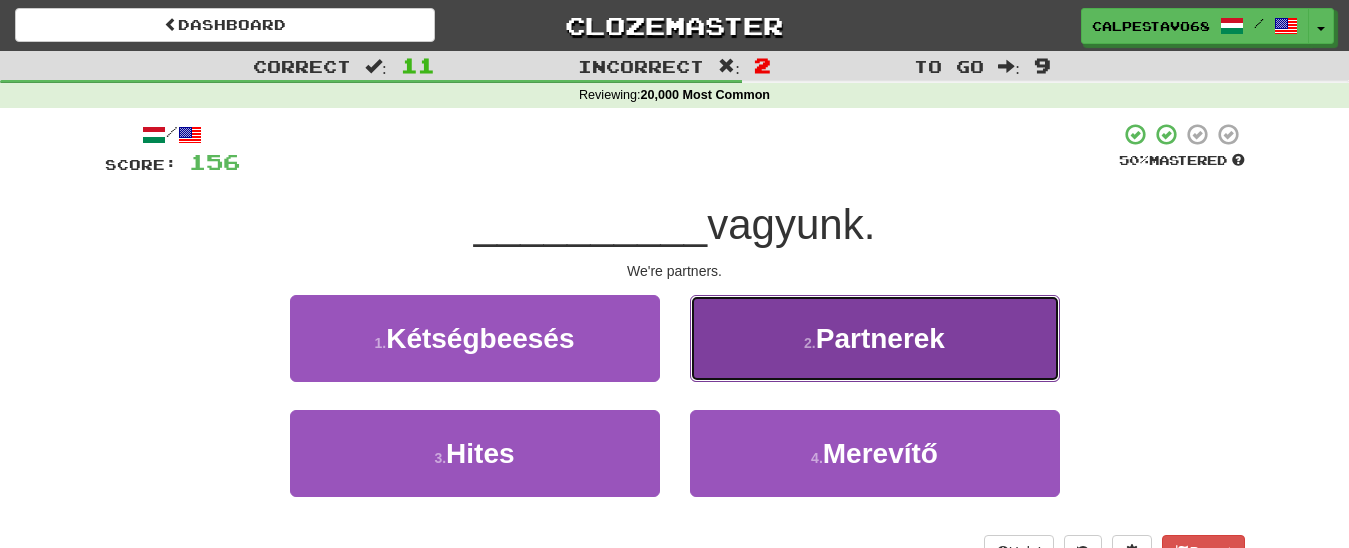 click on "2 .  Partnerek" at bounding box center [875, 338] 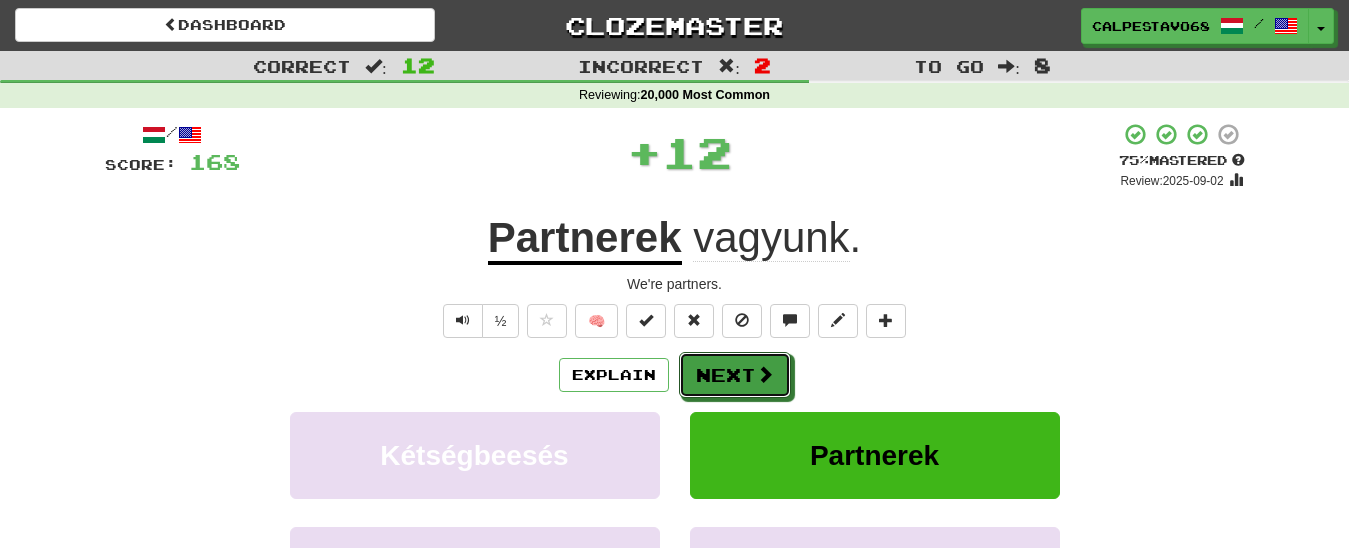 click at bounding box center (765, 374) 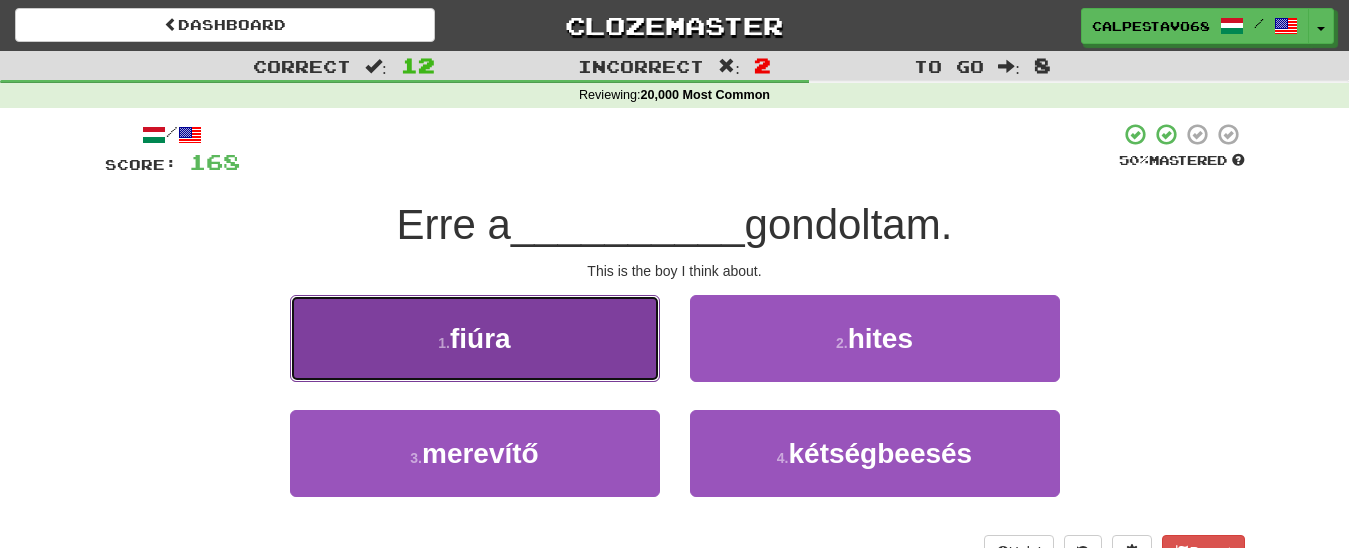 click on "1 .  fiúra" at bounding box center (475, 338) 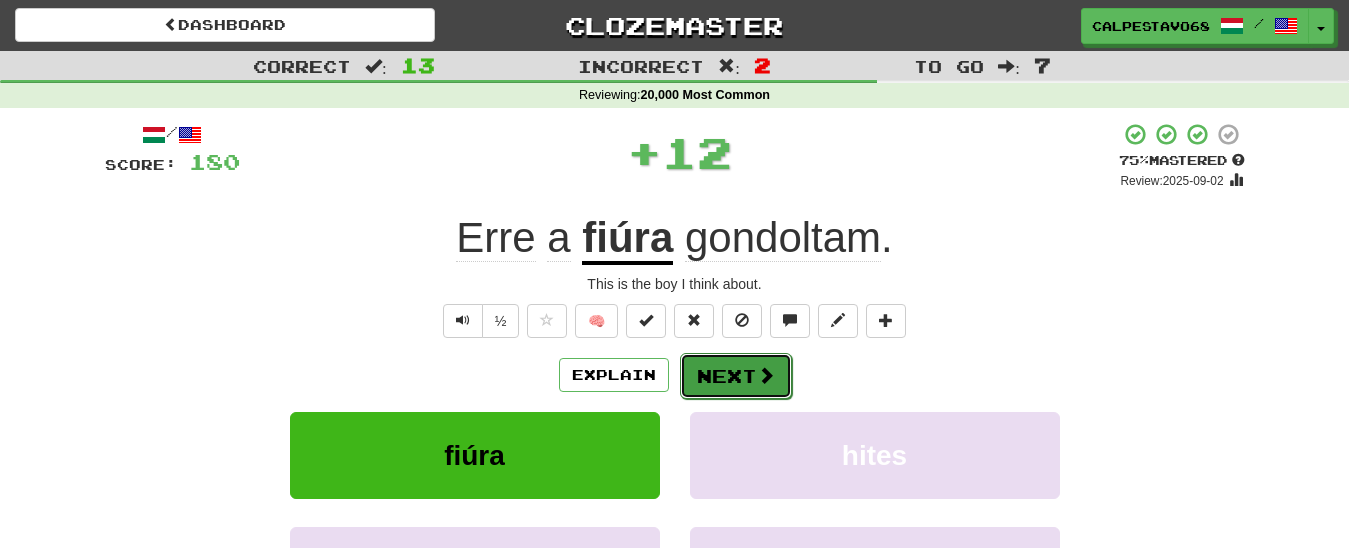 click at bounding box center [766, 375] 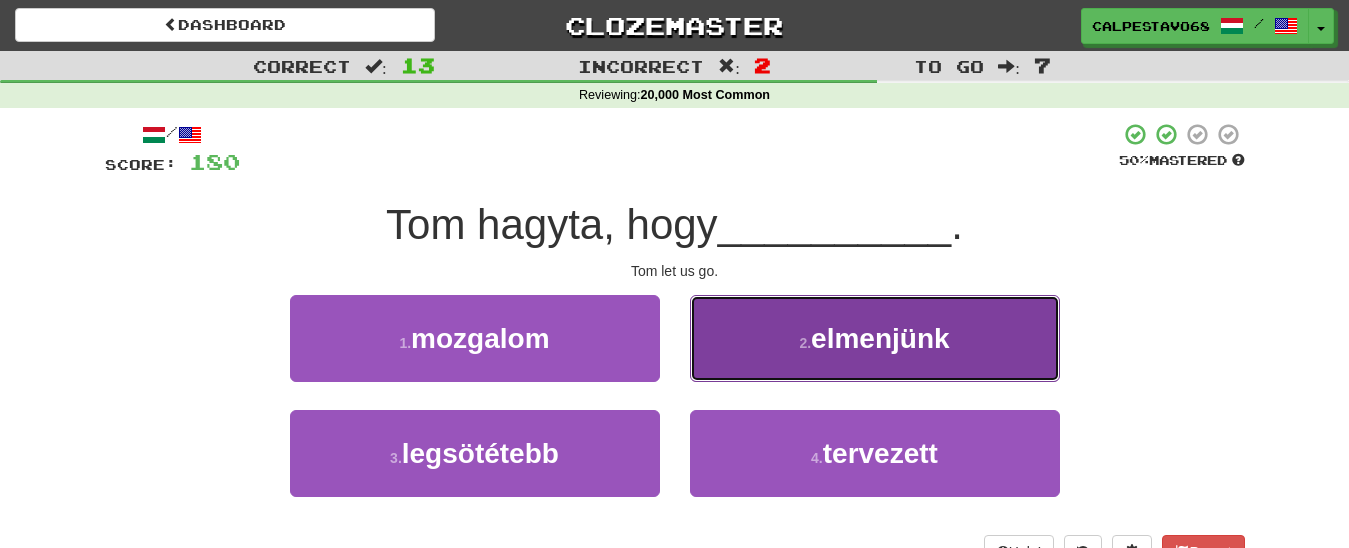 click on "2 .  elmenjünk" at bounding box center (875, 338) 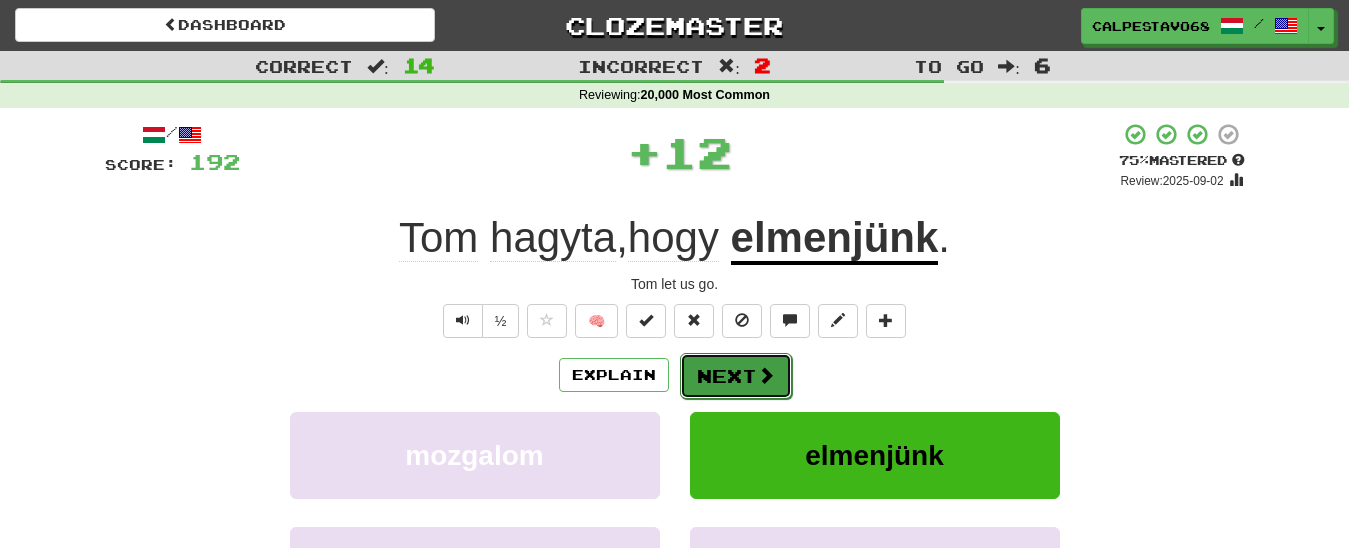 click on "Next" at bounding box center (736, 376) 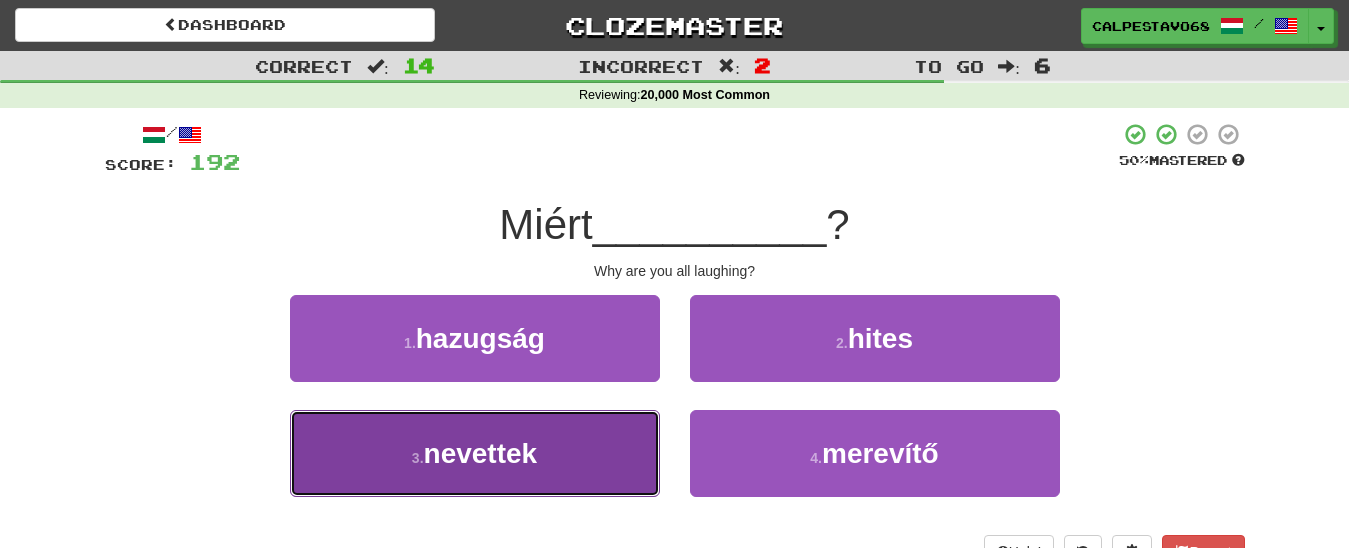 click on "3 .  nevettek" at bounding box center (475, 453) 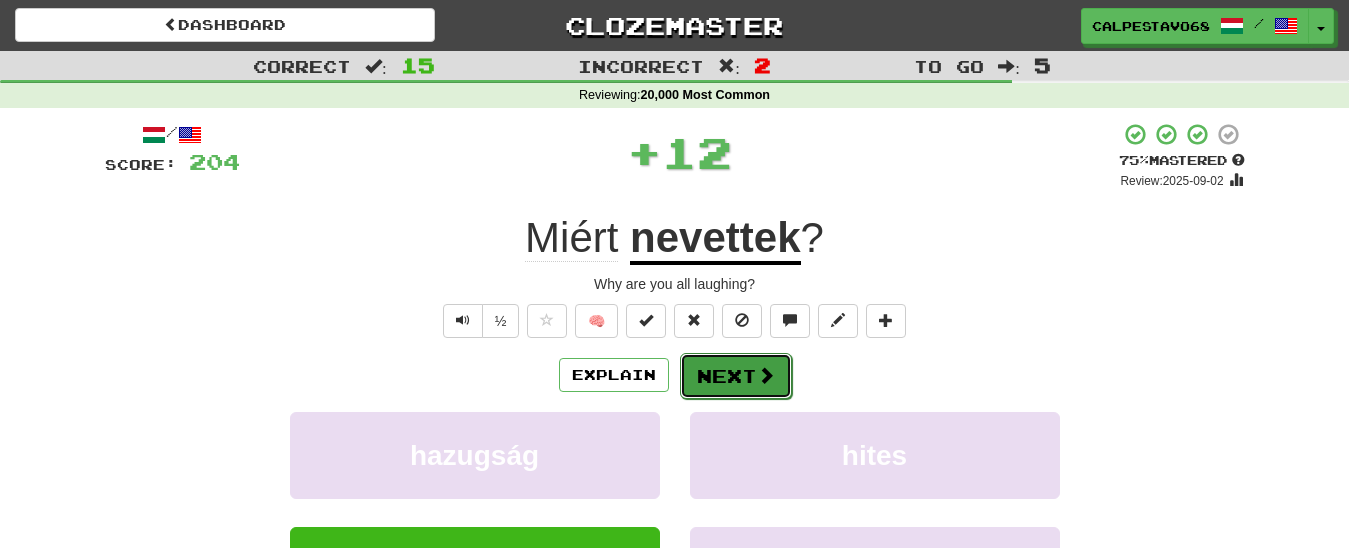 click on "Next" at bounding box center (736, 376) 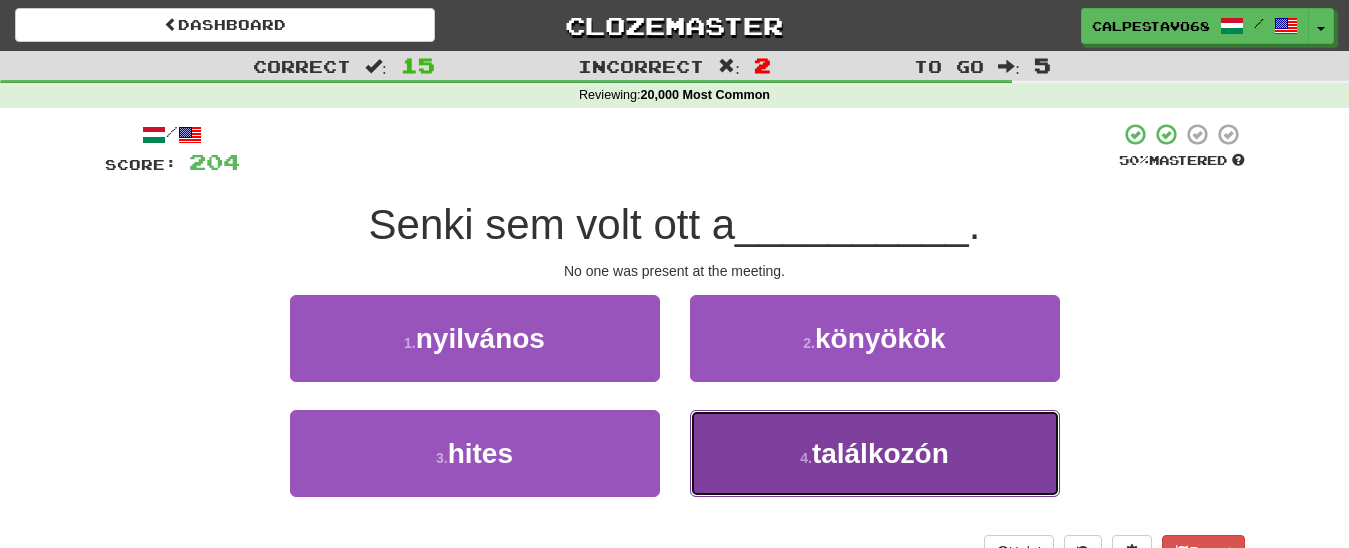 click on "4 .  találkozón" at bounding box center (875, 453) 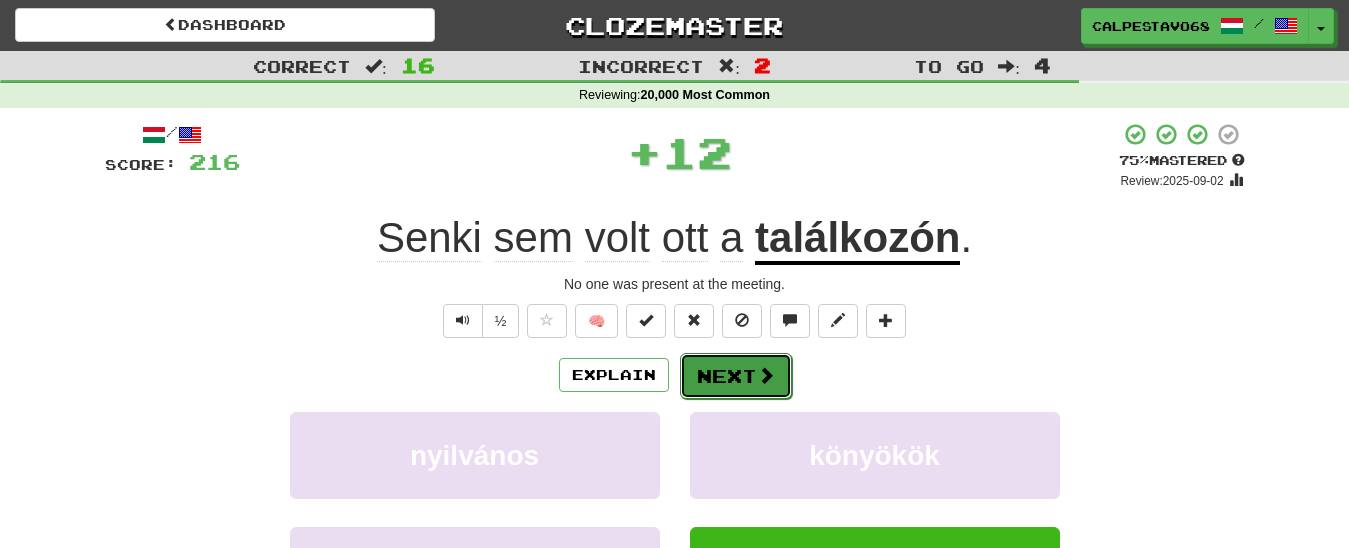 click on "Next" at bounding box center (736, 376) 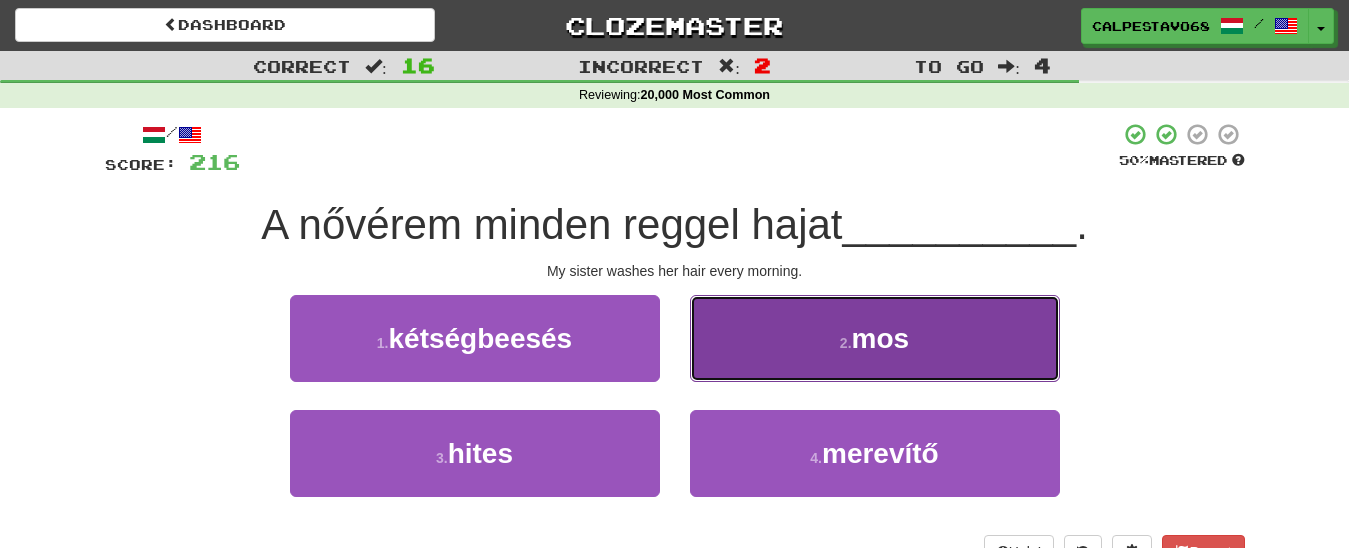 click on "2 .  mos" at bounding box center (875, 338) 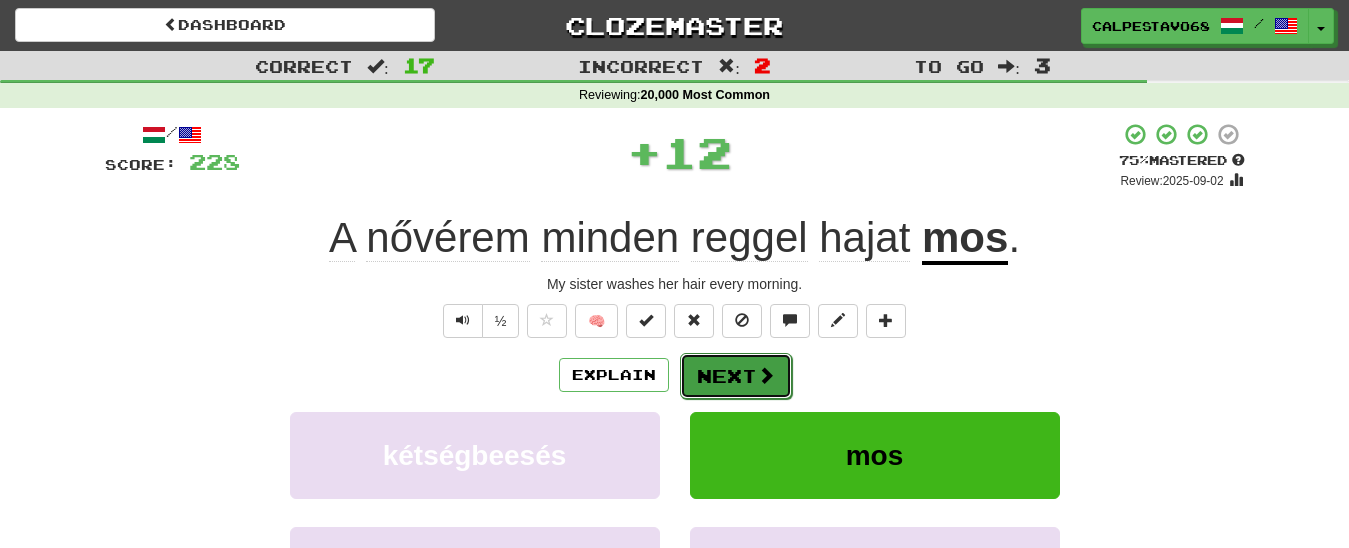 click at bounding box center [766, 375] 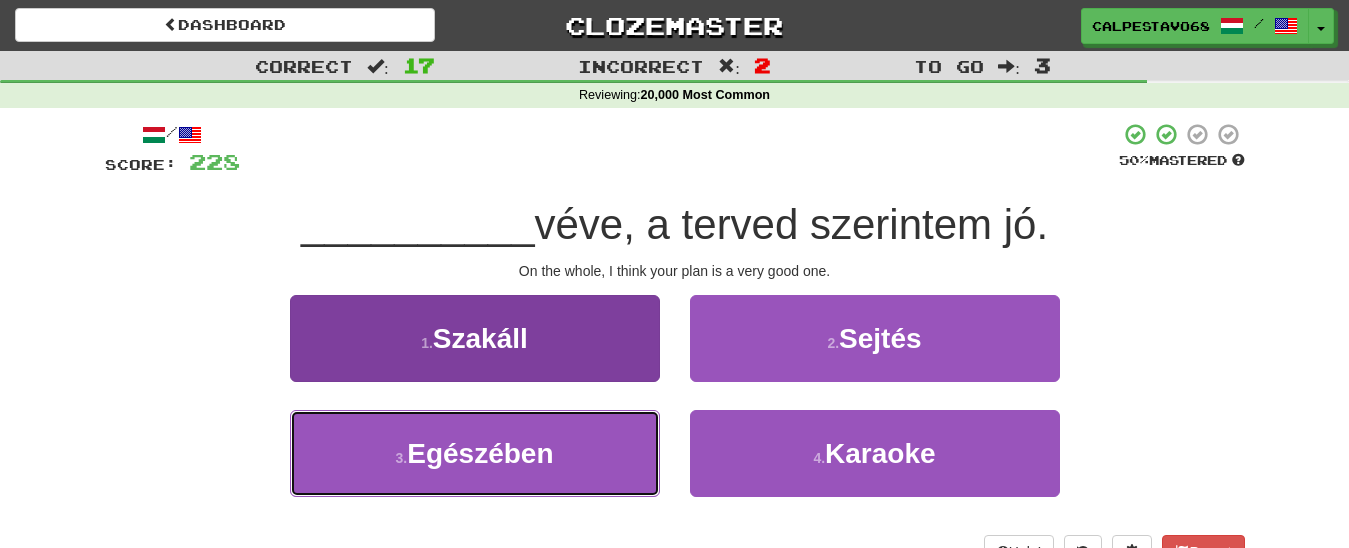 click on "3 .  Egészében" at bounding box center [475, 453] 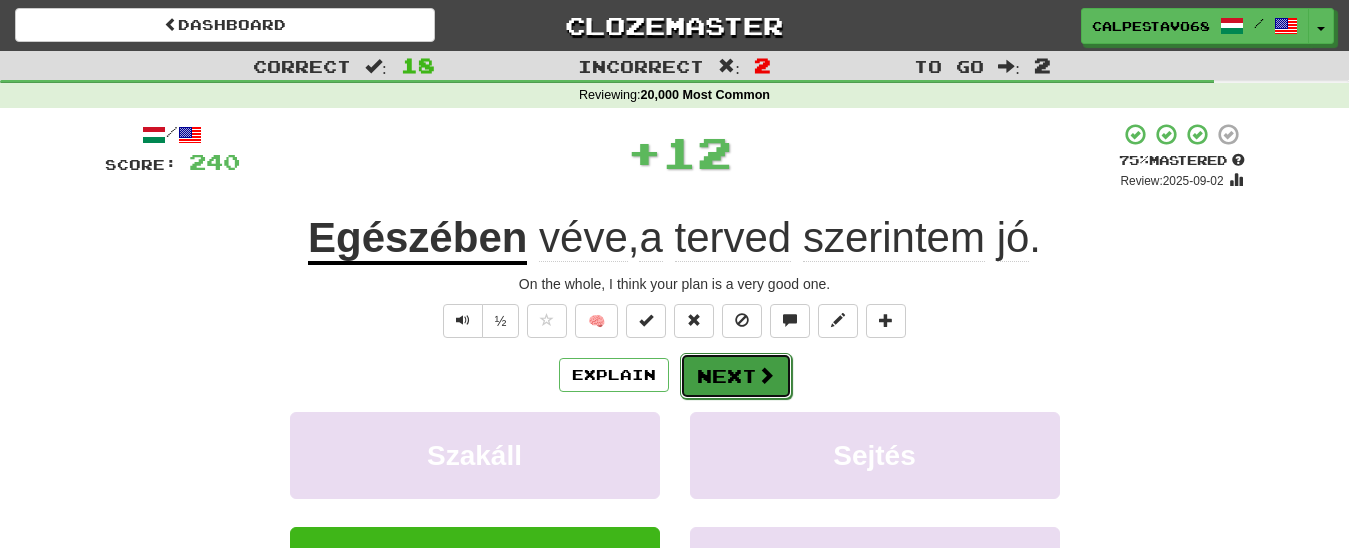 click on "Next" at bounding box center (736, 376) 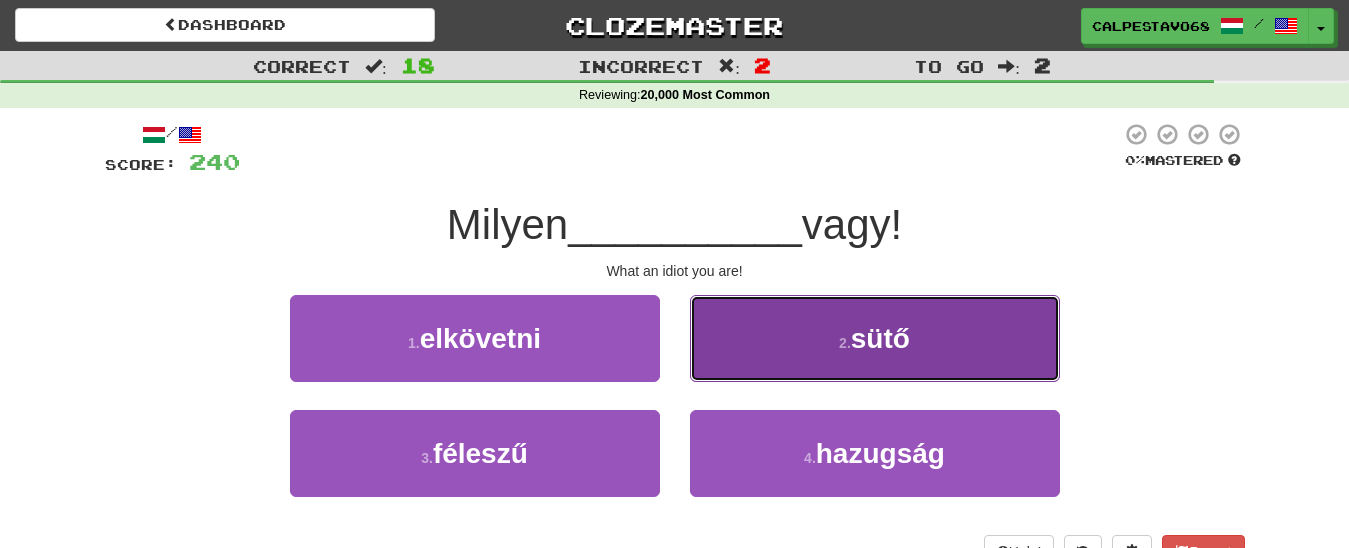 click on "2 .  sütő" at bounding box center [875, 338] 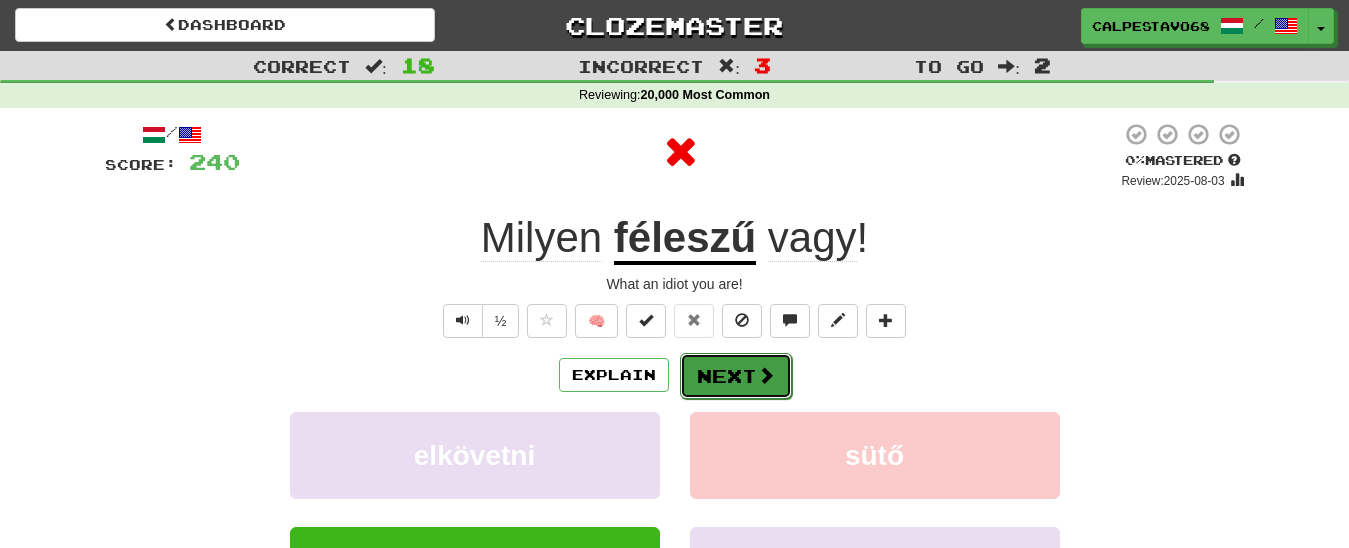 click on "Next" at bounding box center [736, 376] 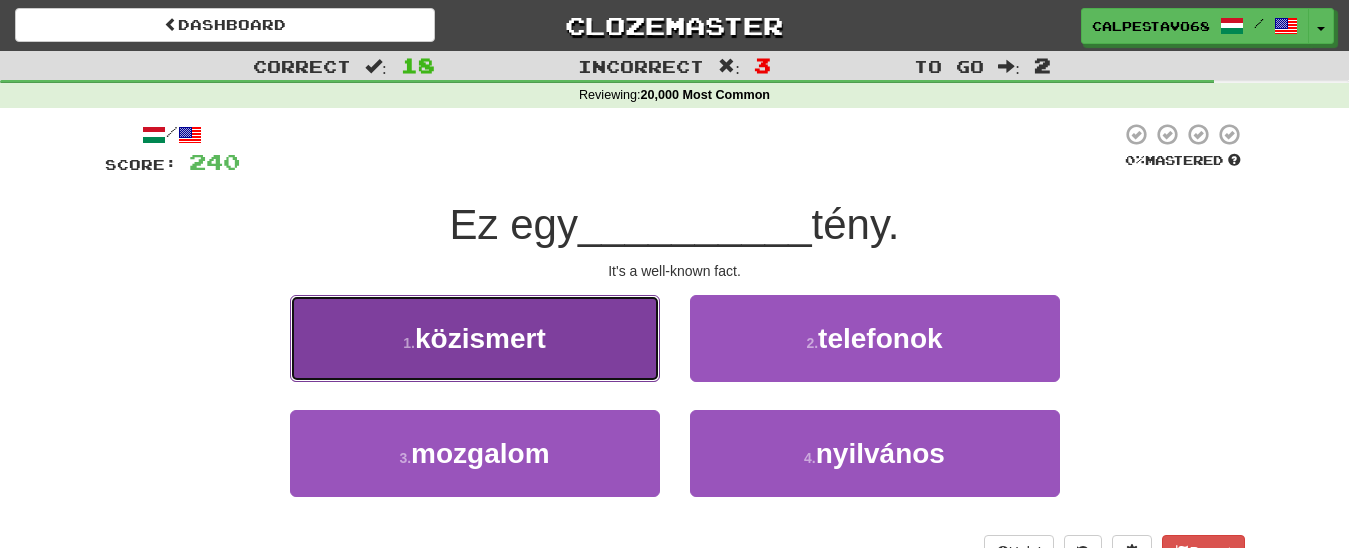 click on "1 .  közismert" at bounding box center [475, 338] 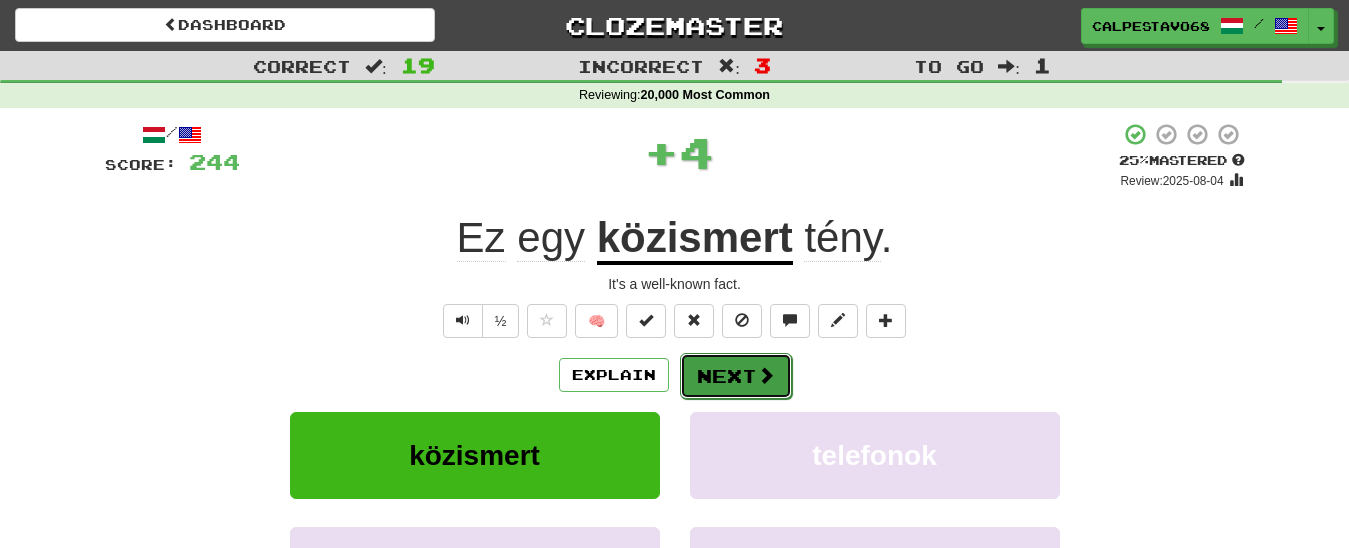 click on "Next" at bounding box center (736, 376) 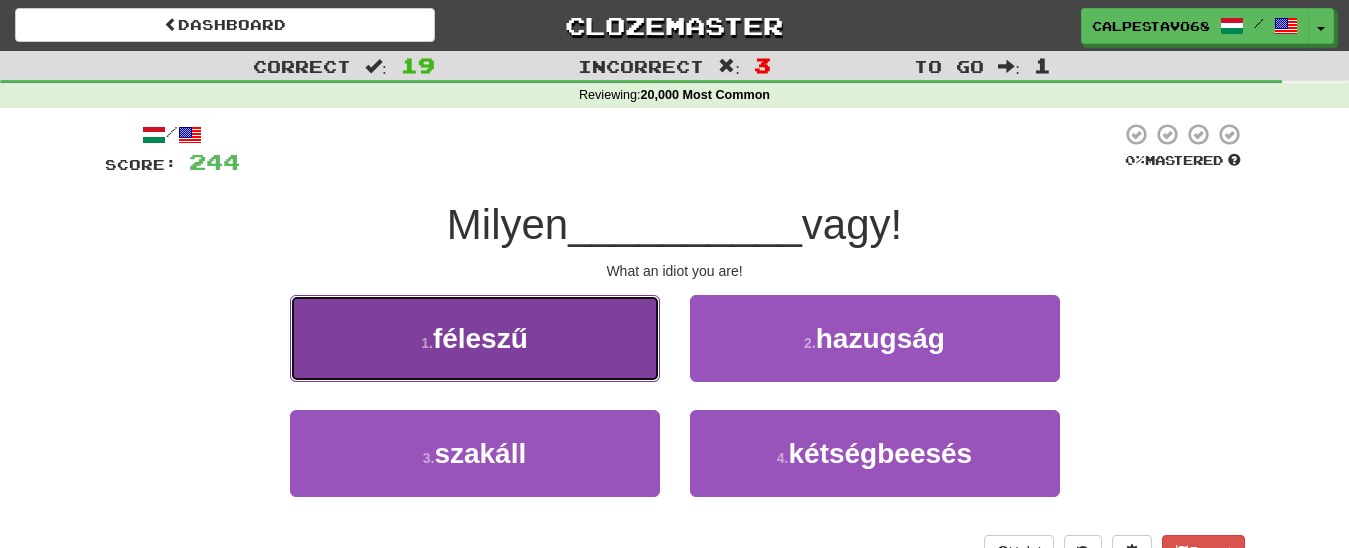 click on "1 .  féleszű" at bounding box center (475, 338) 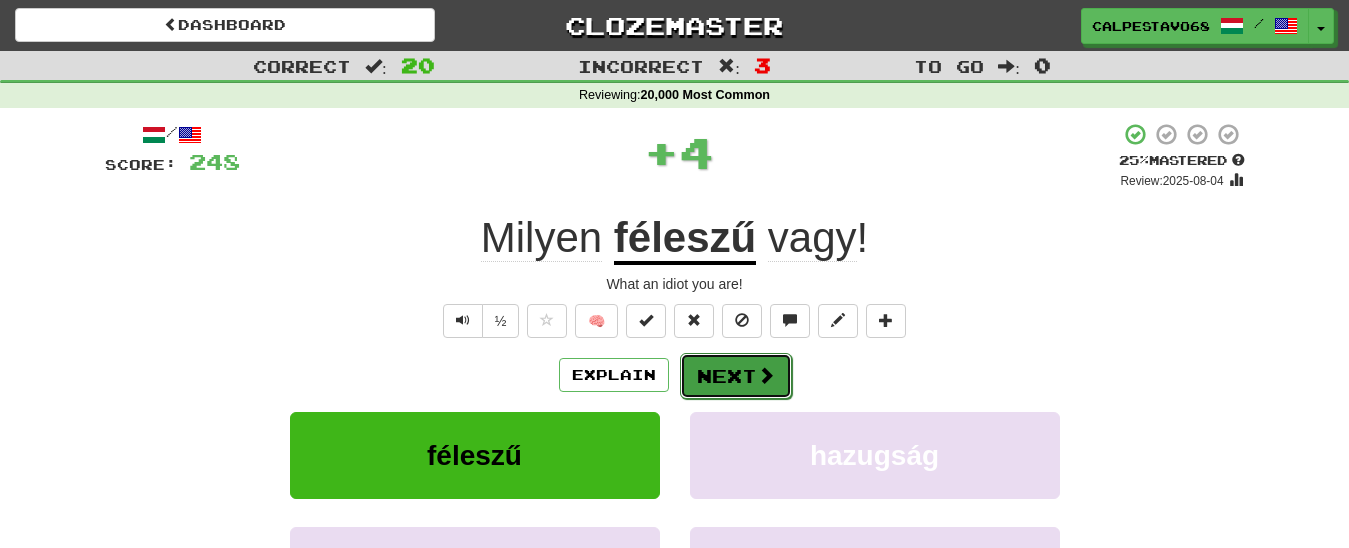 click on "Next" at bounding box center (736, 376) 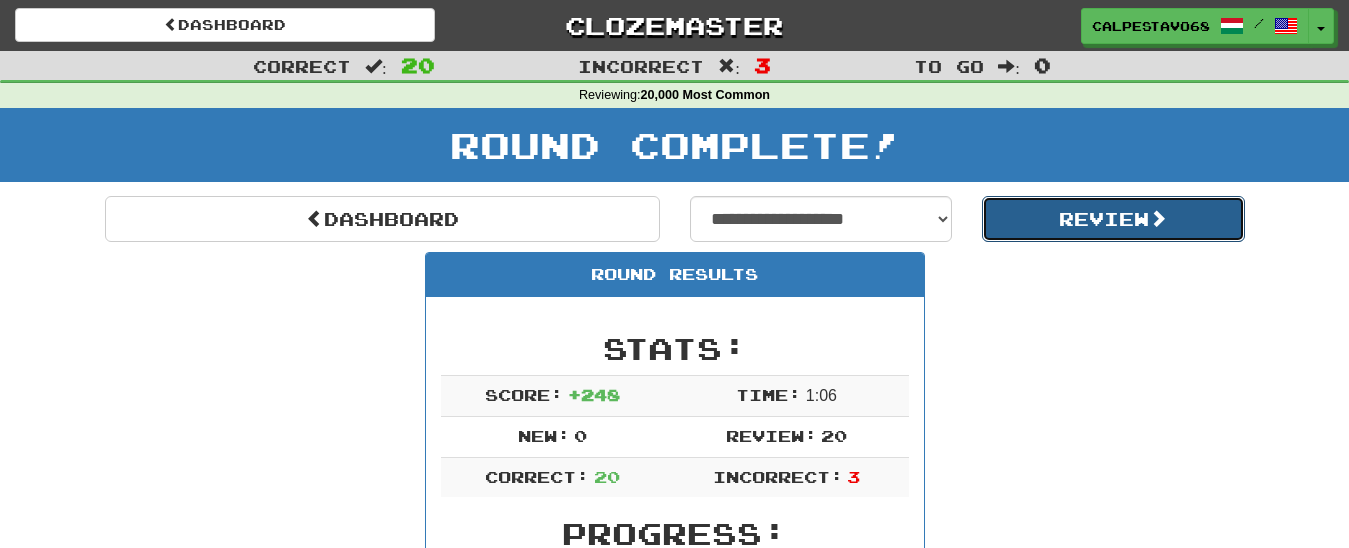 click on "Review" at bounding box center (1113, 219) 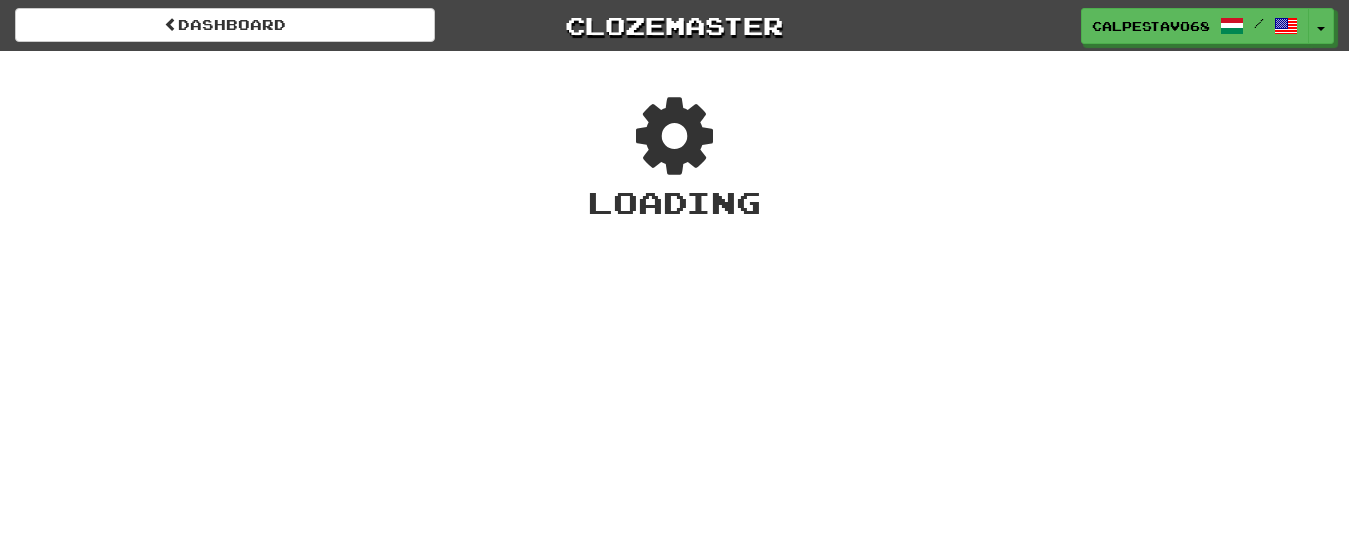scroll, scrollTop: 0, scrollLeft: 0, axis: both 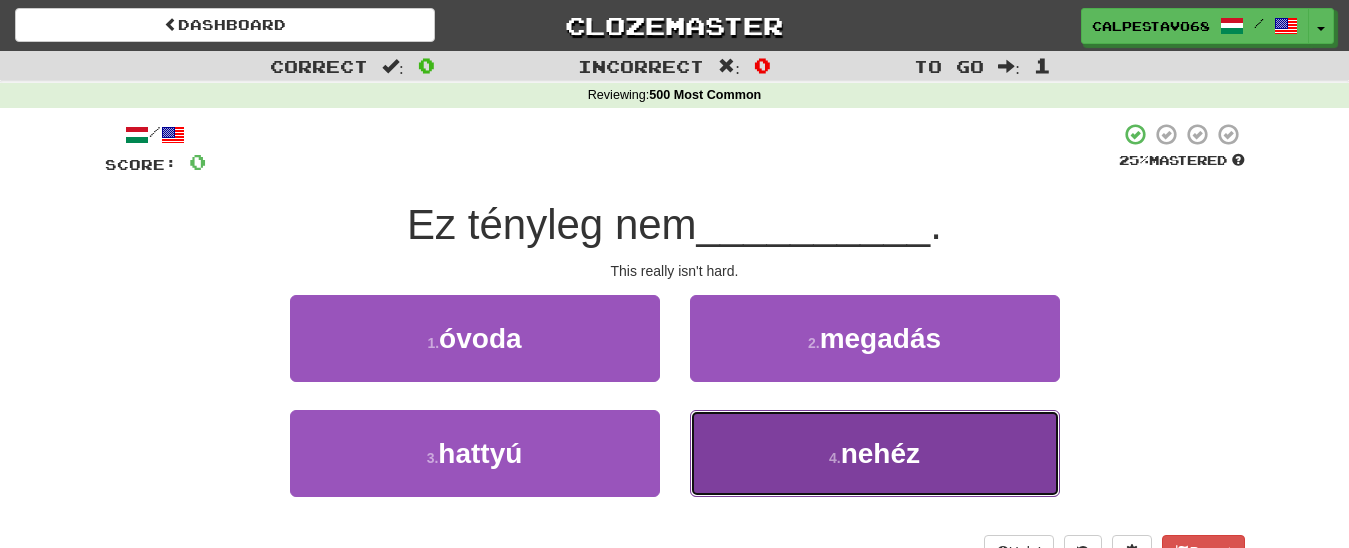 click on "4 .  nehéz" at bounding box center (875, 453) 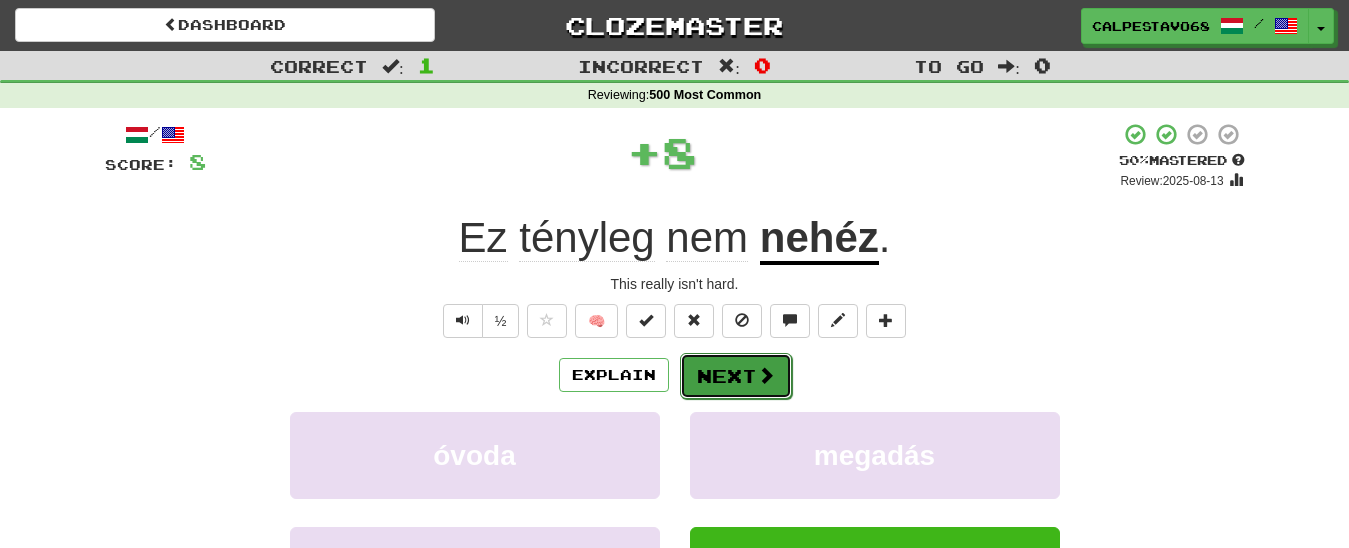 click on "Next" at bounding box center [736, 376] 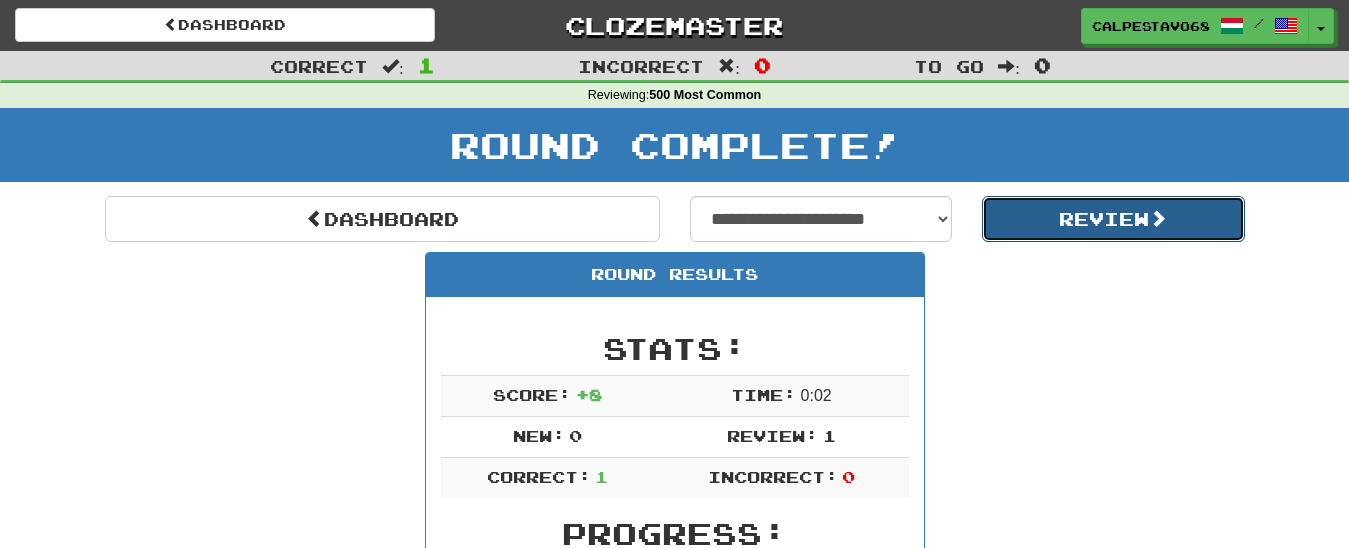 click on "Review" at bounding box center (1113, 219) 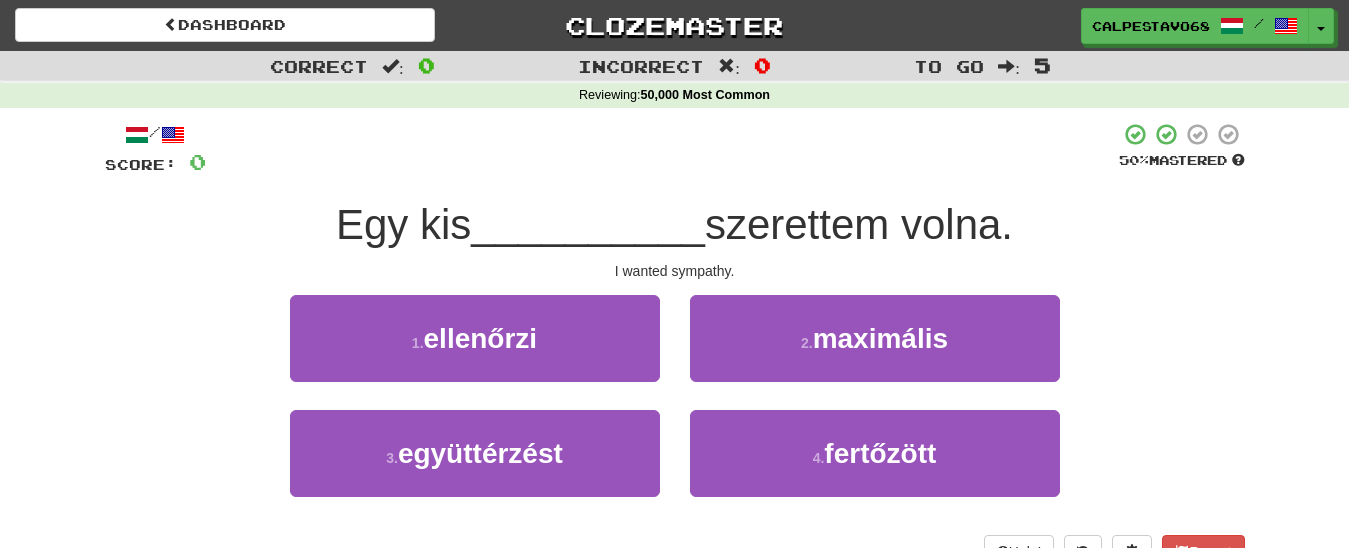 scroll, scrollTop: 0, scrollLeft: 0, axis: both 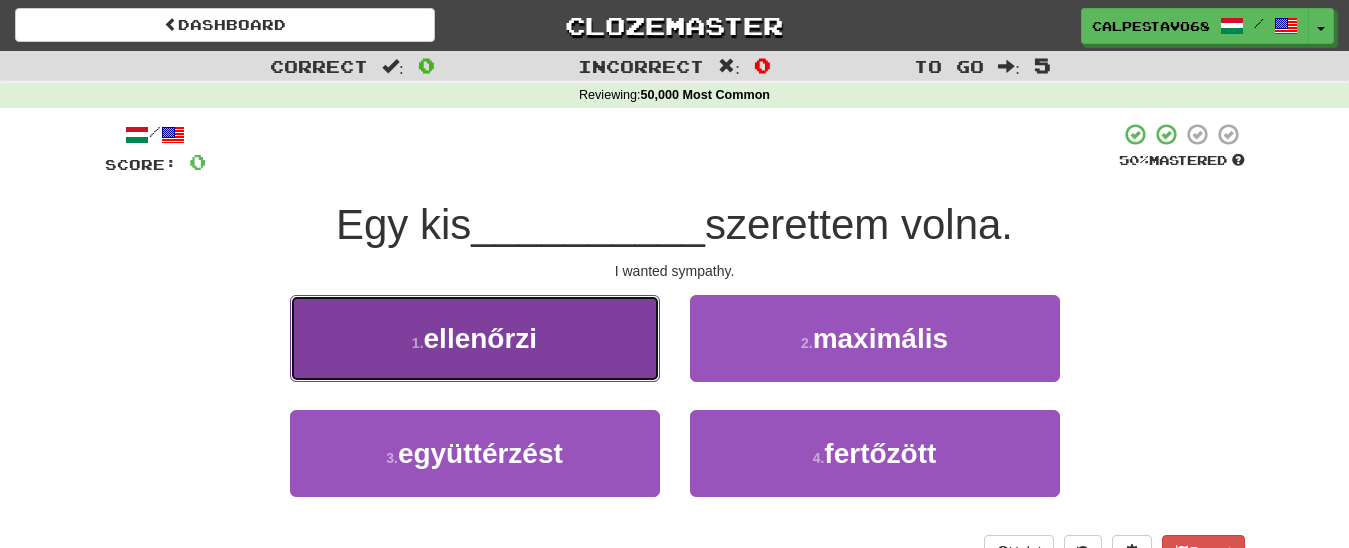 click on "ellenőrzi" at bounding box center [481, 338] 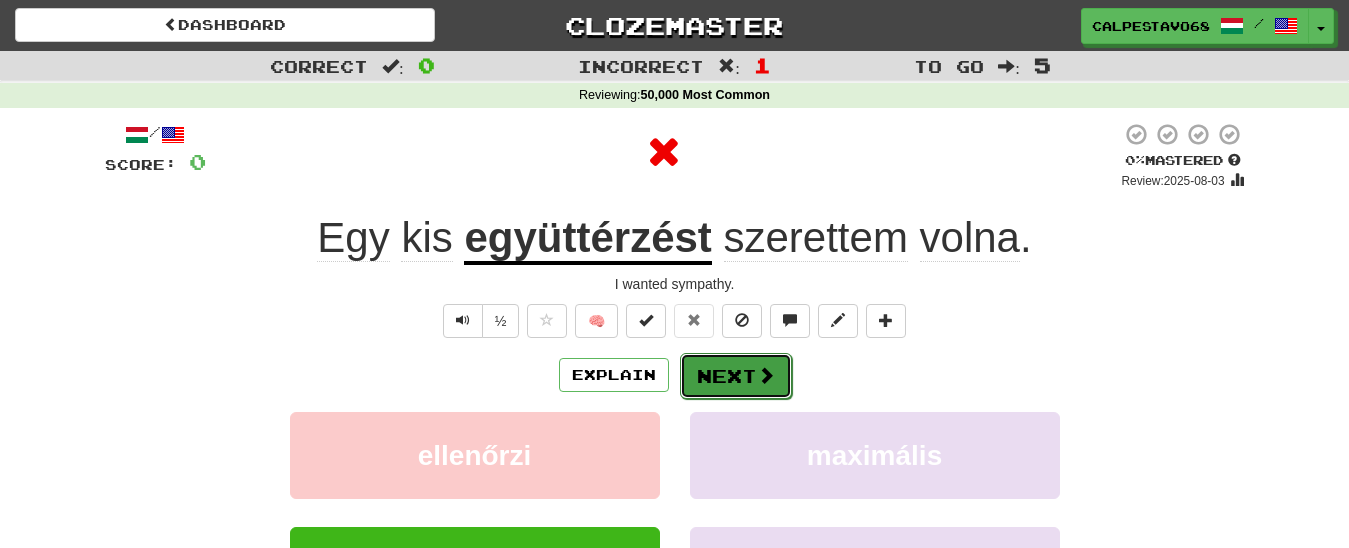 click on "Next" at bounding box center [736, 376] 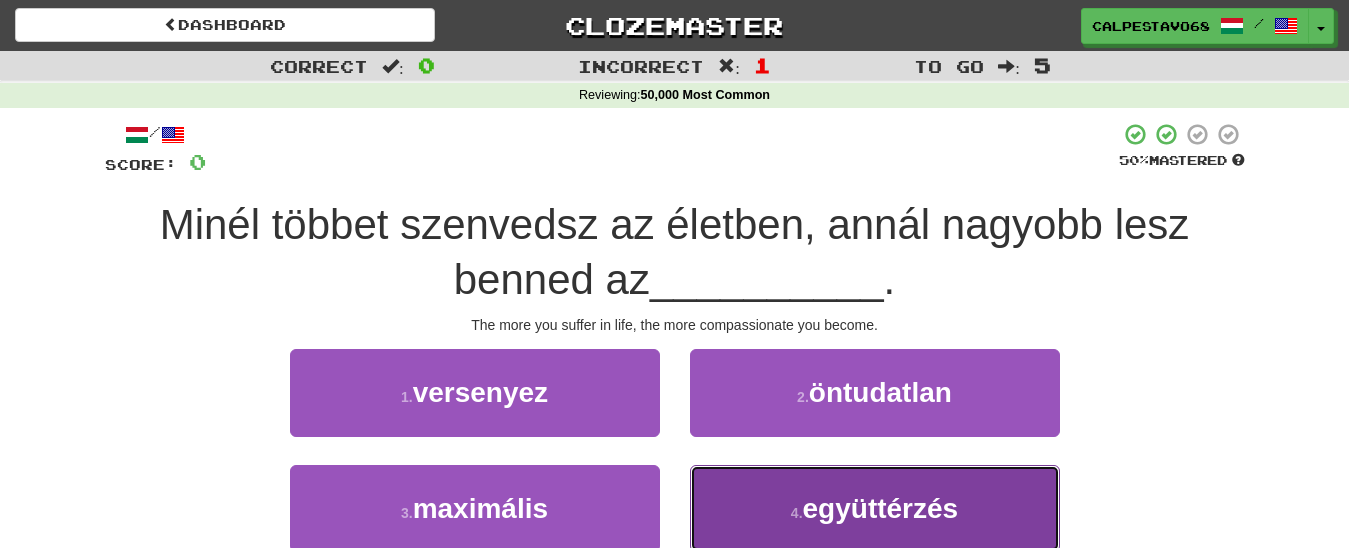 click on "együttérzés" at bounding box center (881, 508) 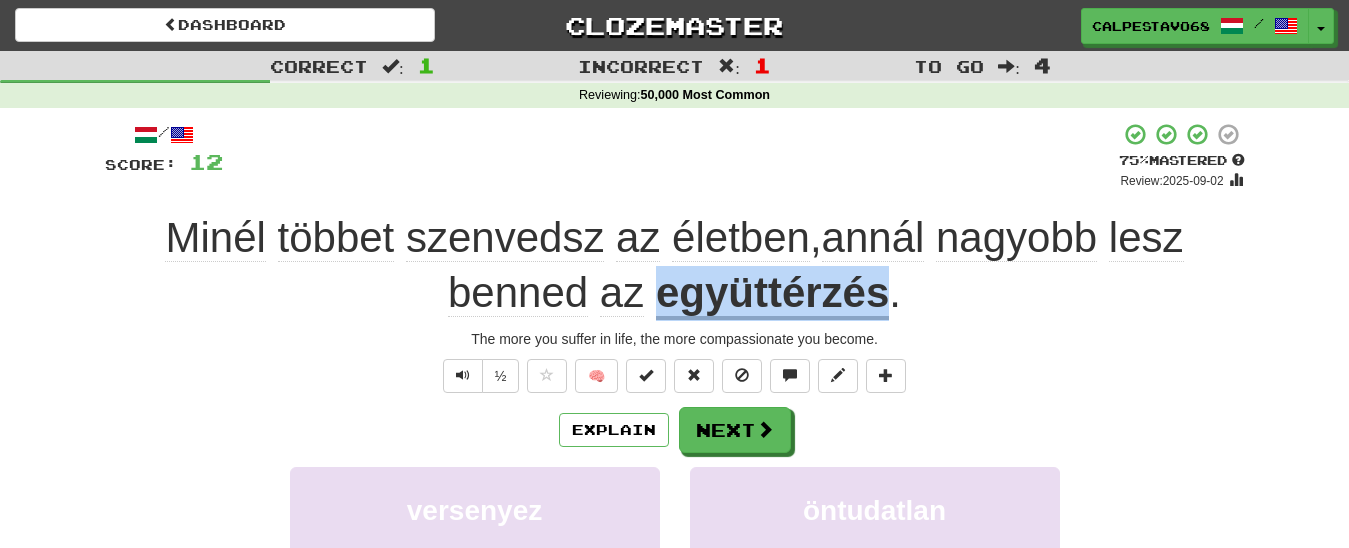 drag, startPoint x: 655, startPoint y: 295, endPoint x: 884, endPoint y: 300, distance: 229.05458 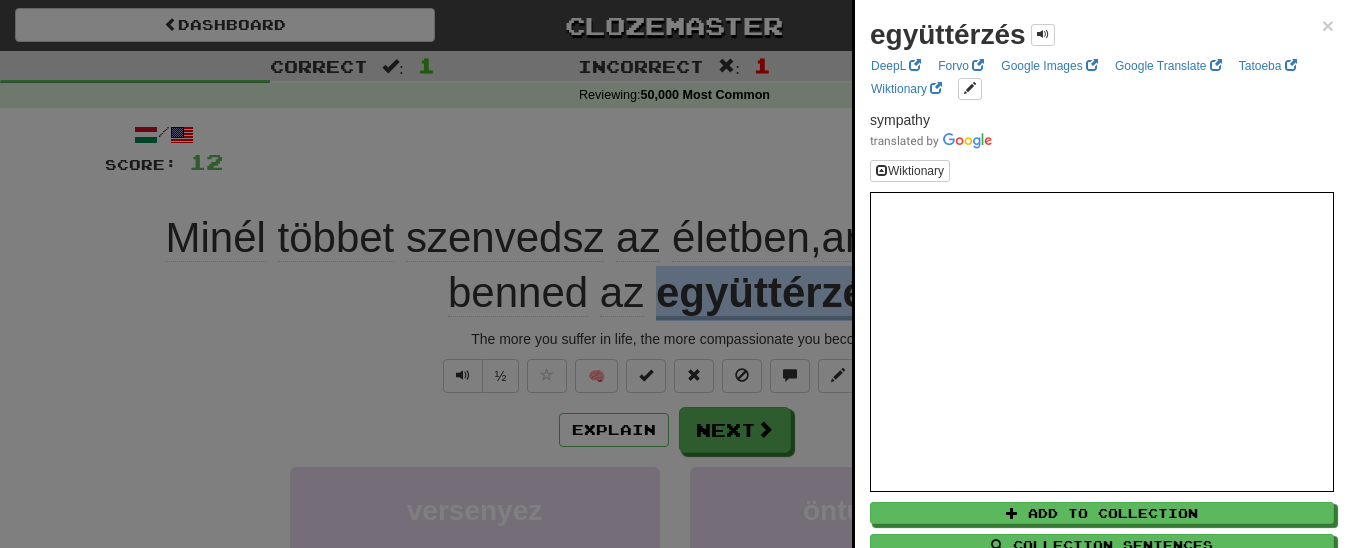 copy on "együttérzés" 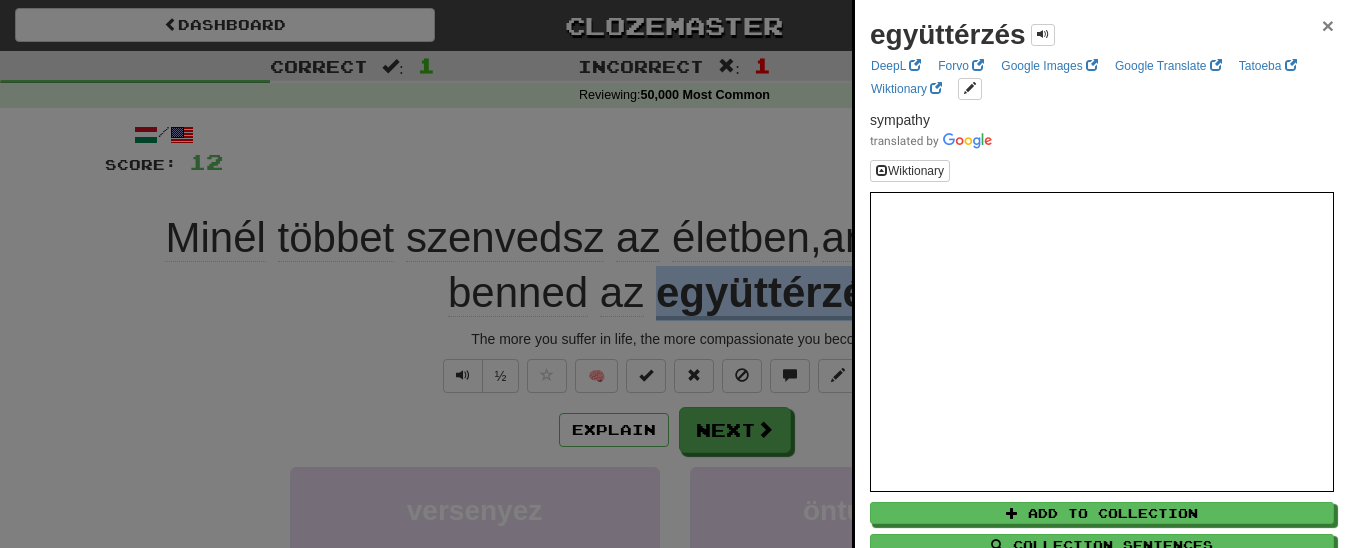 click on "×" at bounding box center (1328, 25) 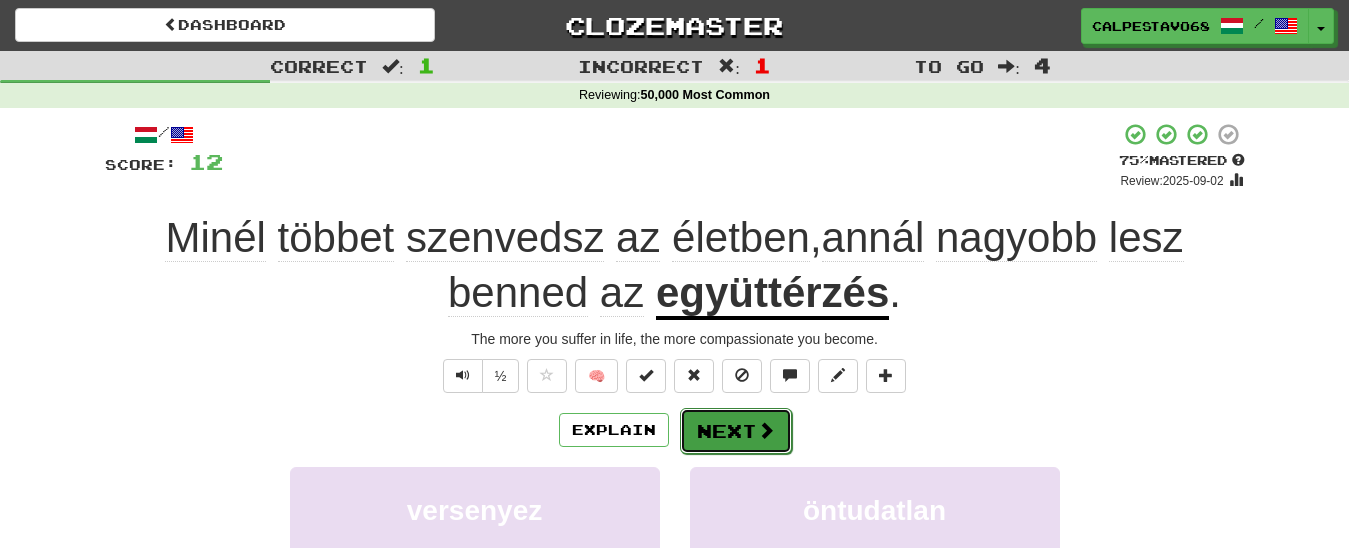 click on "Next" at bounding box center (736, 431) 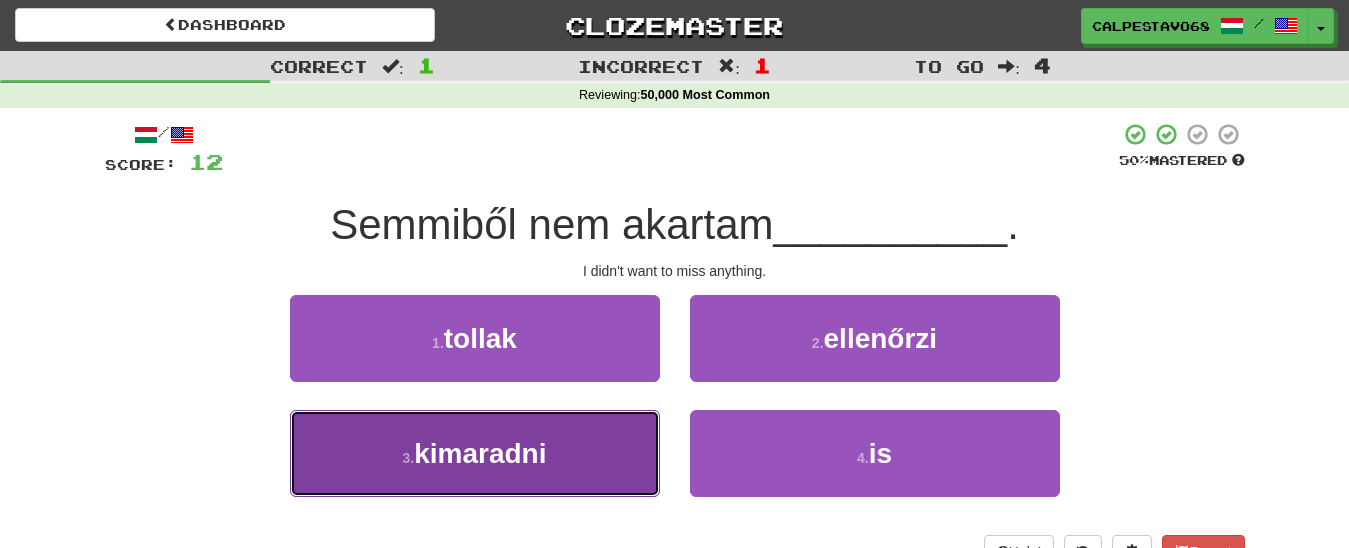 click on "3 .  kimaradni" at bounding box center [475, 453] 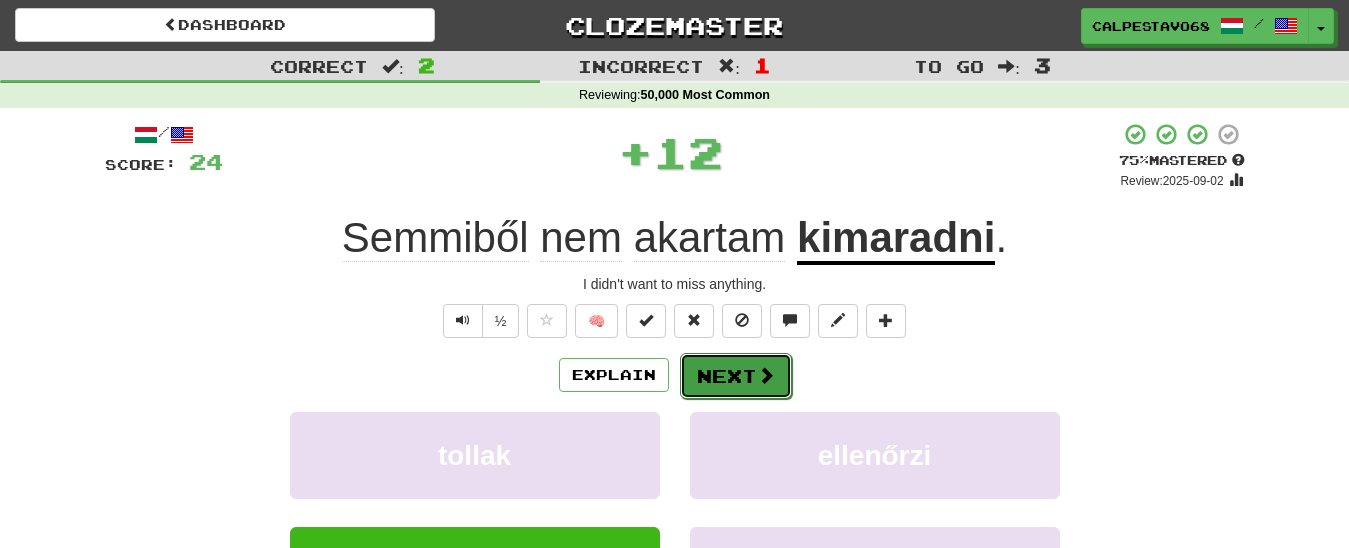 click on "Next" at bounding box center (736, 376) 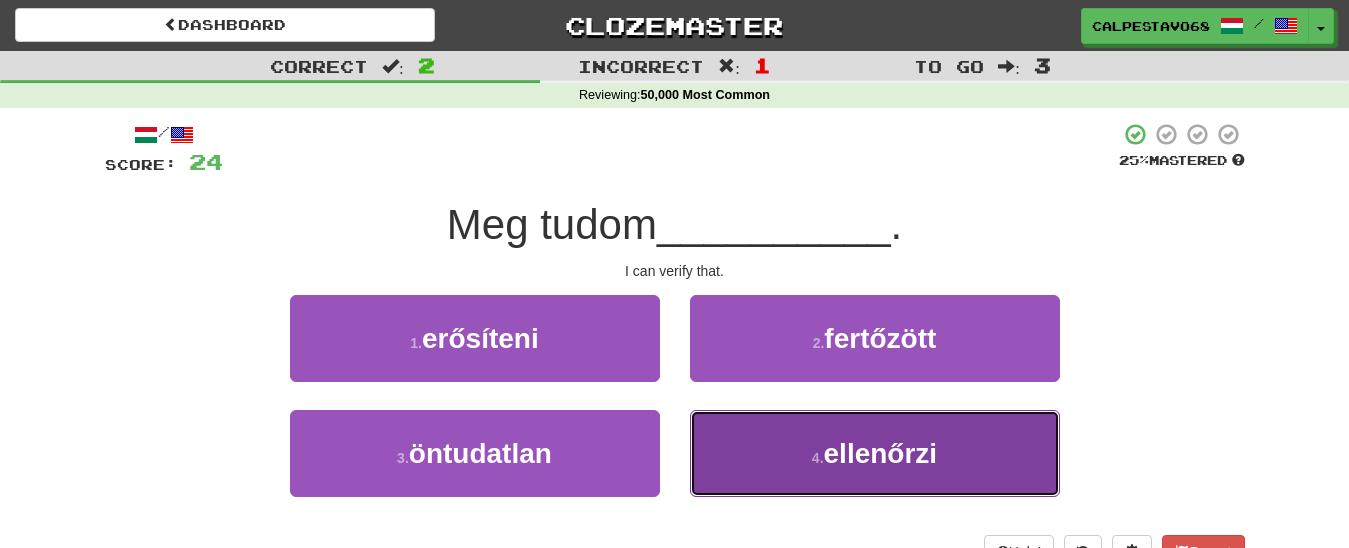 click on "4 .  ellenőrzi" at bounding box center (875, 453) 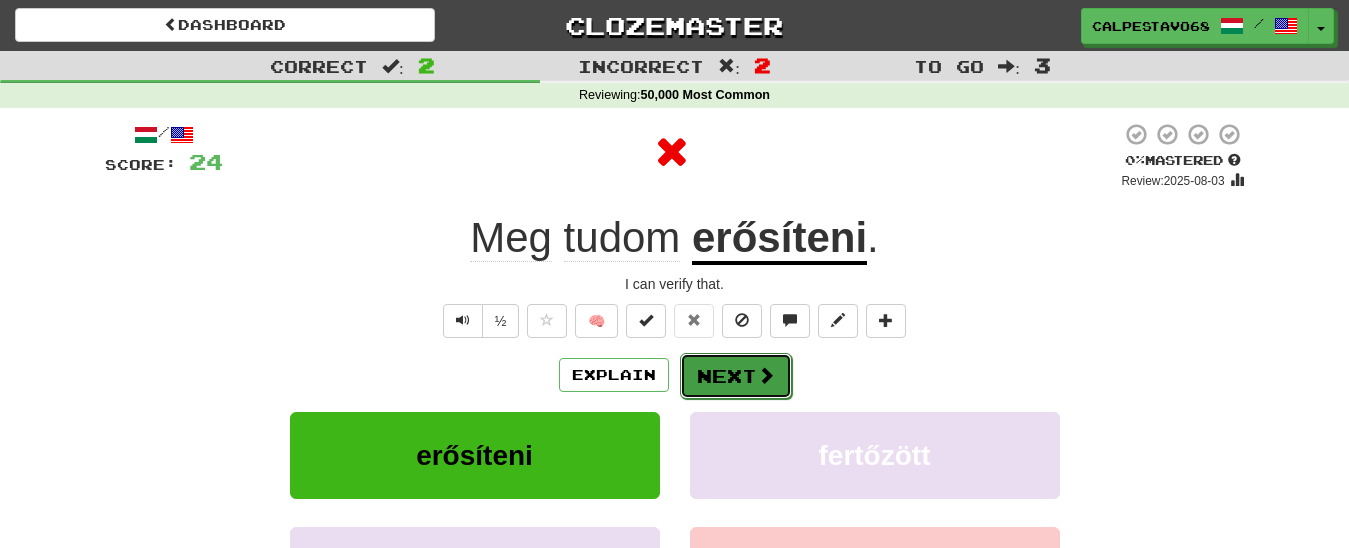 click on "Next" at bounding box center (736, 376) 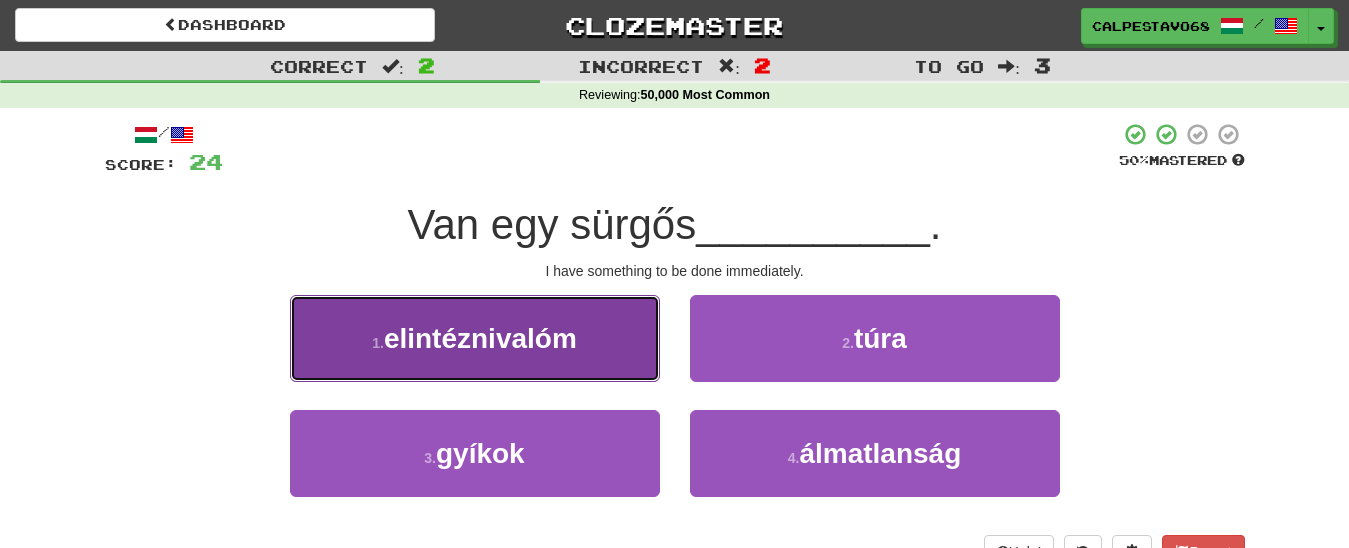 click on "1 .  elintéznivalóm" at bounding box center [475, 338] 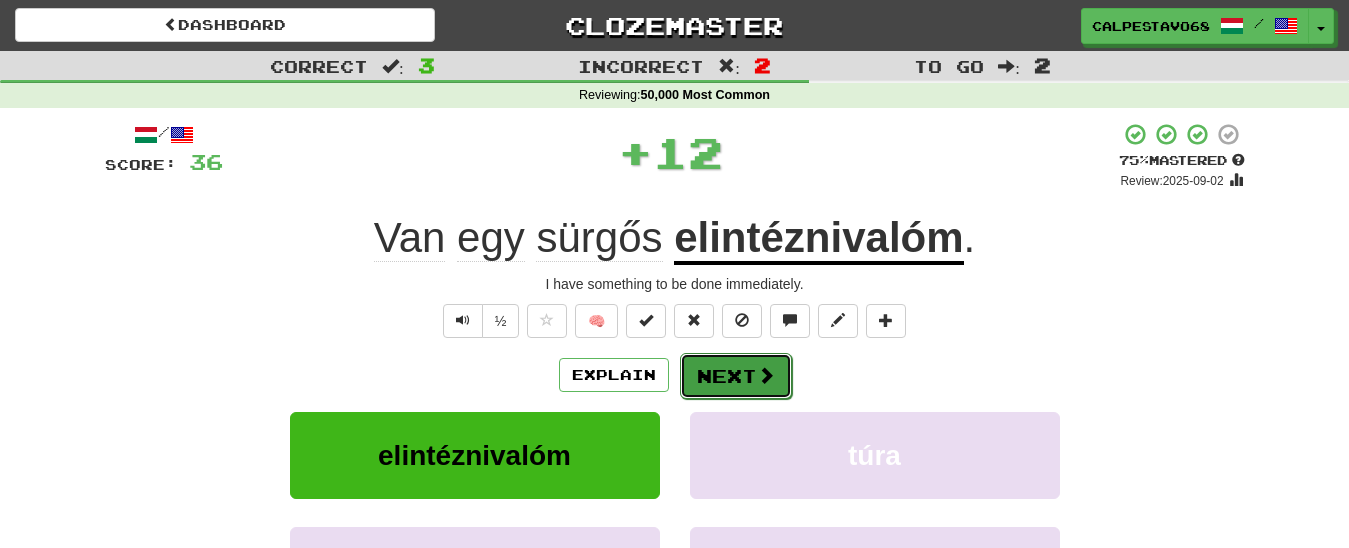 click on "Next" at bounding box center [736, 376] 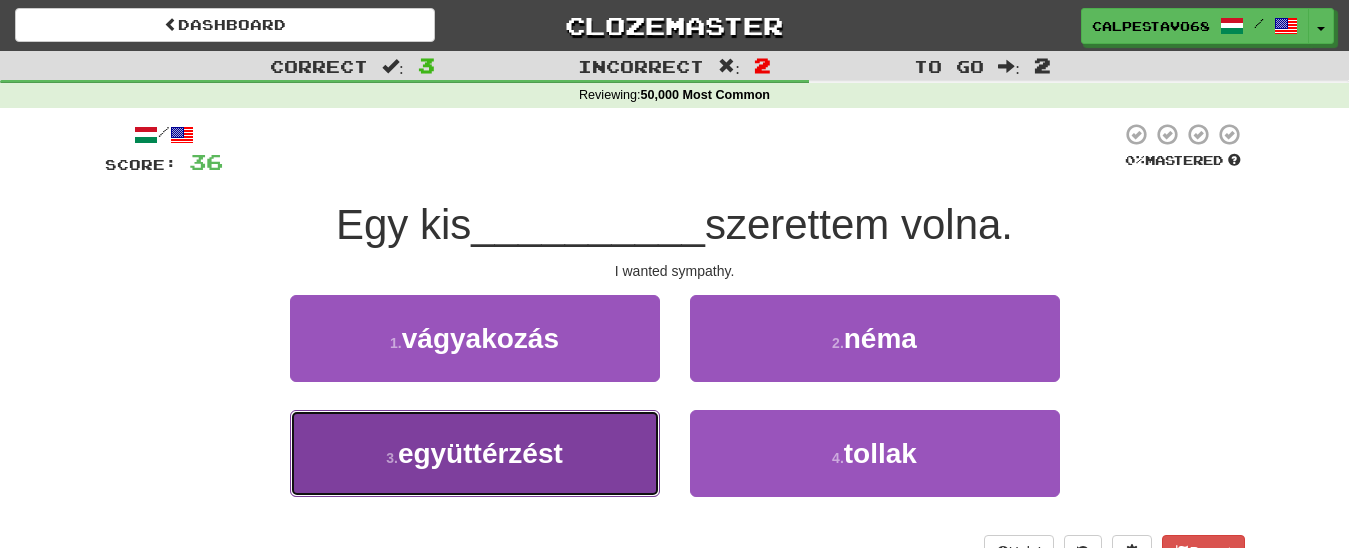 click on "3 .  együttérzést" at bounding box center (475, 453) 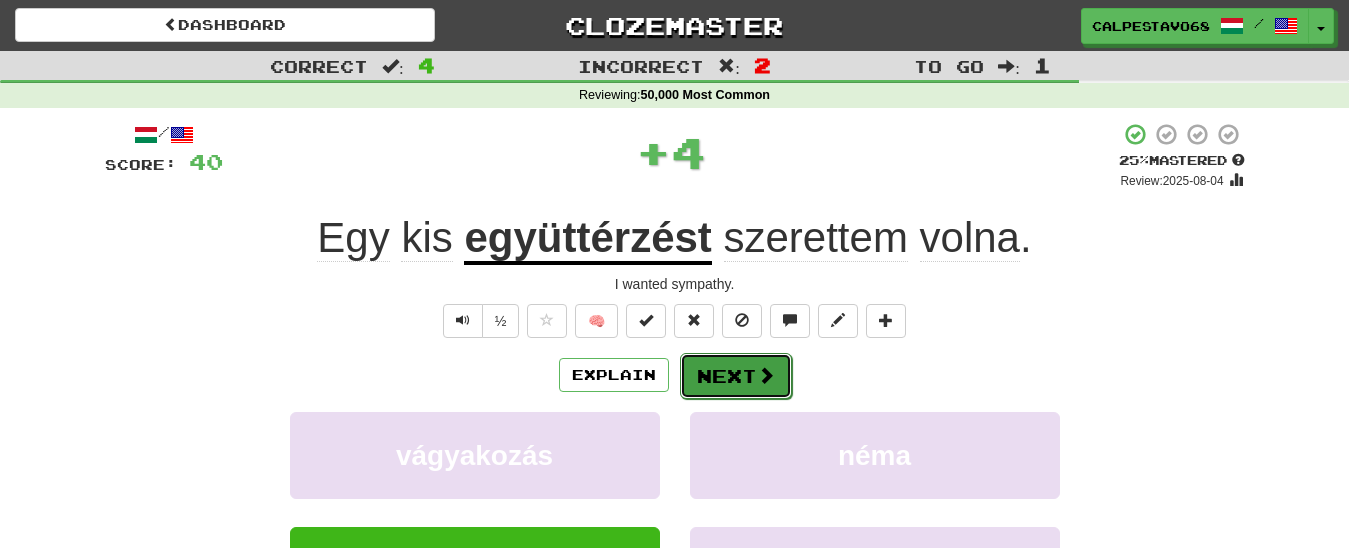 click on "Next" at bounding box center [736, 376] 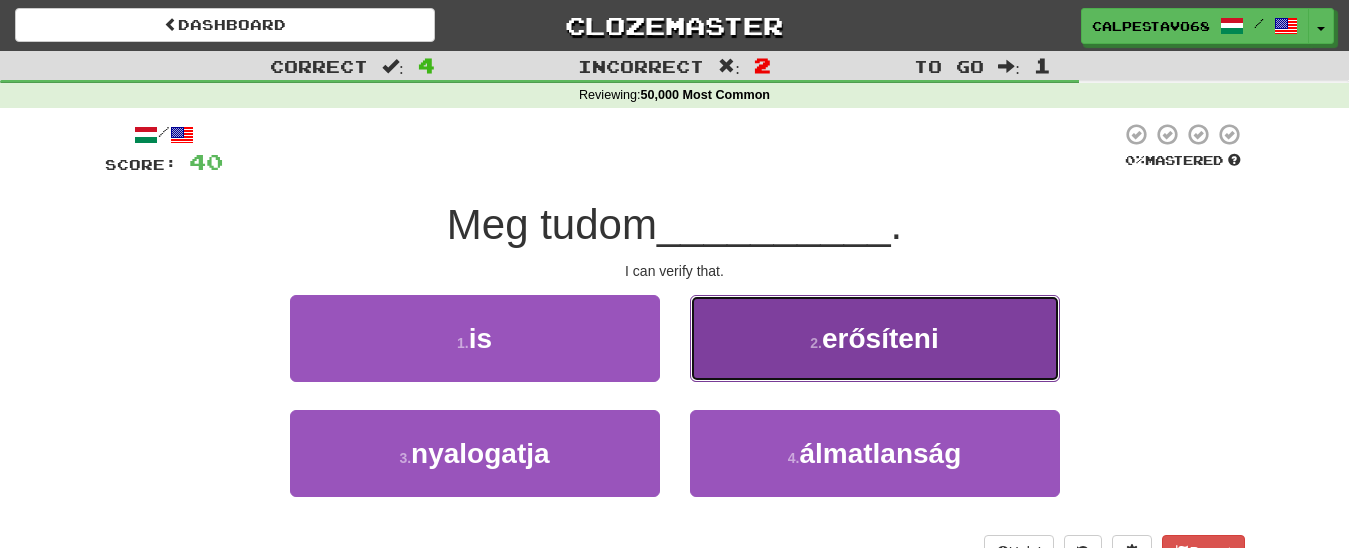 click on "2 .  erősíteni" at bounding box center (875, 338) 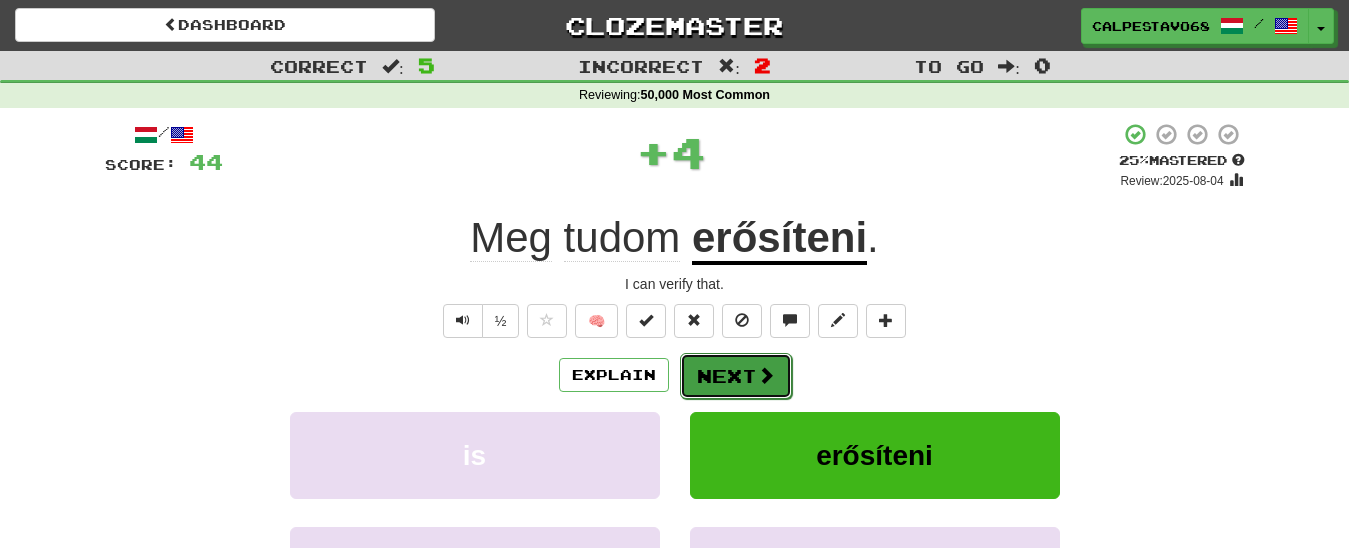 click on "Next" at bounding box center (736, 376) 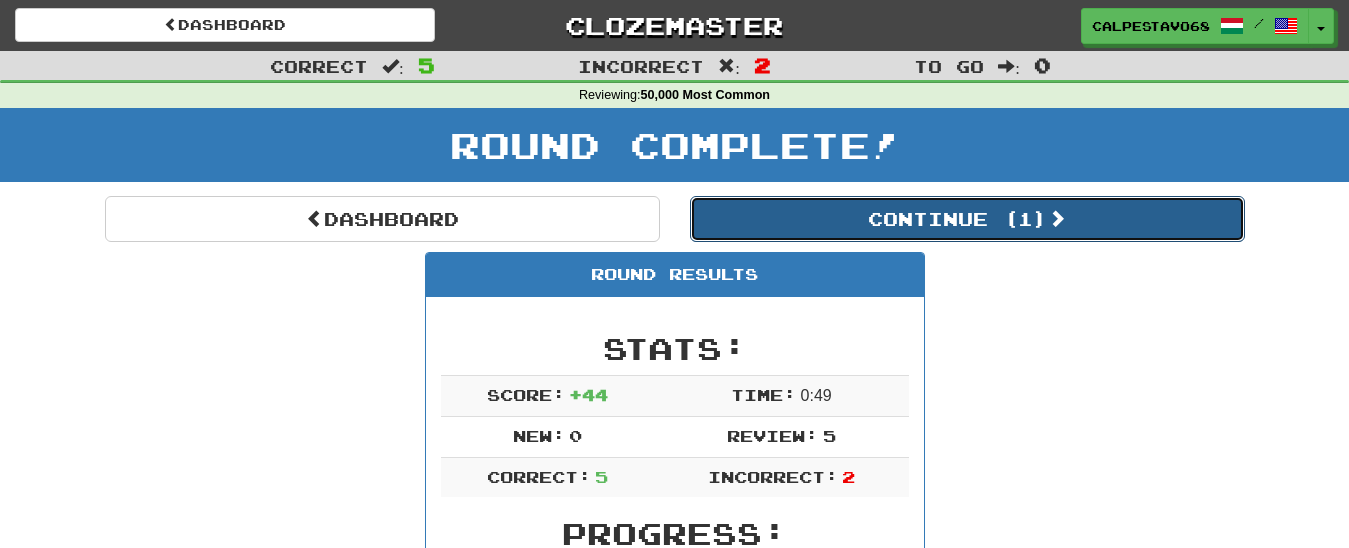 click on "Continue ( 1 )" at bounding box center (967, 219) 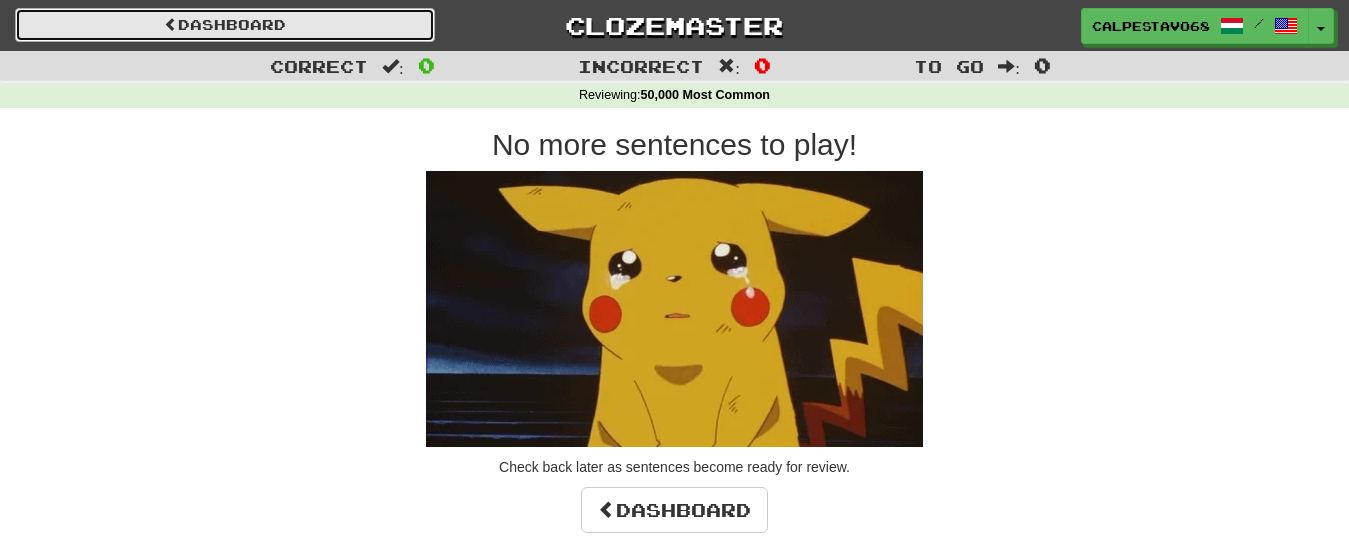 click on "Dashboard" at bounding box center [225, 25] 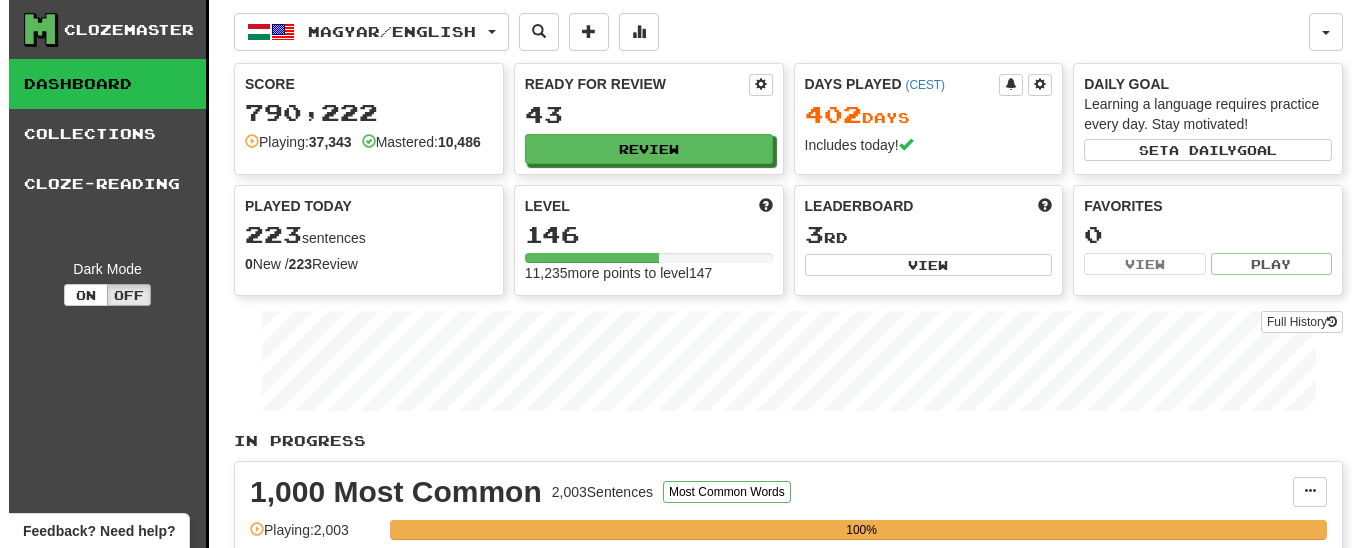 scroll, scrollTop: 0, scrollLeft: 0, axis: both 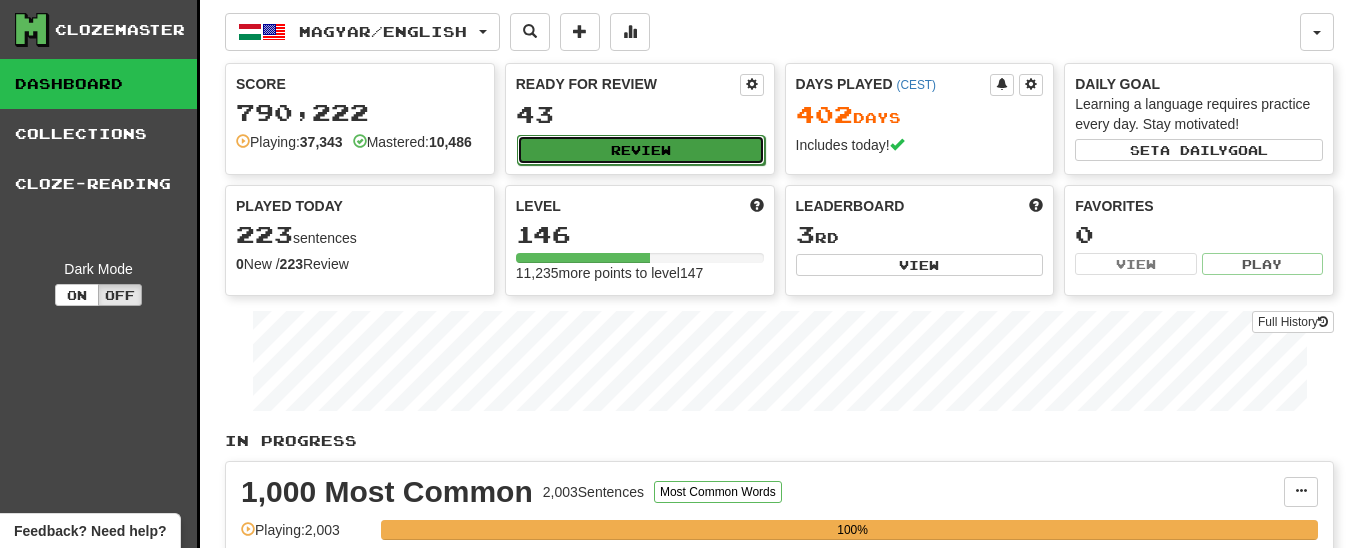 click on "Review" at bounding box center (641, 150) 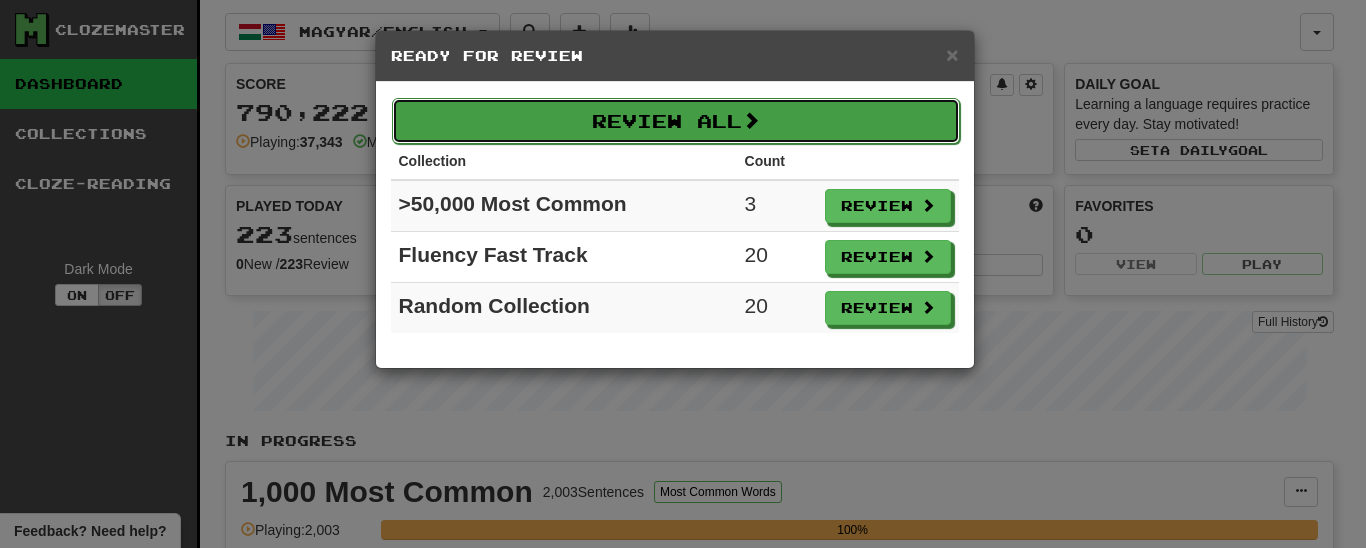 click on "Review All" at bounding box center [676, 121] 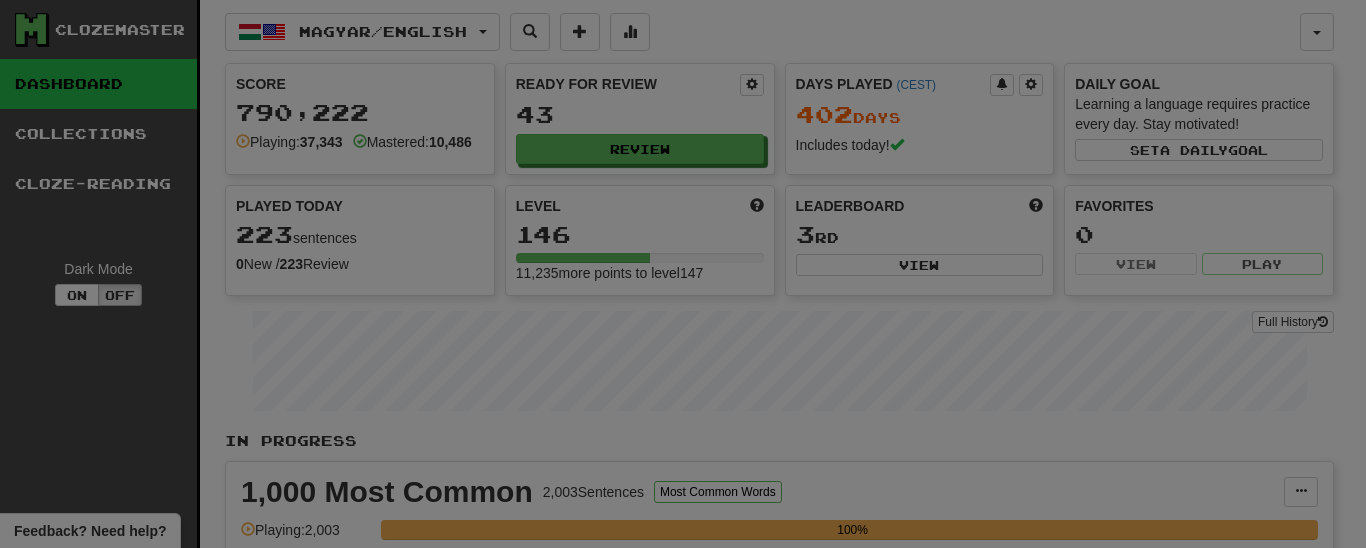select on "**" 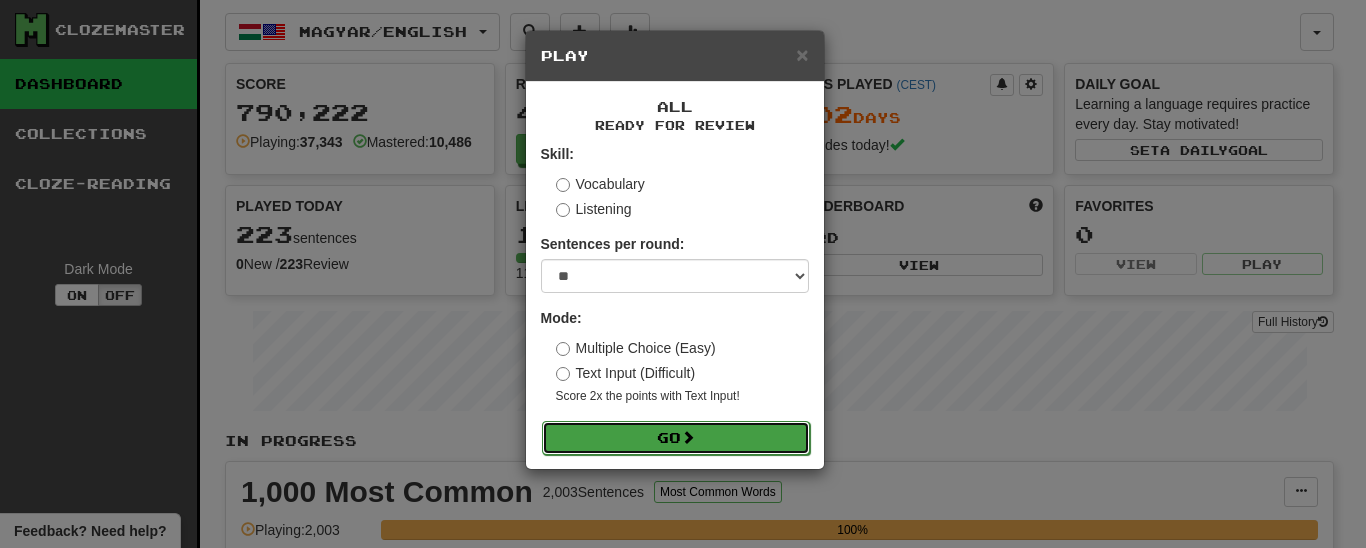 click on "Go" at bounding box center (676, 438) 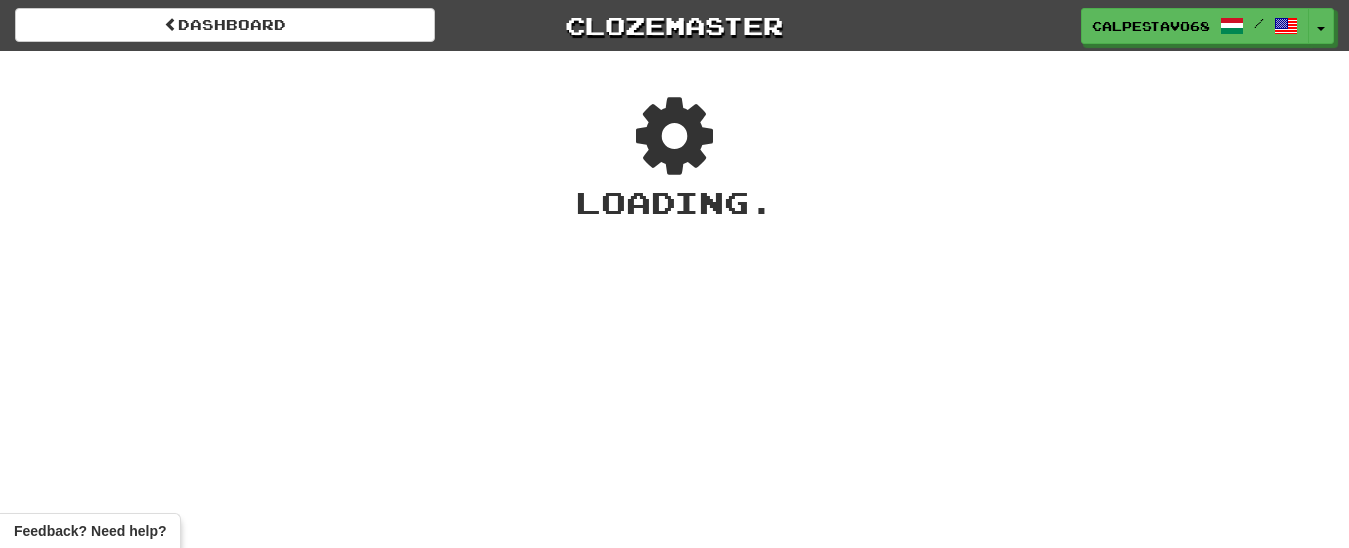 scroll, scrollTop: 0, scrollLeft: 0, axis: both 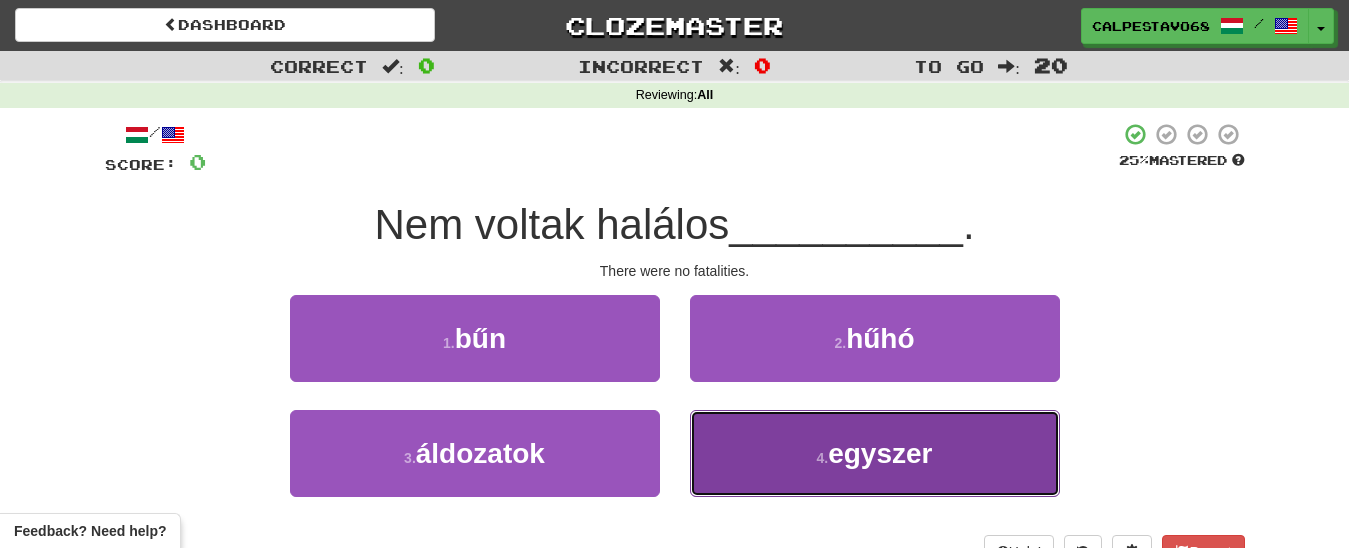 click on "4 .  egyszer" at bounding box center [875, 453] 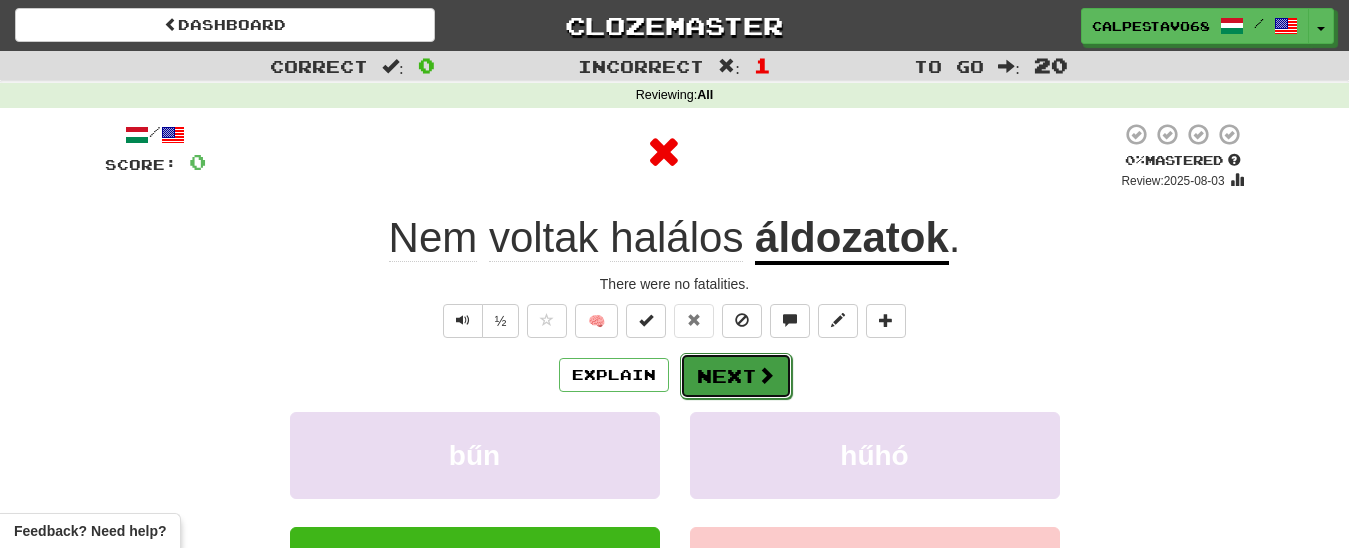 click on "Next" at bounding box center [736, 376] 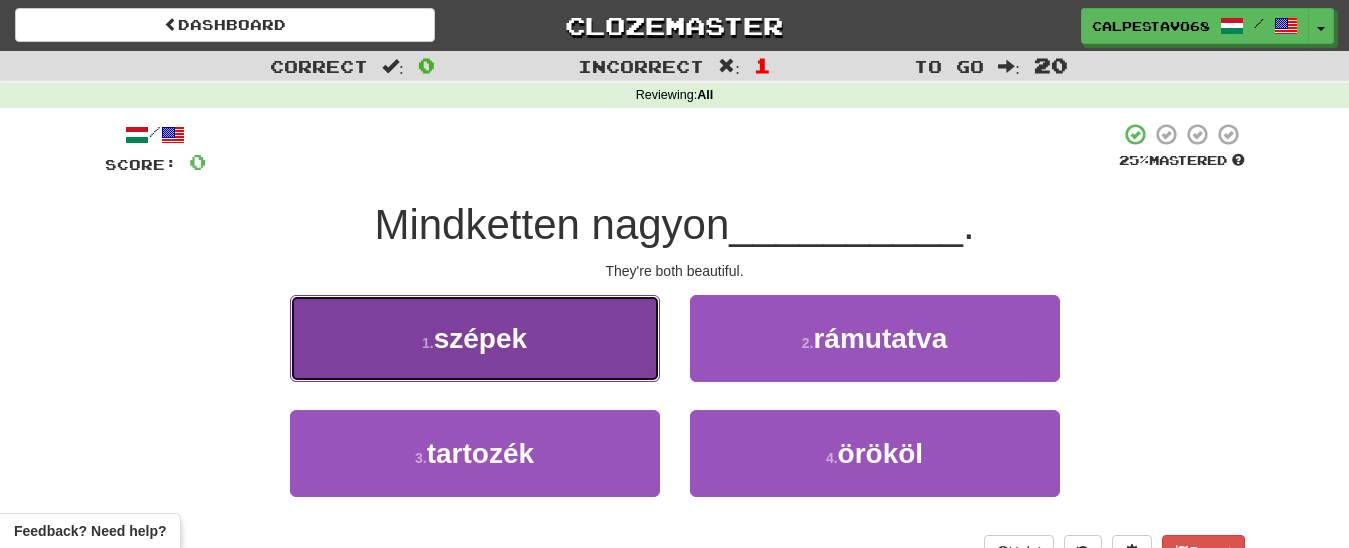 click on "1 .  szépek" at bounding box center (475, 338) 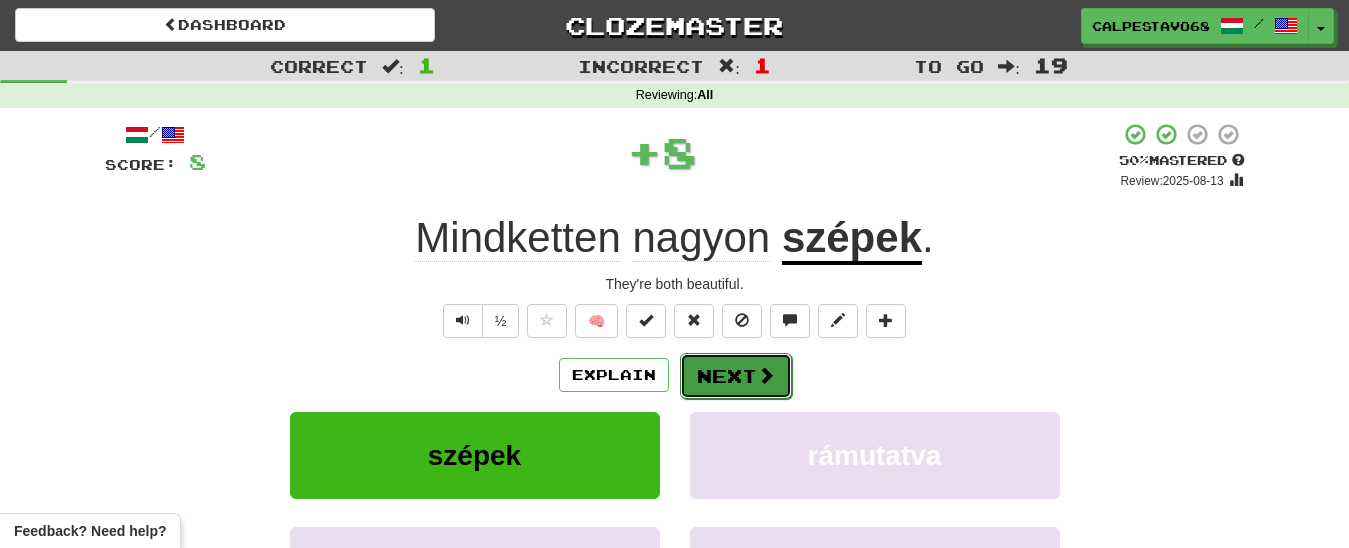 click on "Next" at bounding box center (736, 376) 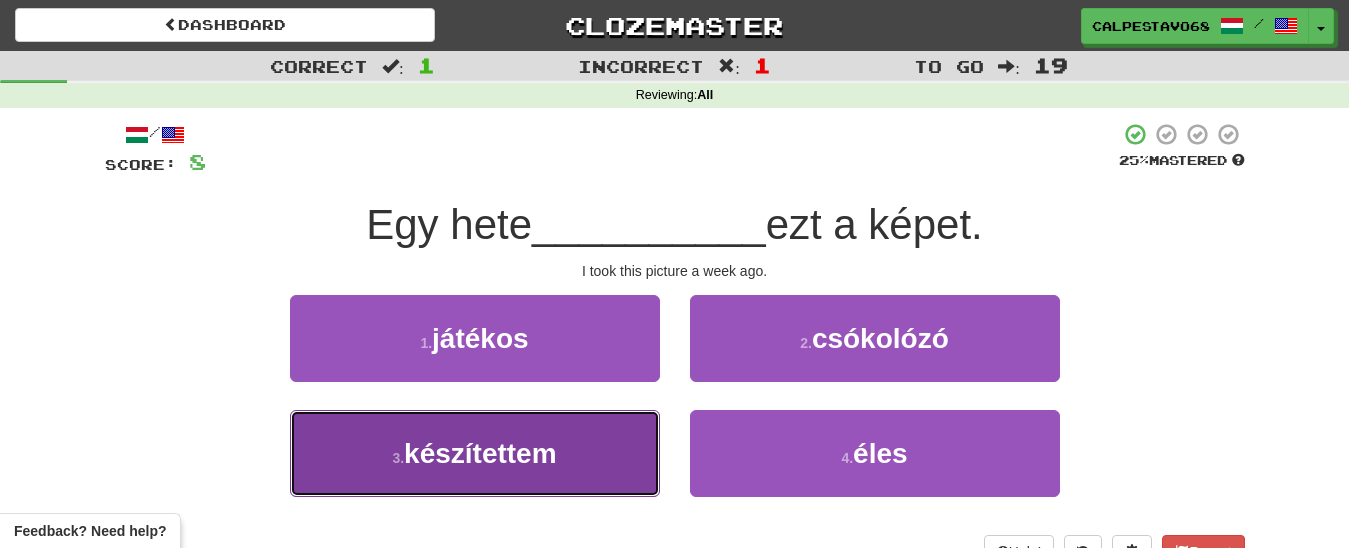click on "3 .  készítettem" at bounding box center [475, 453] 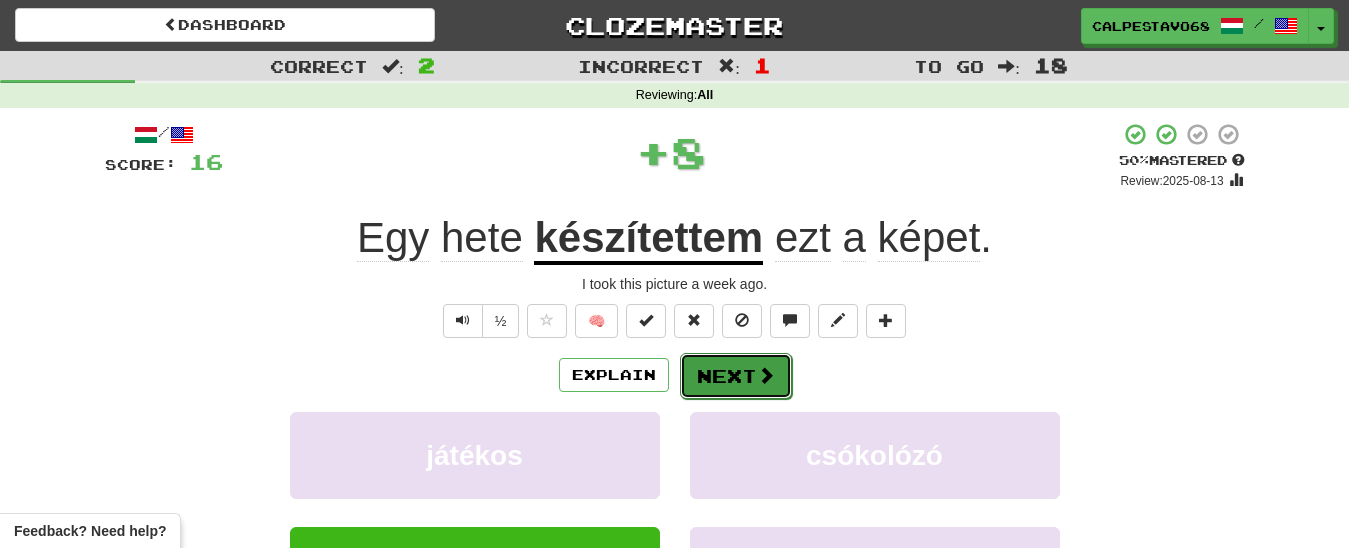 click on "Next" at bounding box center [736, 376] 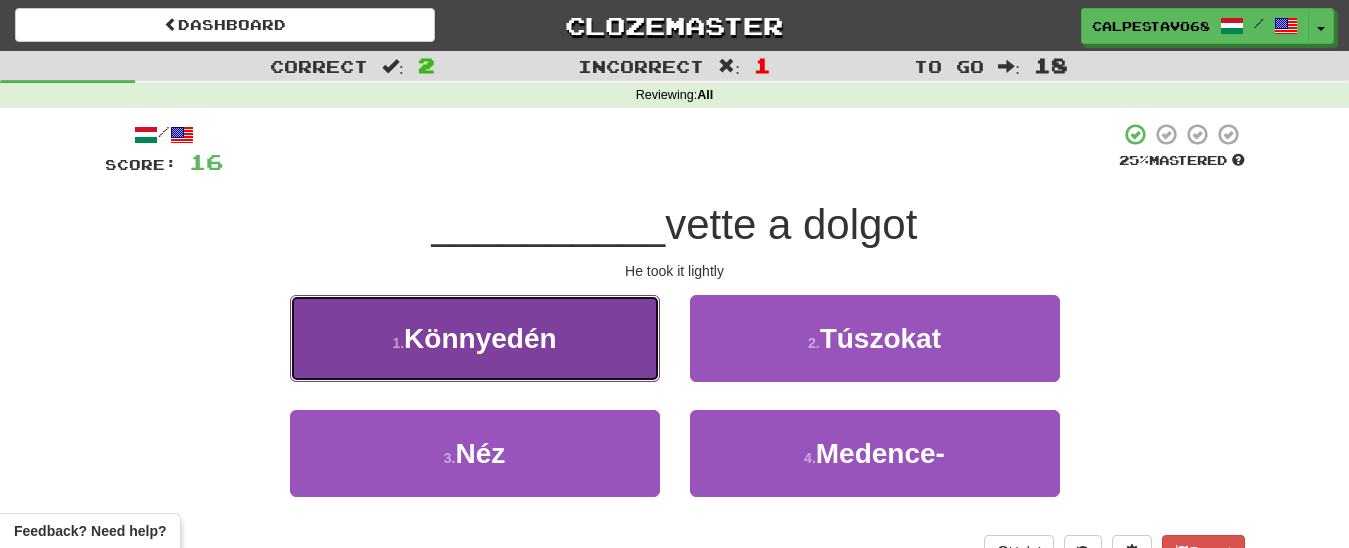 click on "1 .  Könnyedén" at bounding box center [475, 338] 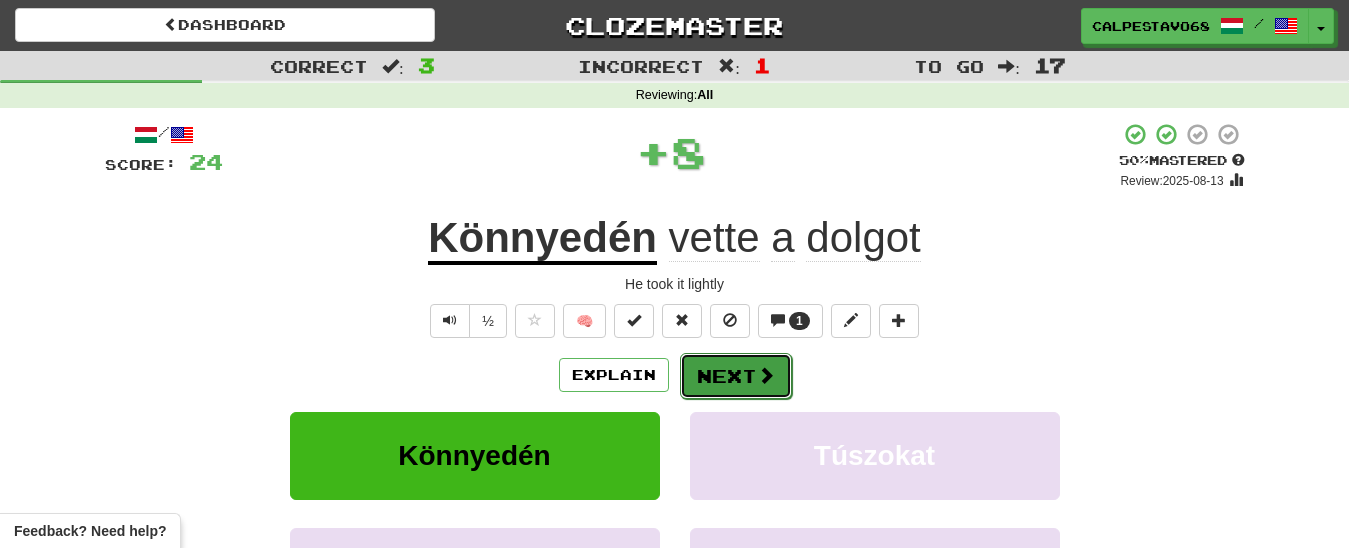 click on "Next" at bounding box center [736, 376] 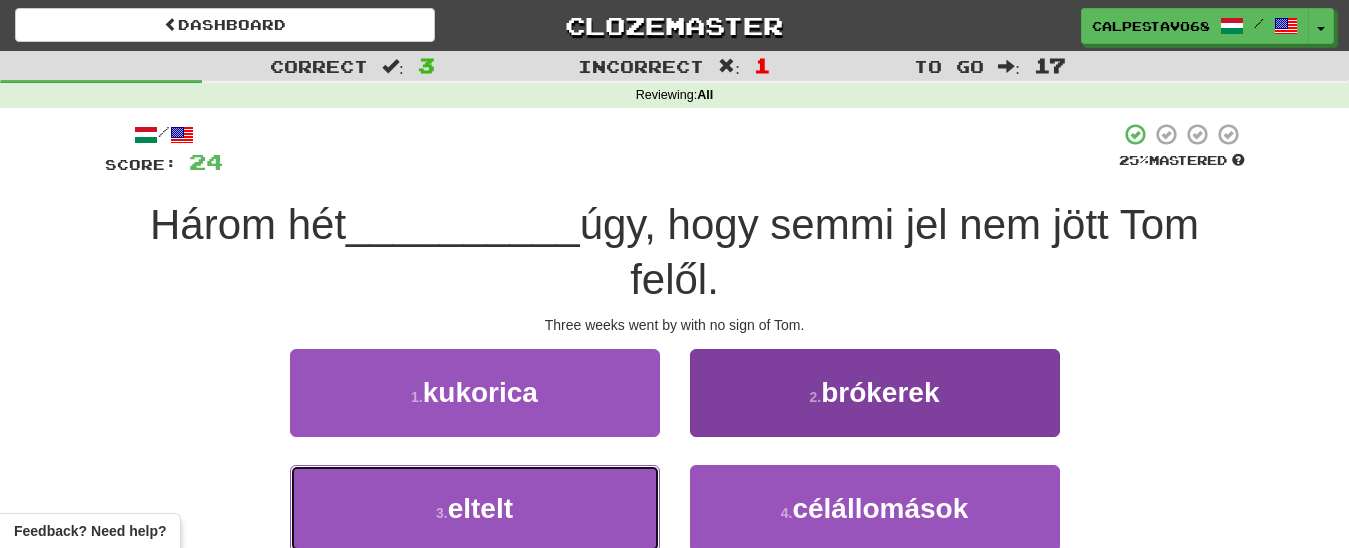 drag, startPoint x: 567, startPoint y: 508, endPoint x: 714, endPoint y: 428, distance: 167.3589 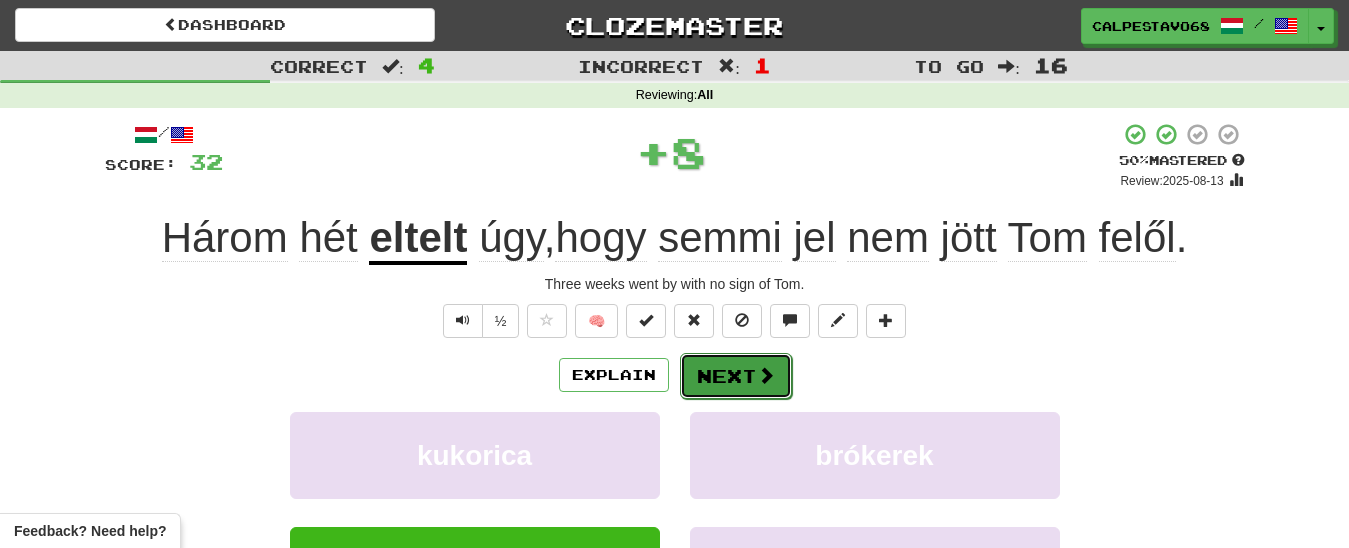 click on "Next" at bounding box center (736, 376) 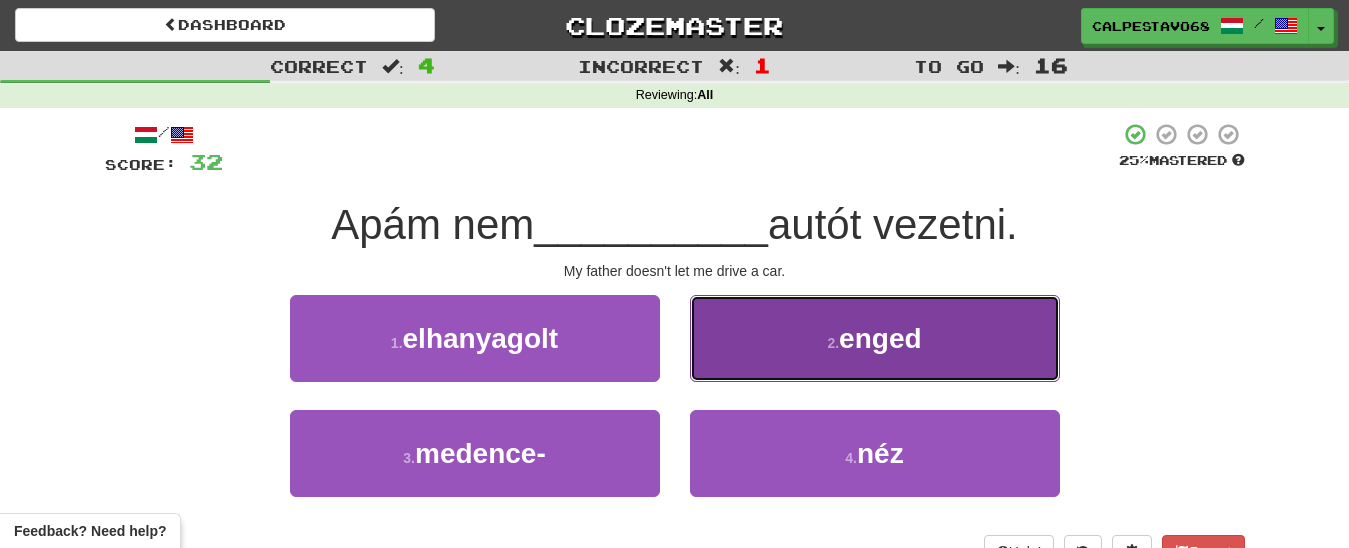 click on "2 .  enged" at bounding box center (875, 338) 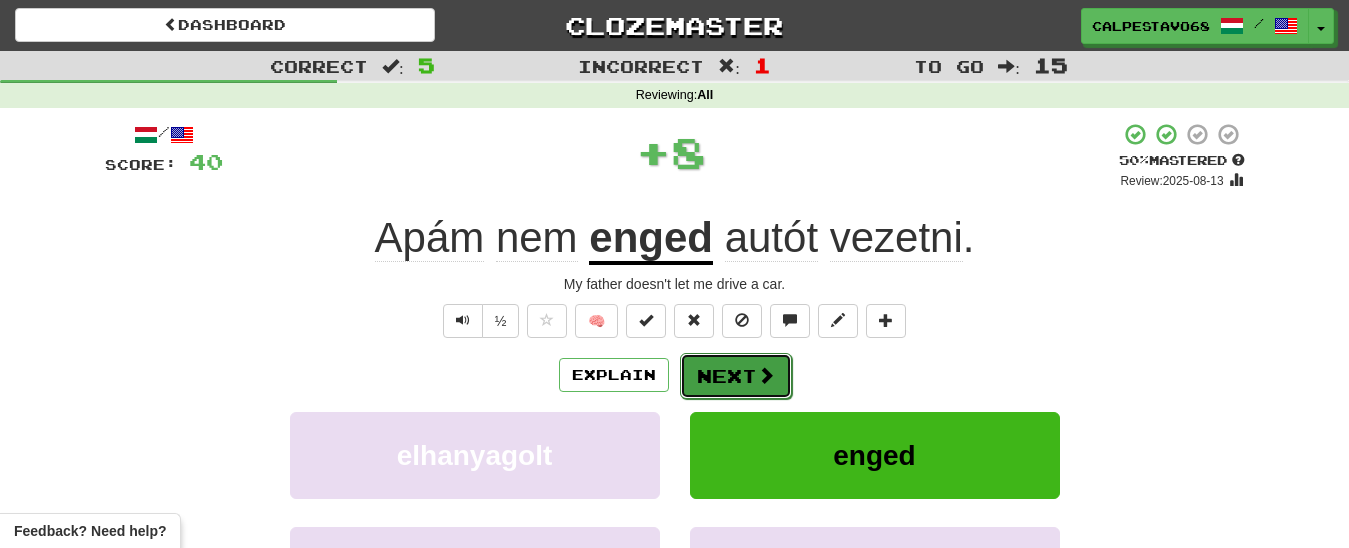 click on "Next" at bounding box center (736, 376) 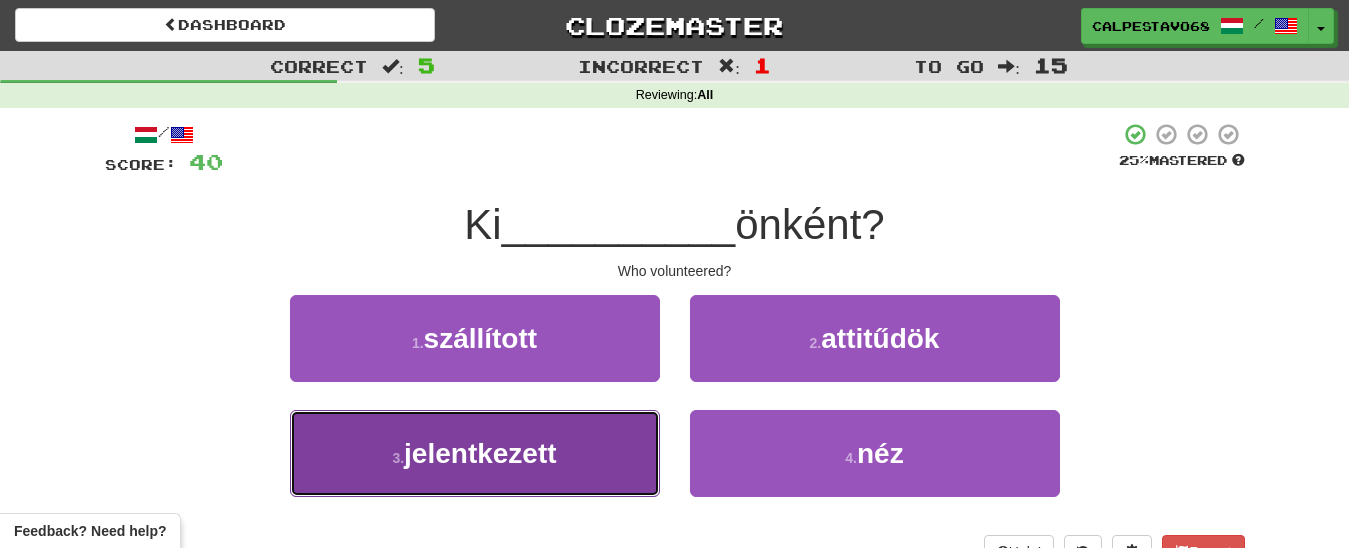 click on "jelentkezett" at bounding box center (480, 453) 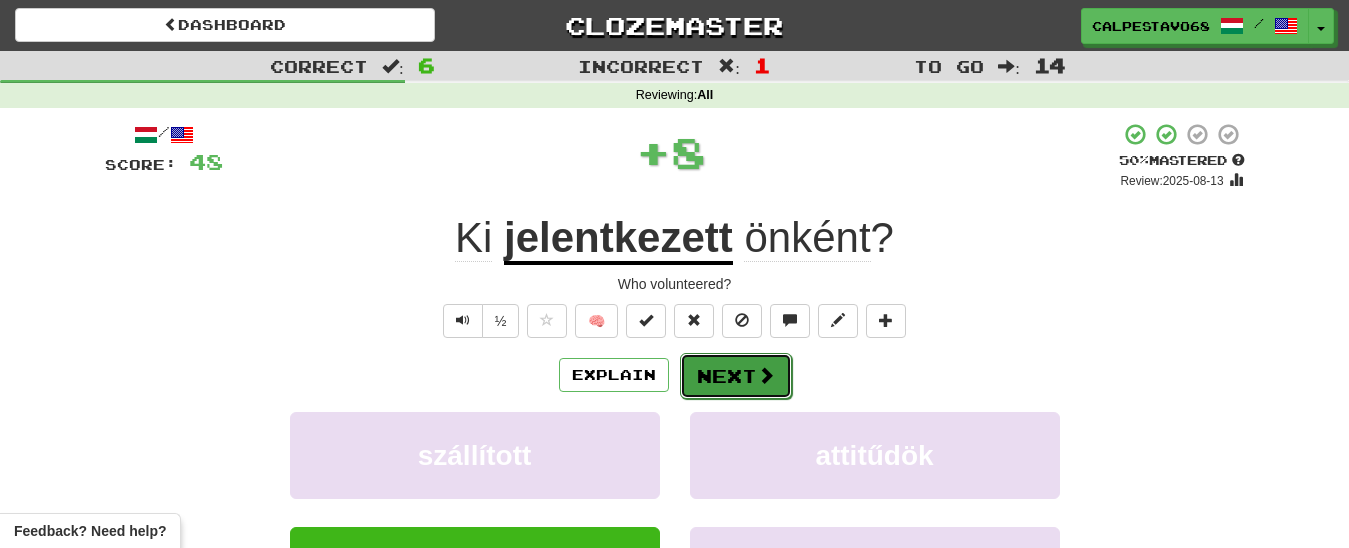 click on "Next" at bounding box center [736, 376] 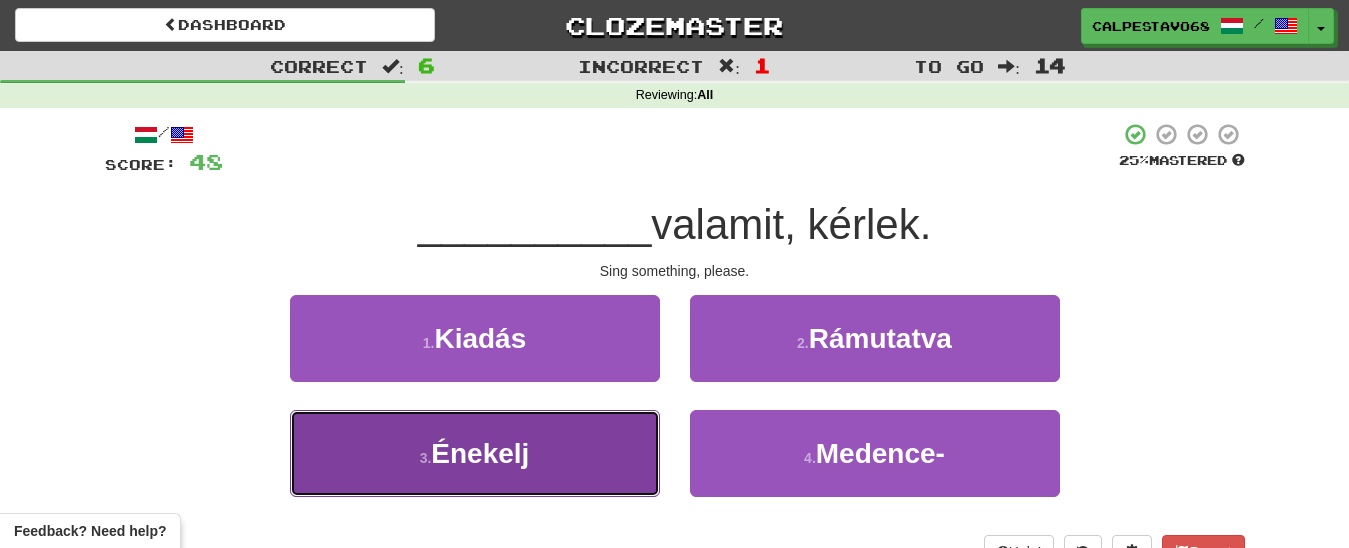 click on "3 .  Énekelj" at bounding box center (475, 453) 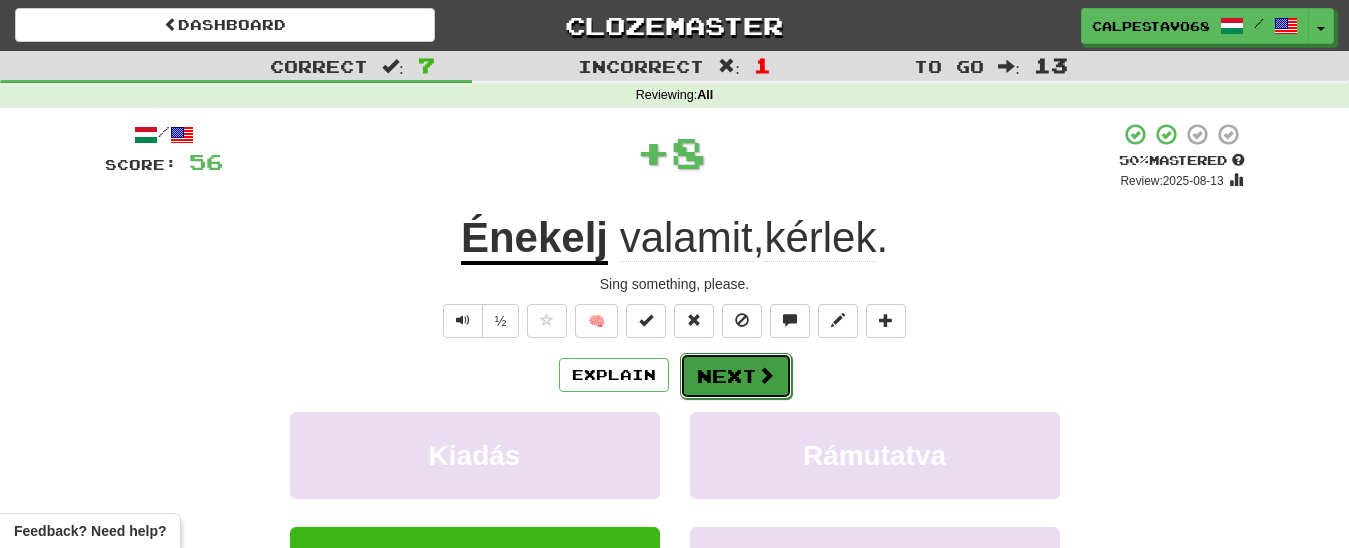 click on "Next" at bounding box center [736, 376] 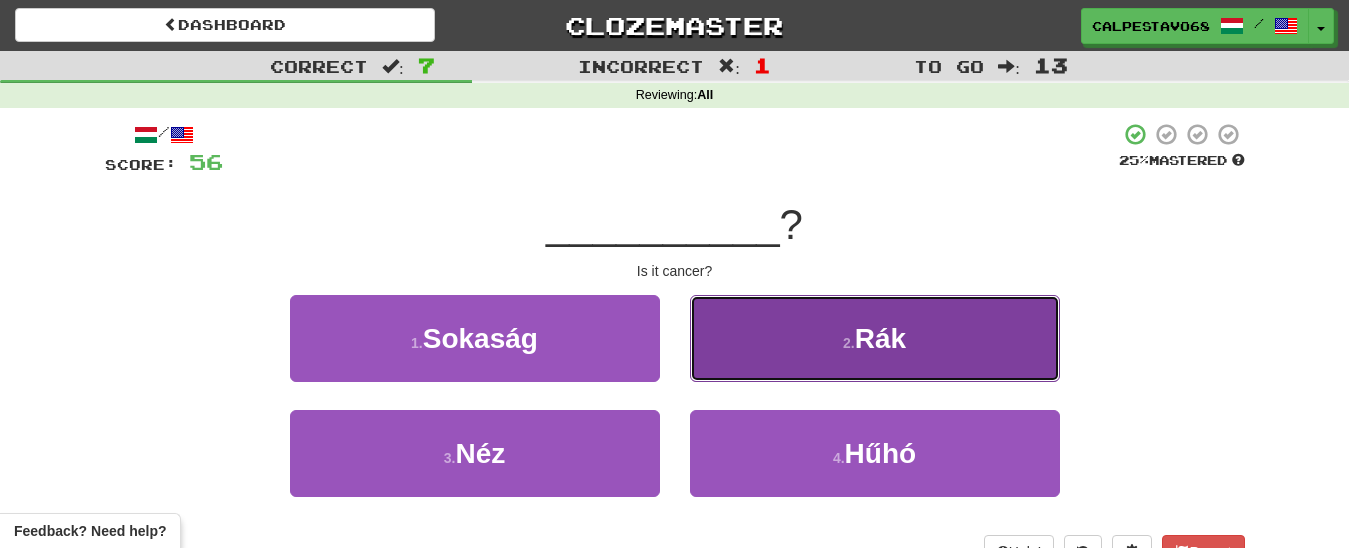 click on "2 .  Rák" at bounding box center [875, 338] 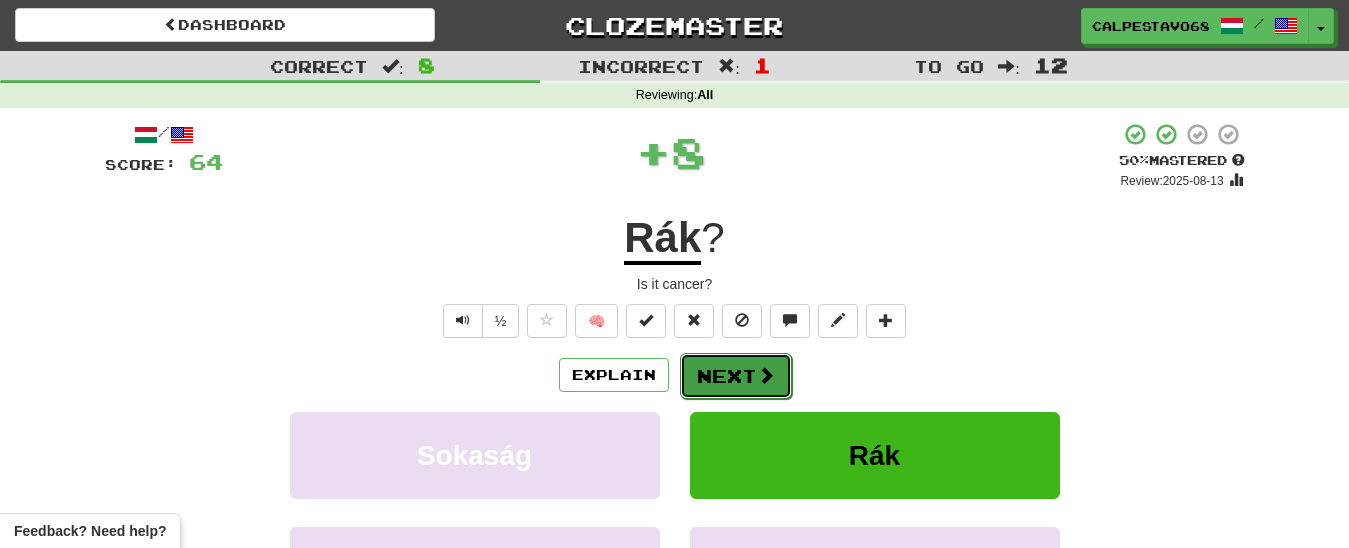 click on "Next" at bounding box center (736, 376) 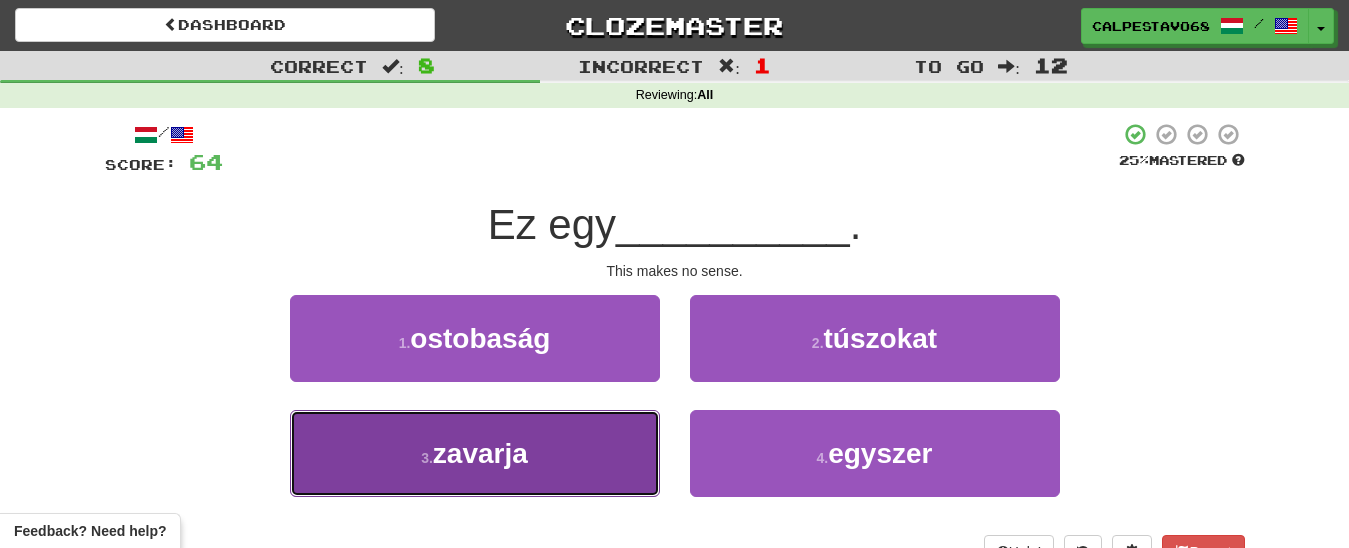 click on "3 .  zavarja" at bounding box center [475, 453] 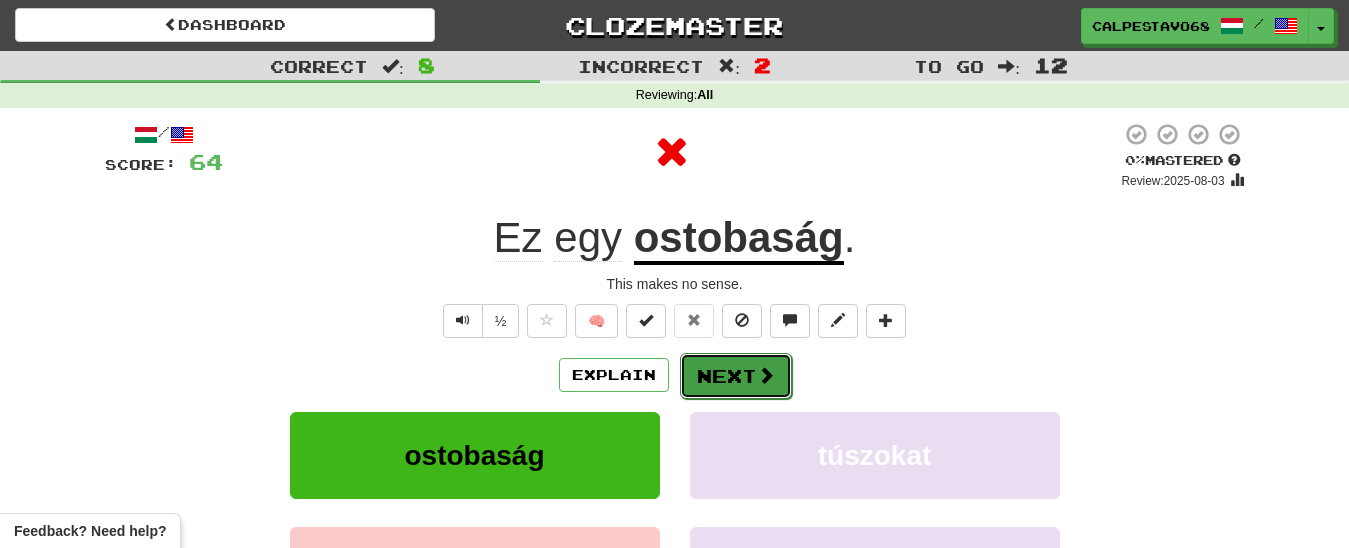 click on "Next" at bounding box center [736, 376] 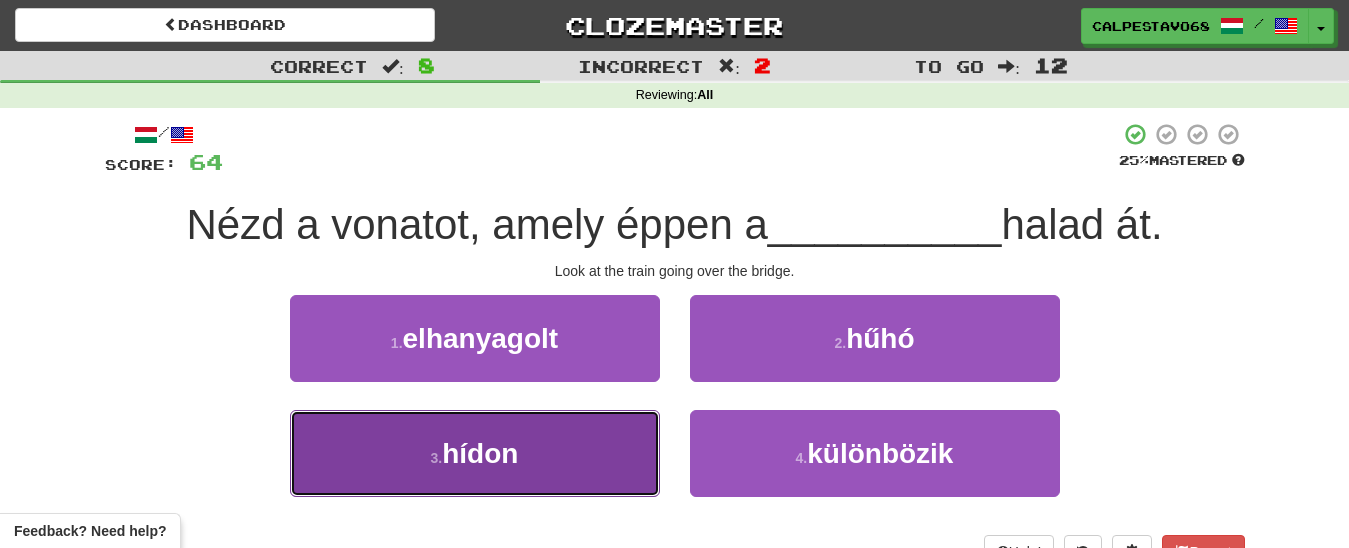 click on "hídon" at bounding box center [480, 453] 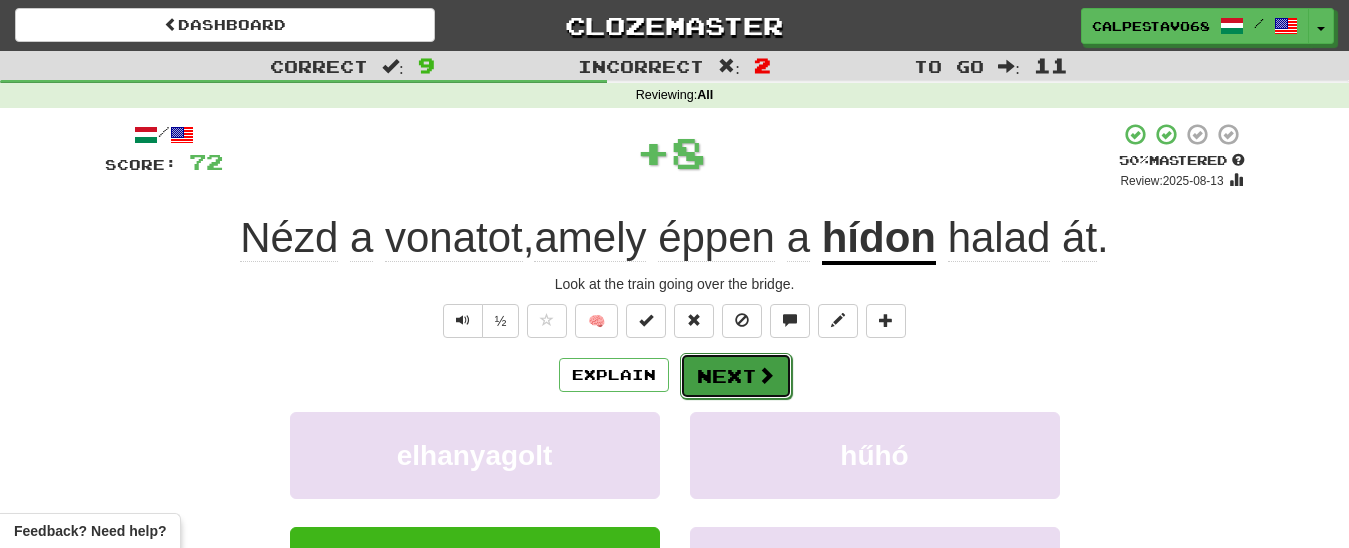 click on "Next" at bounding box center (736, 376) 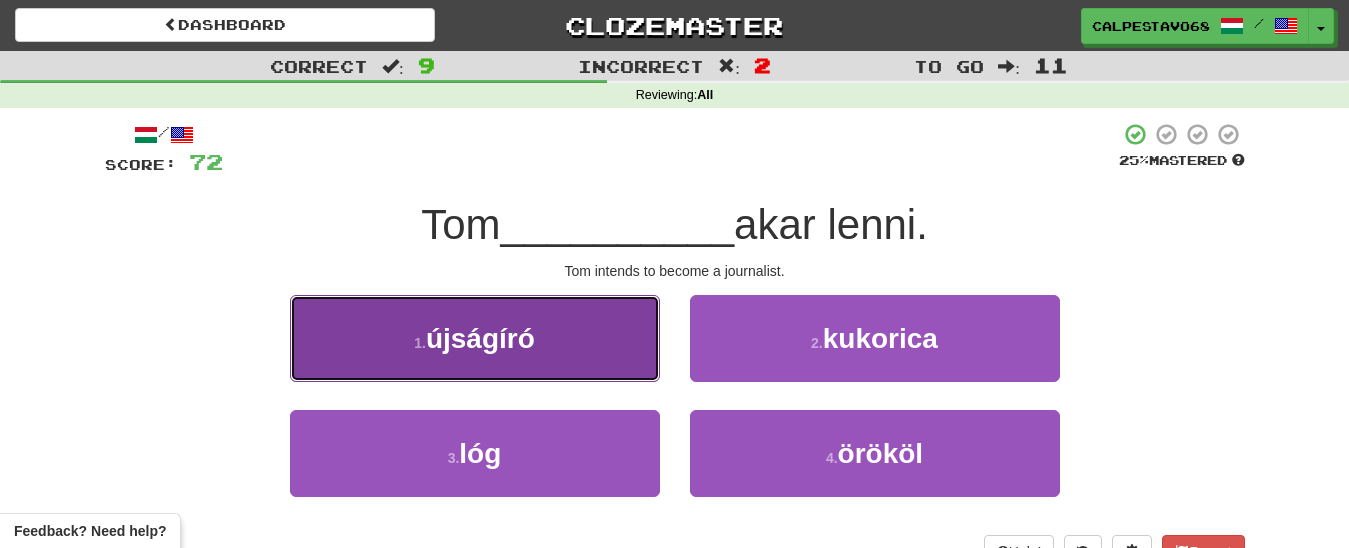 click on "1 .  újságíró" at bounding box center (475, 338) 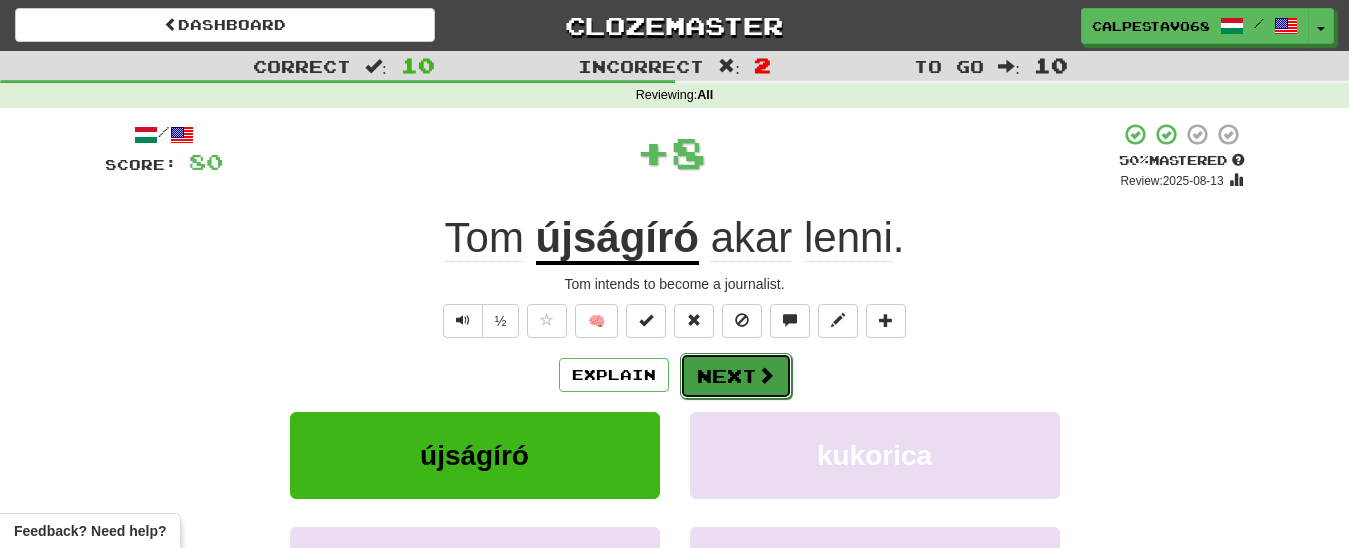 click on "Next" at bounding box center [736, 376] 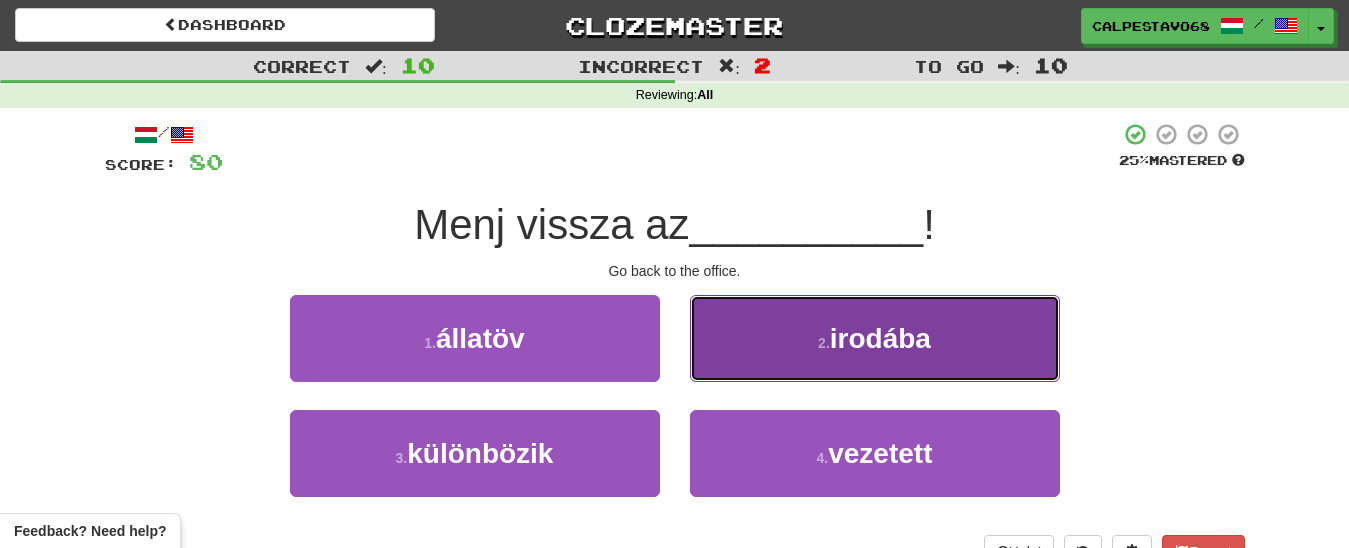 click on "2 .  irodába" at bounding box center [875, 338] 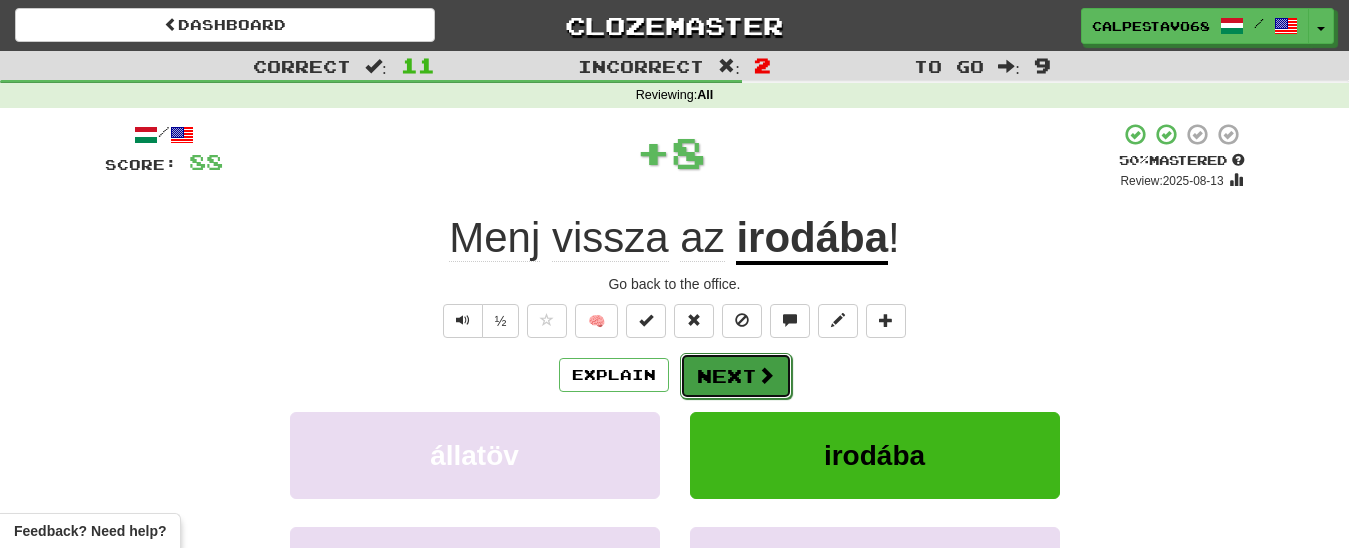 click on "Next" at bounding box center (736, 376) 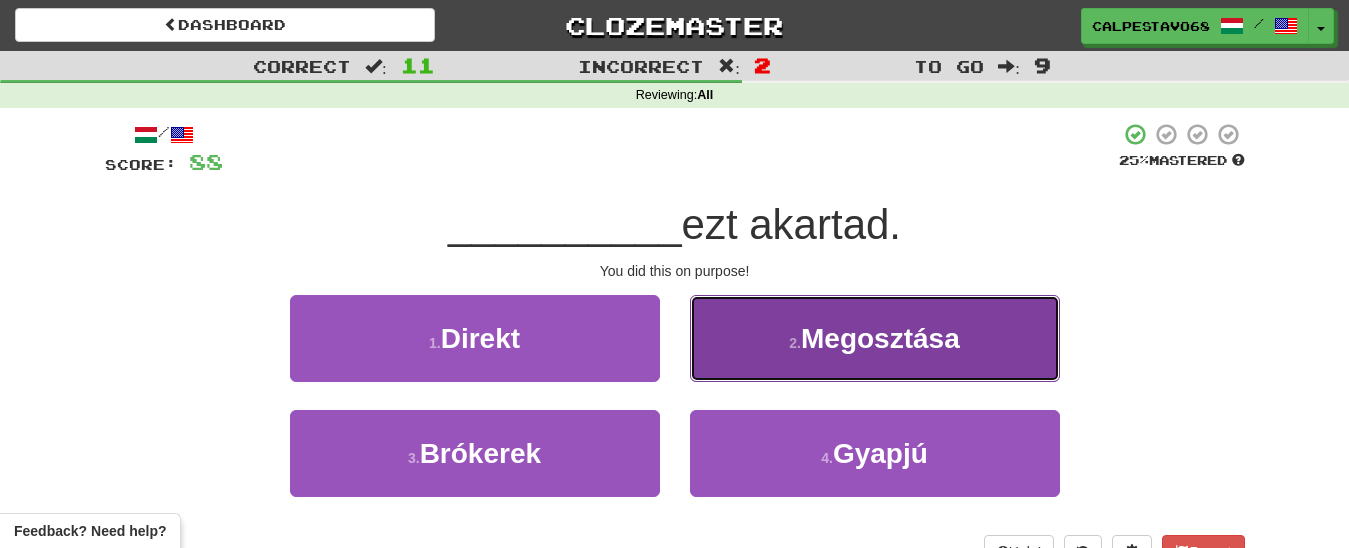 click on "2 .  Megosztása" at bounding box center [875, 338] 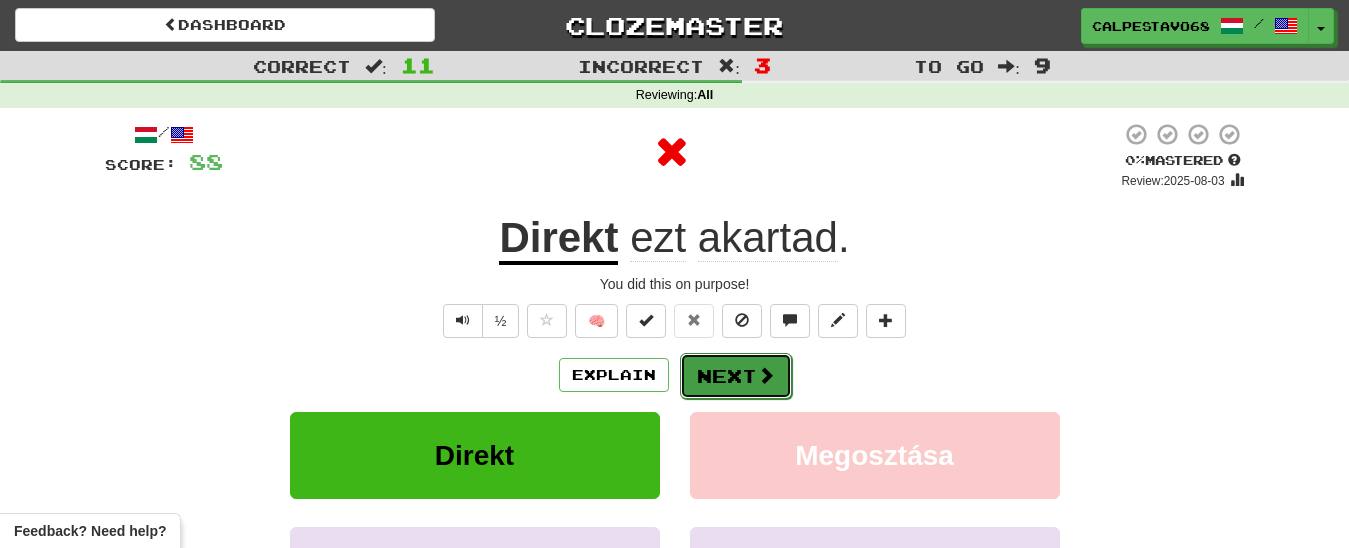 click on "Next" at bounding box center (736, 376) 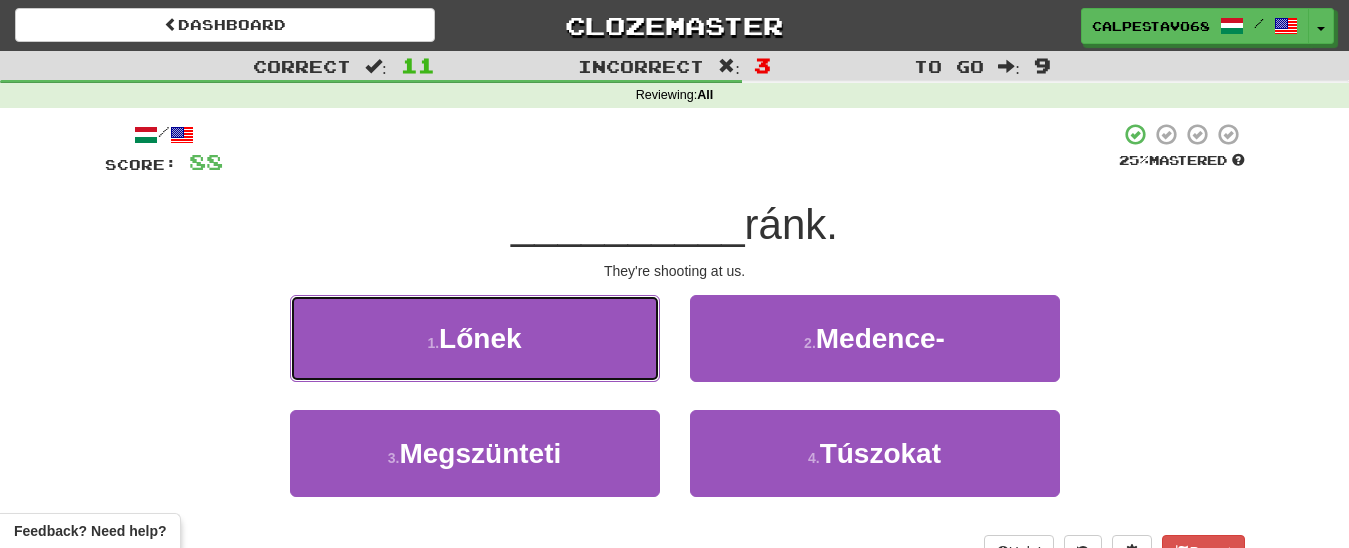 drag, startPoint x: 533, startPoint y: 351, endPoint x: 693, endPoint y: 342, distance: 160.25293 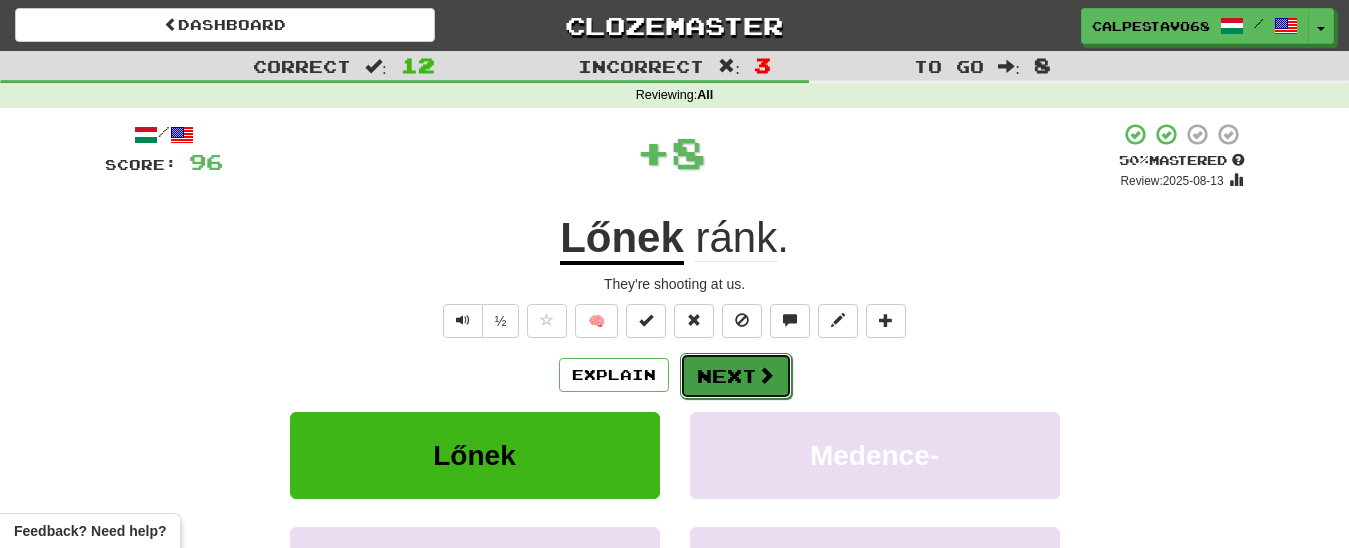 click on "Next" at bounding box center [736, 376] 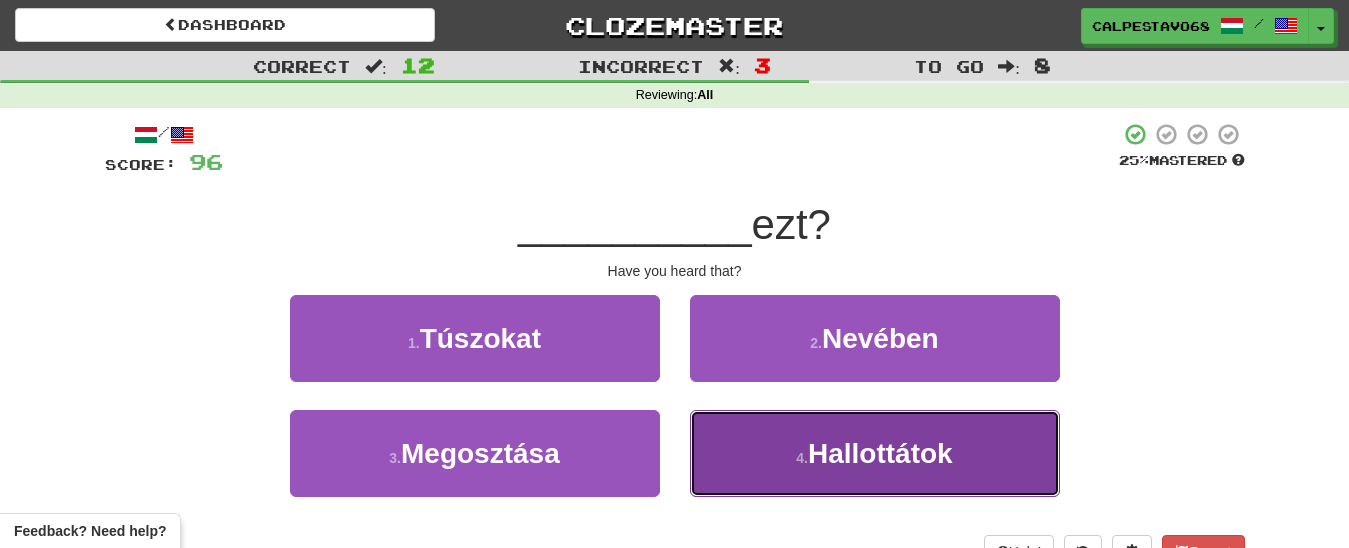 click on "4 .  Hallottátok" at bounding box center [875, 453] 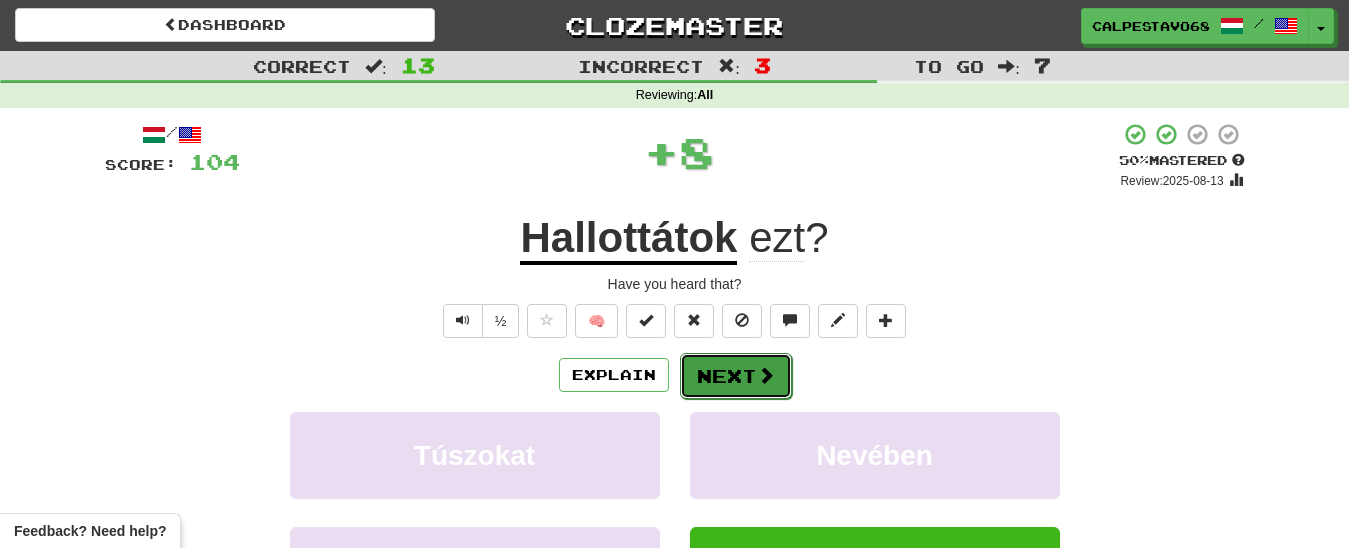 click on "Next" at bounding box center (736, 376) 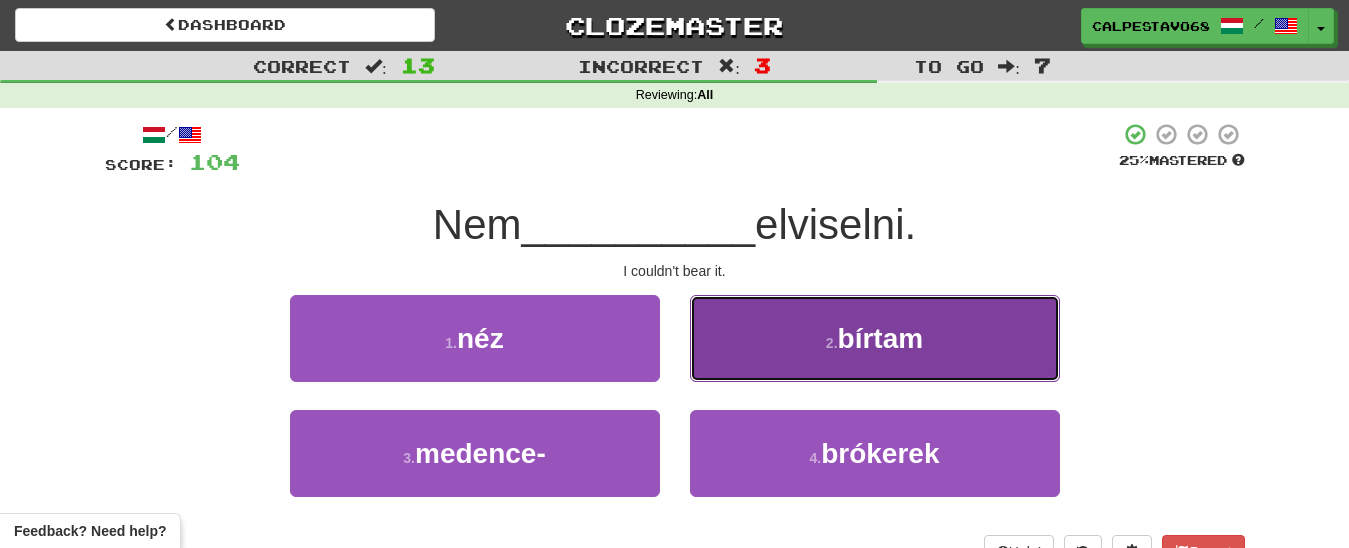 click on "2 .  bírtam" at bounding box center (875, 338) 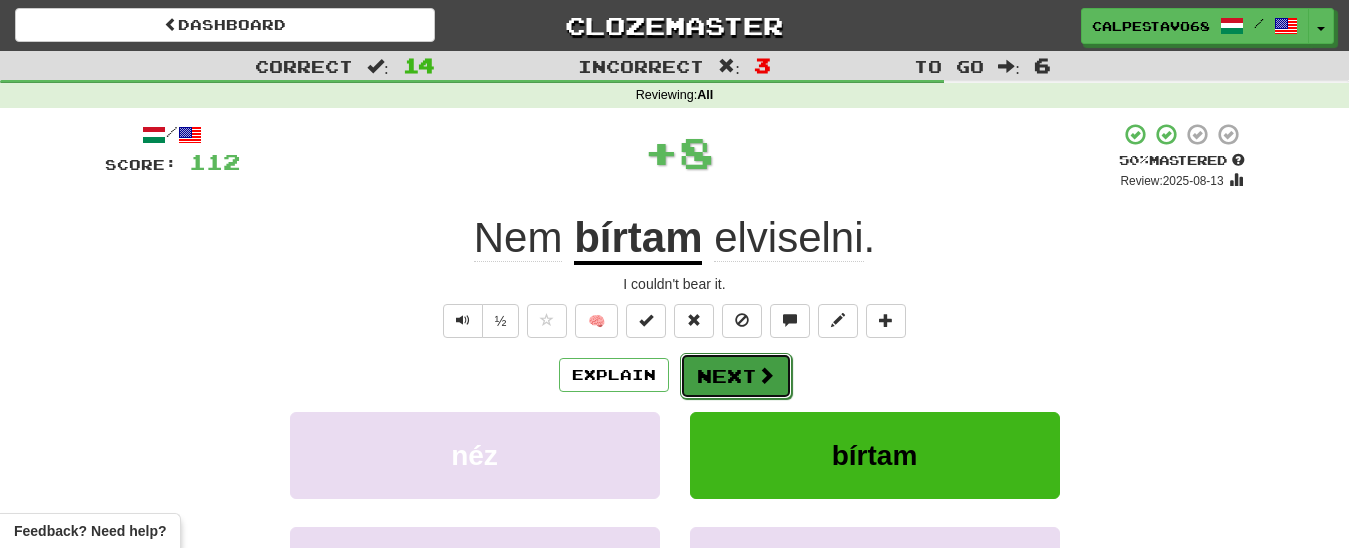click on "Next" at bounding box center (736, 376) 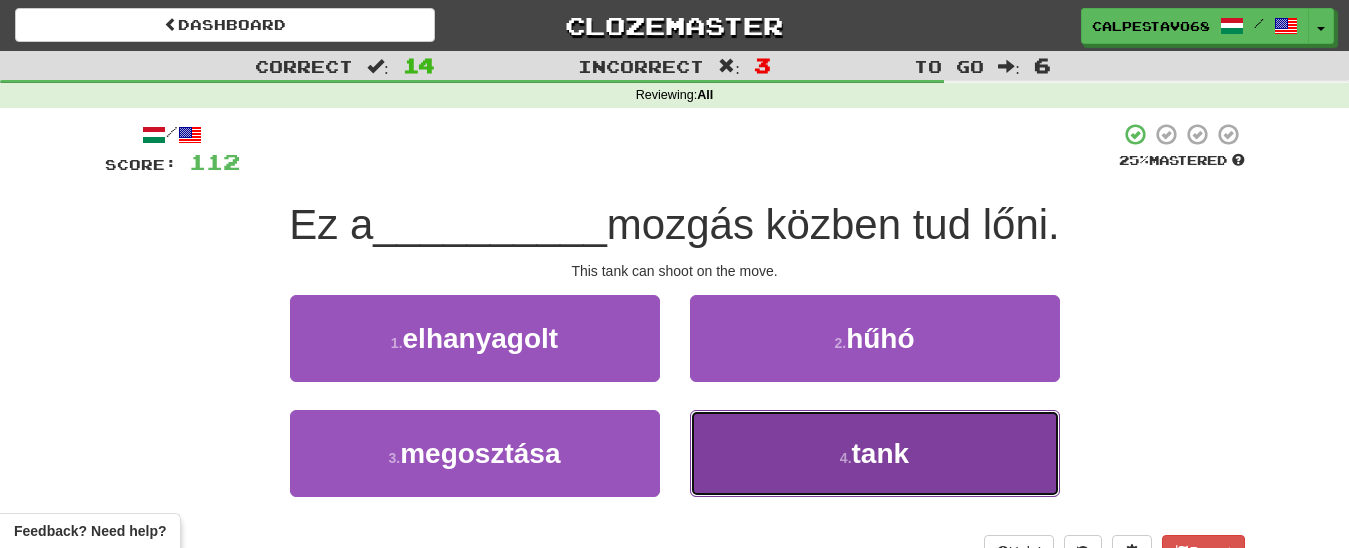 click on "4 .  tank" at bounding box center [875, 453] 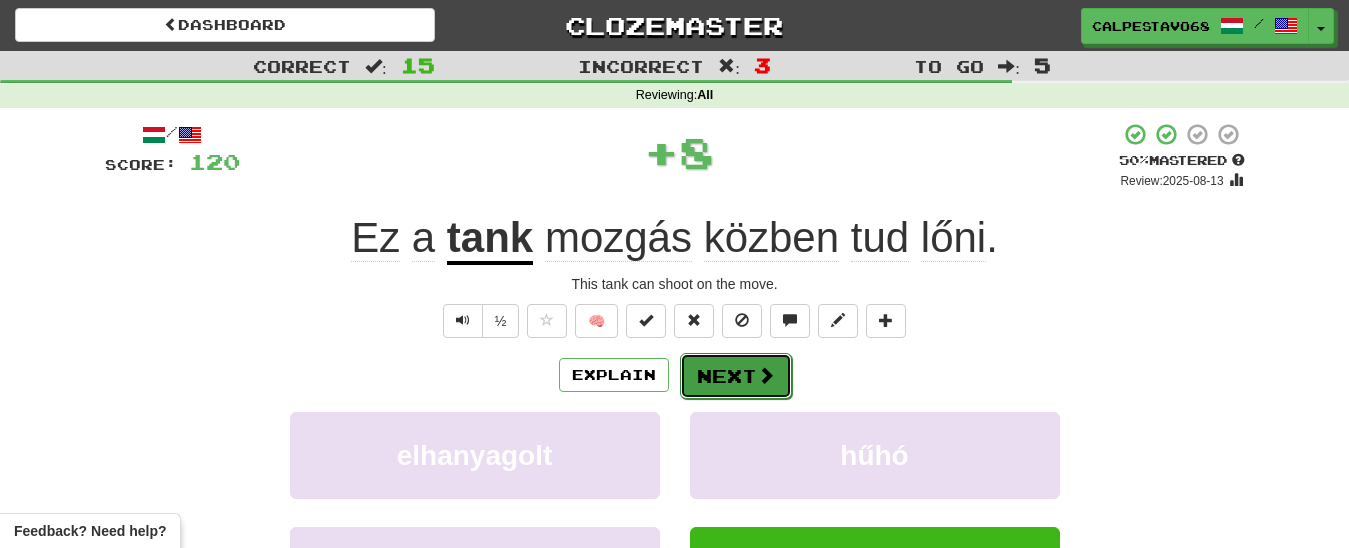 click at bounding box center [766, 375] 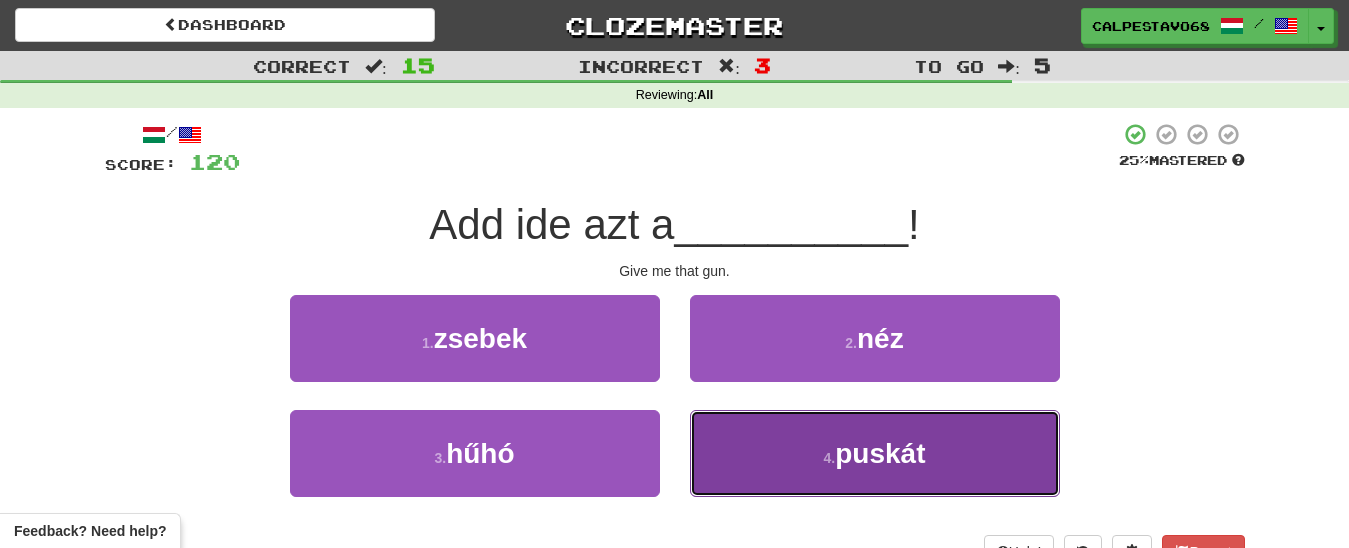 click on "4 .  puskát" at bounding box center [875, 453] 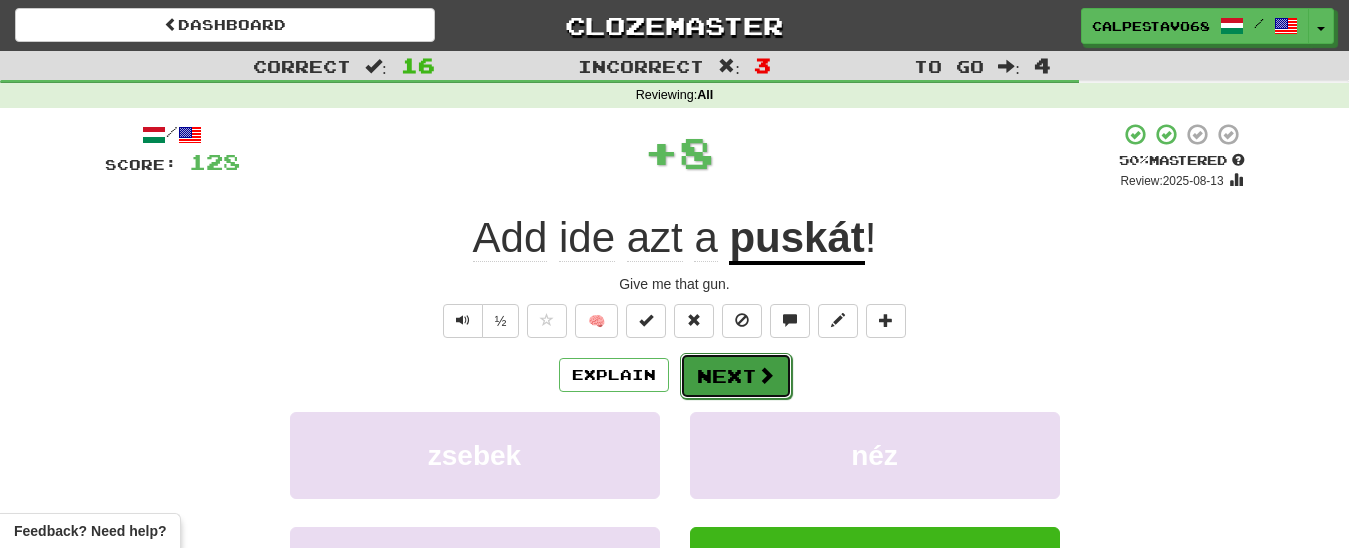 click on "Next" at bounding box center [736, 376] 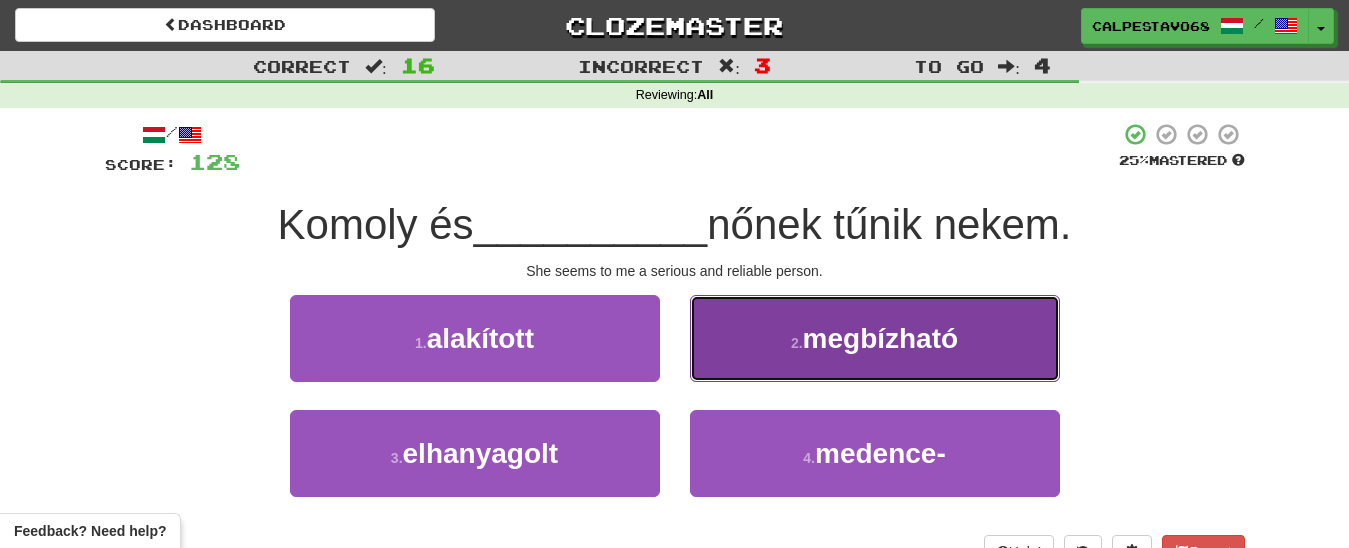 click on "2 .  megbízható" at bounding box center [875, 338] 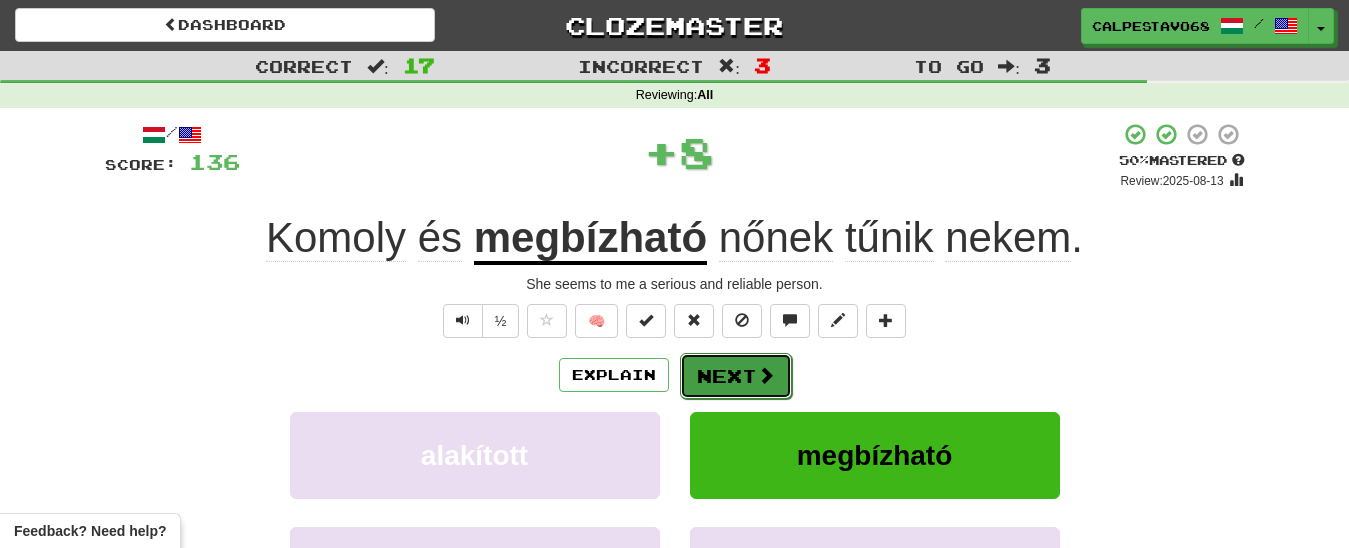 click on "Next" at bounding box center [736, 376] 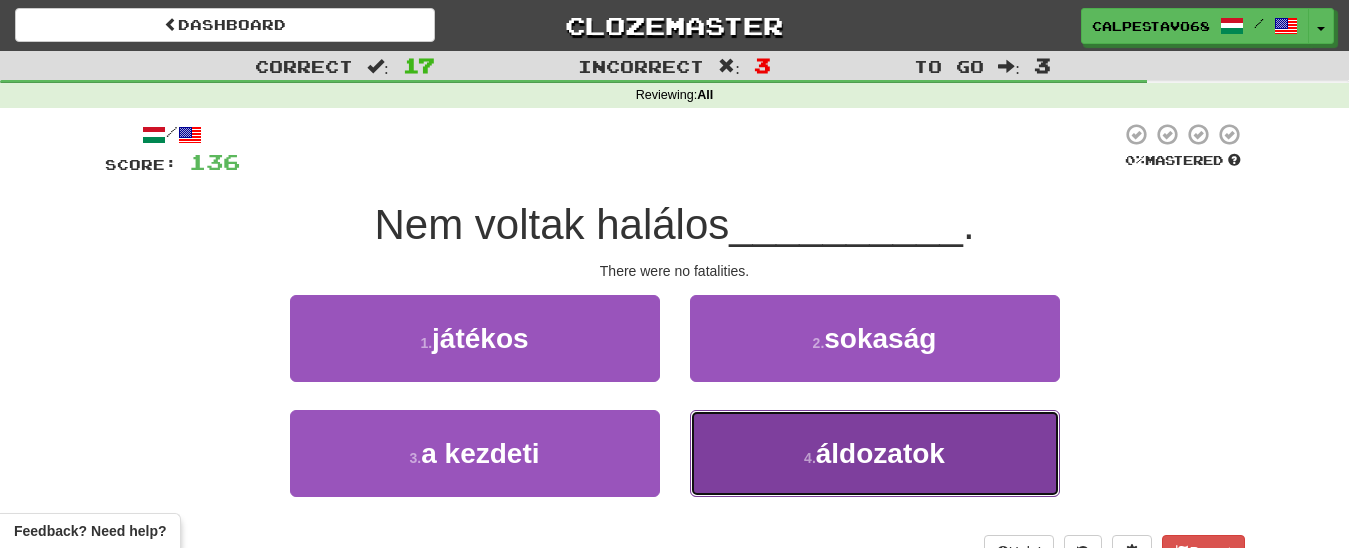 click on "4 ." at bounding box center (810, 458) 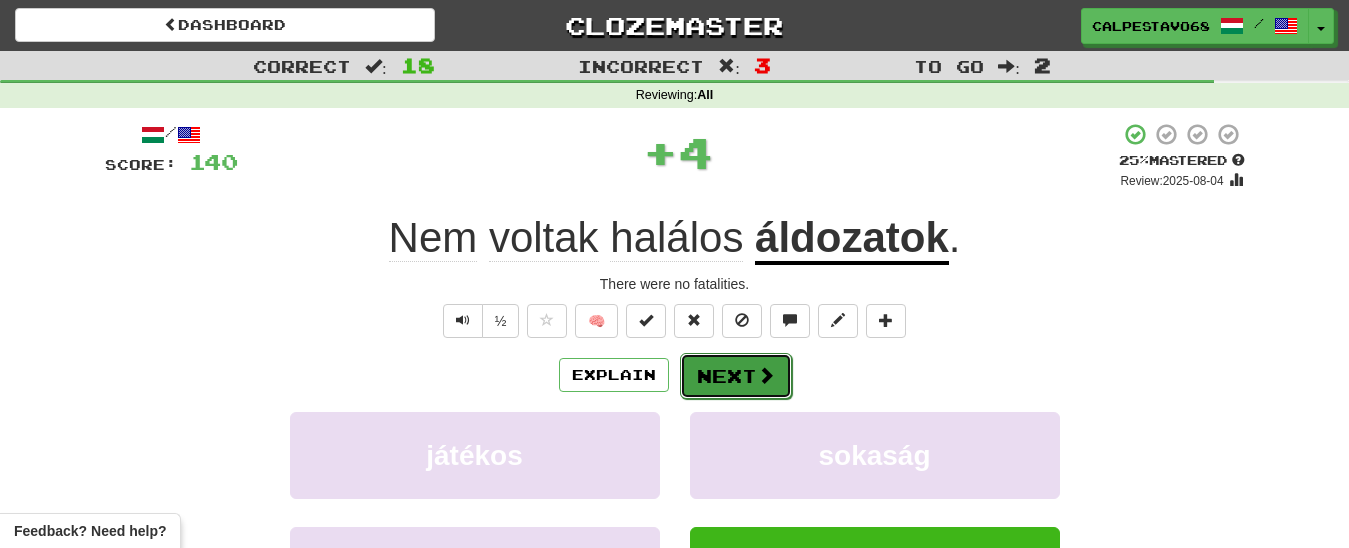 click on "Next" at bounding box center [736, 376] 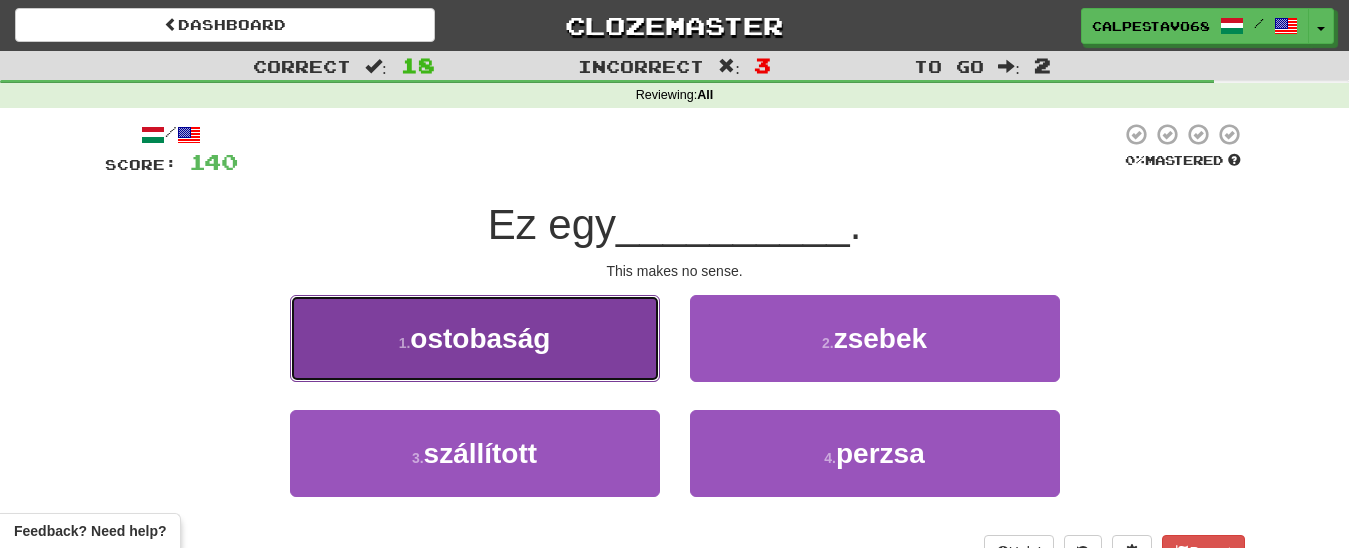 click on "1 .  ostobaság" at bounding box center [475, 338] 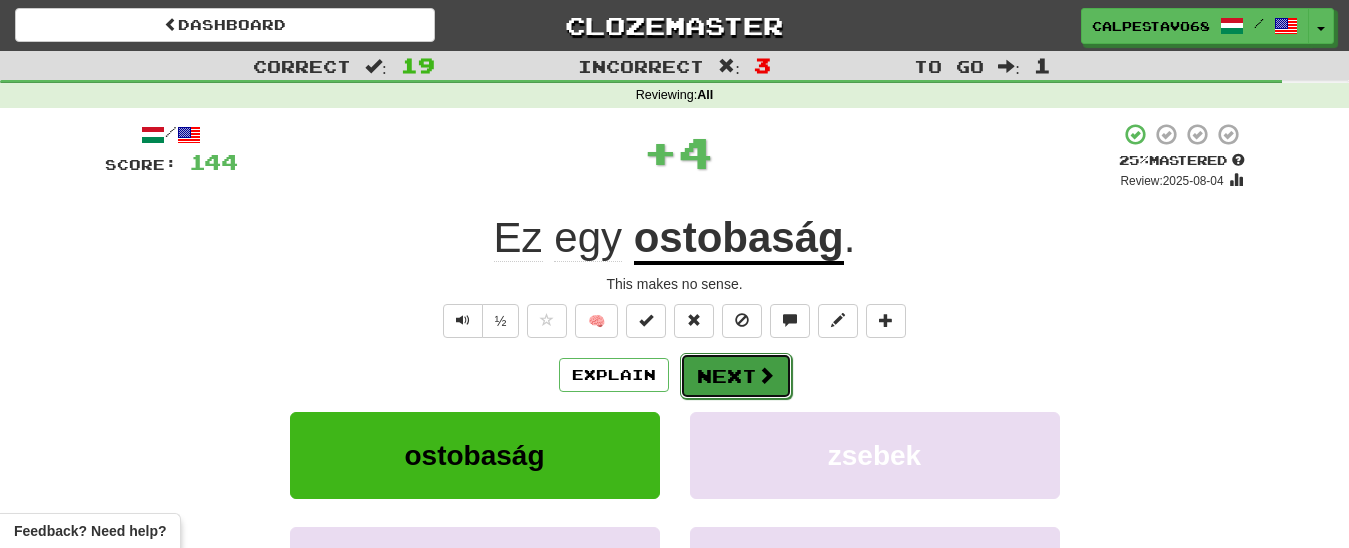 click on "Next" at bounding box center (736, 376) 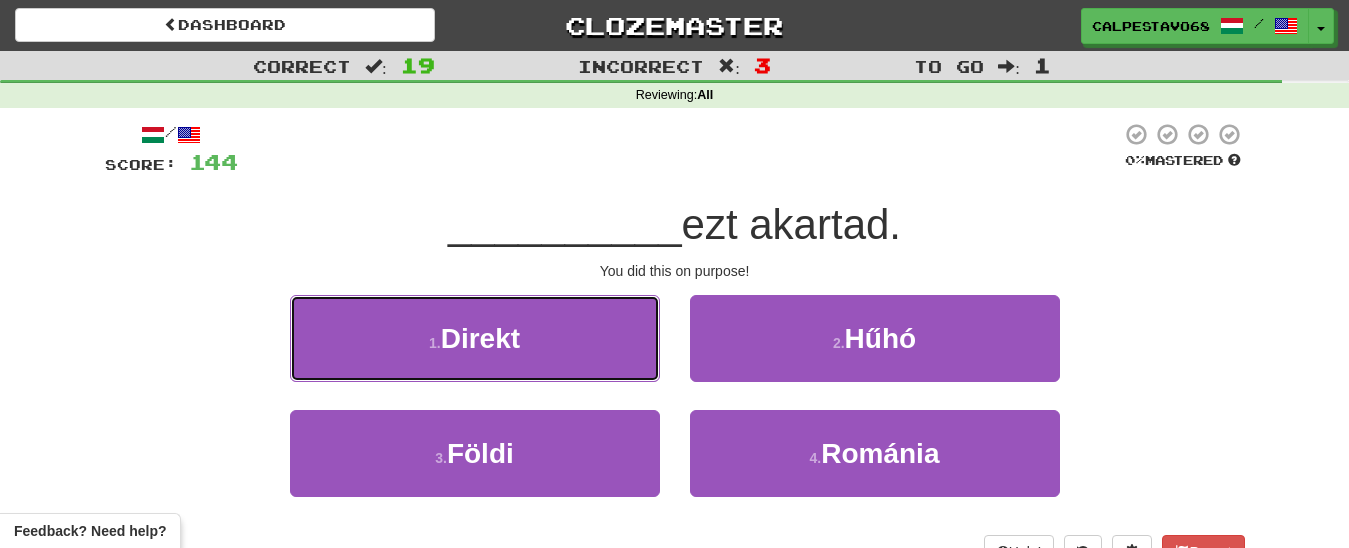 click on "1 .  Direkt" at bounding box center (475, 338) 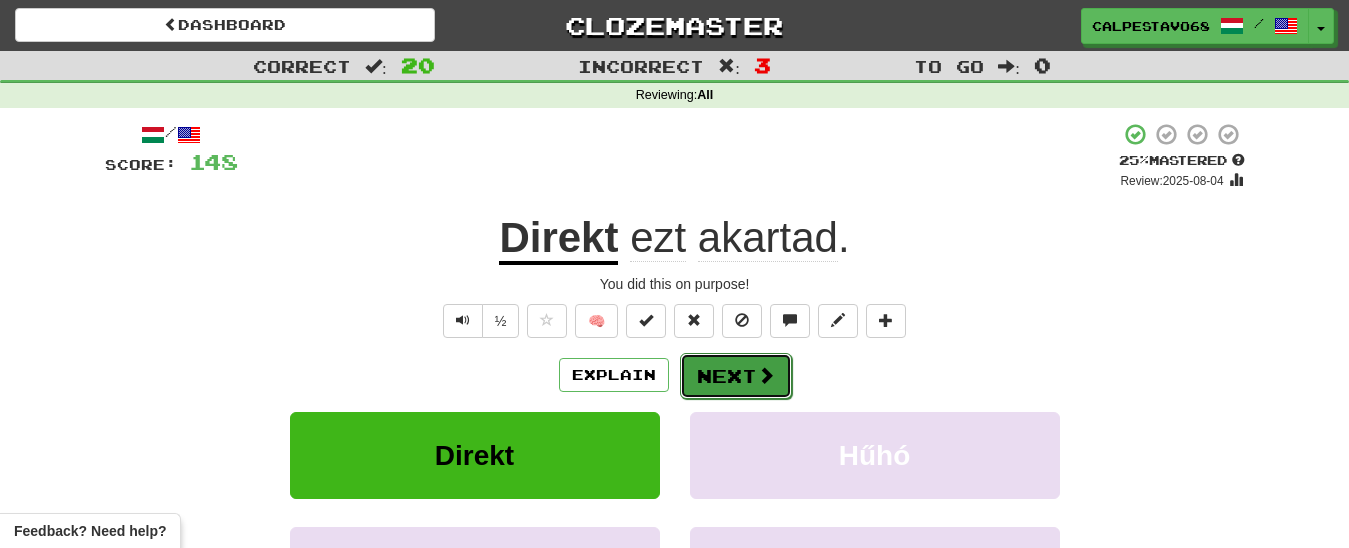 click on "Next" at bounding box center [736, 376] 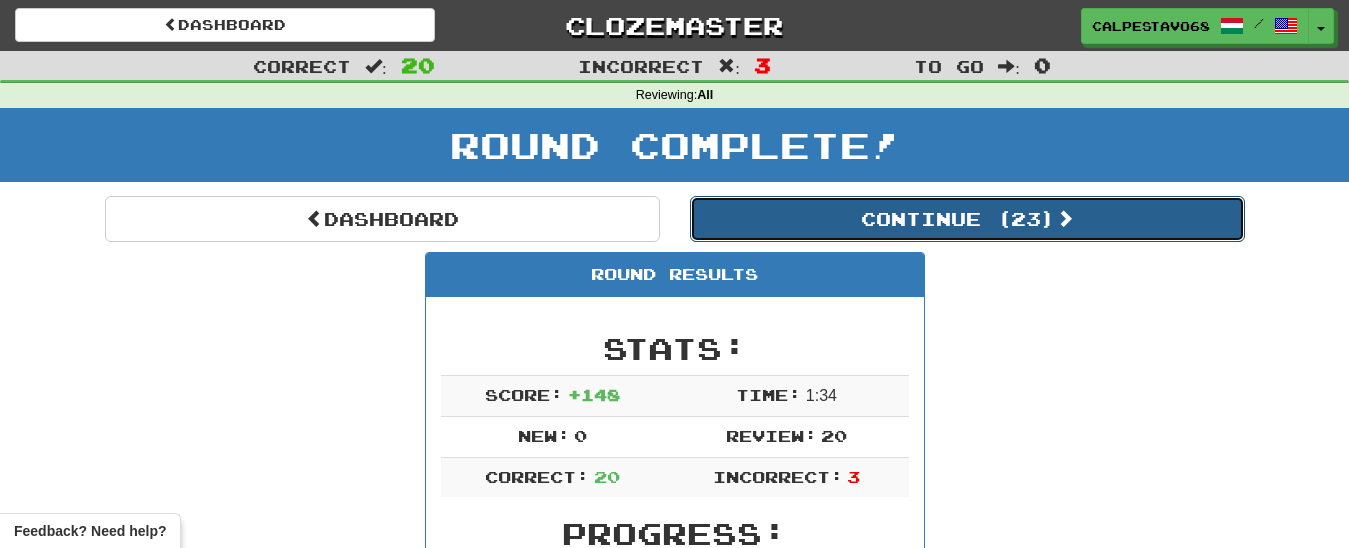 click on "Continue ( 23 )" at bounding box center (967, 219) 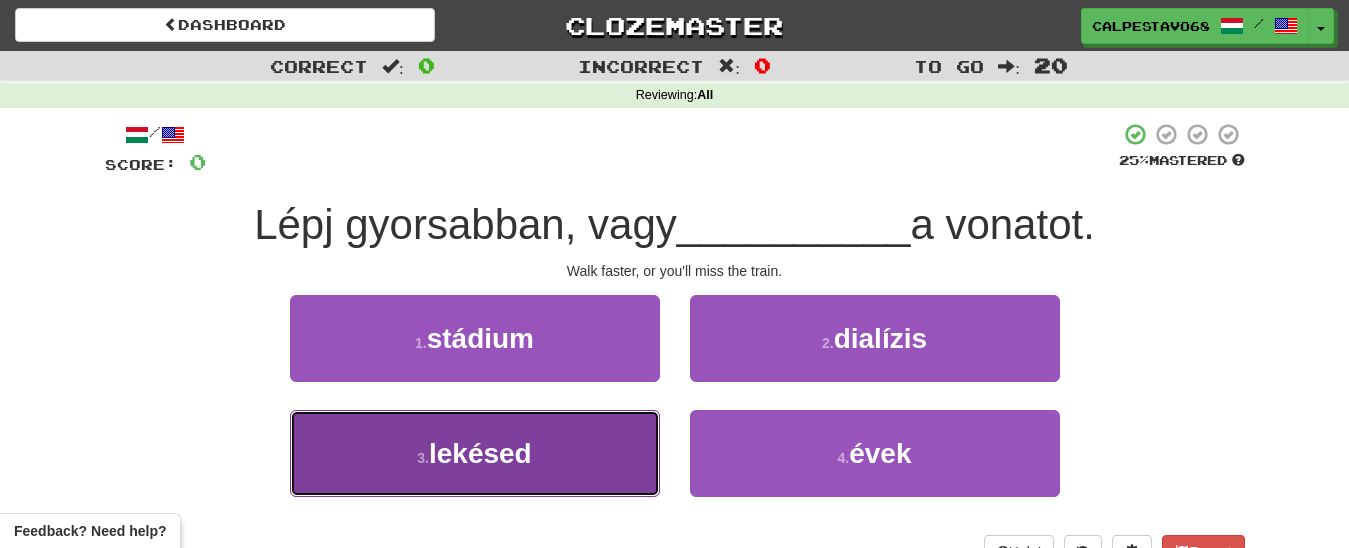 click on "3 .  lekésed" at bounding box center (475, 453) 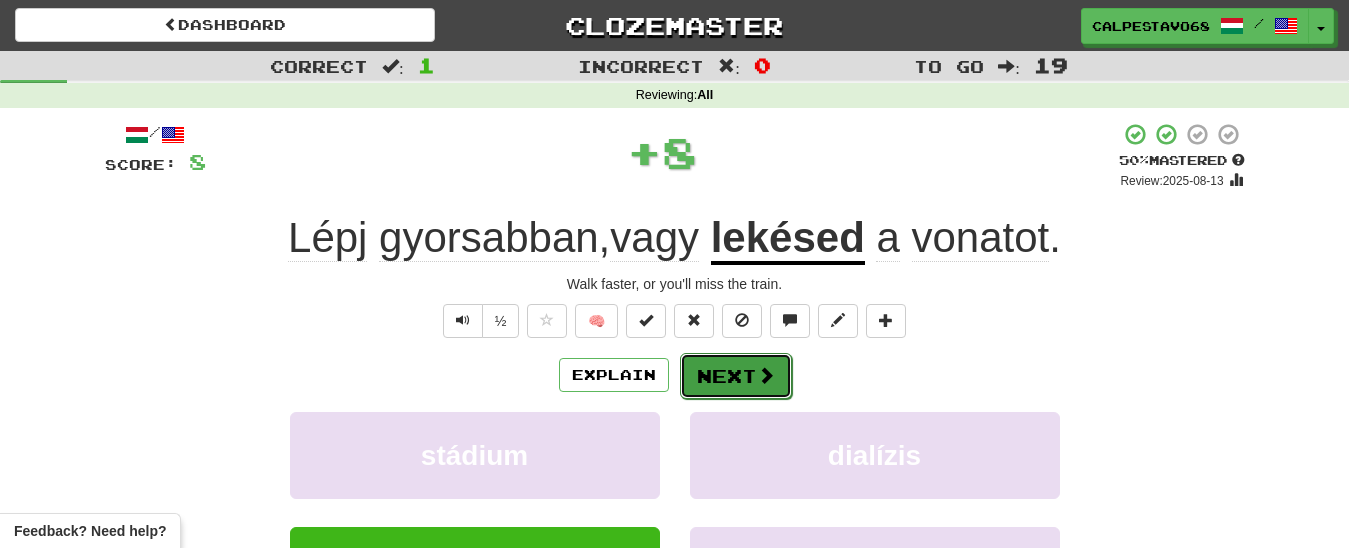 click on "Next" at bounding box center (736, 376) 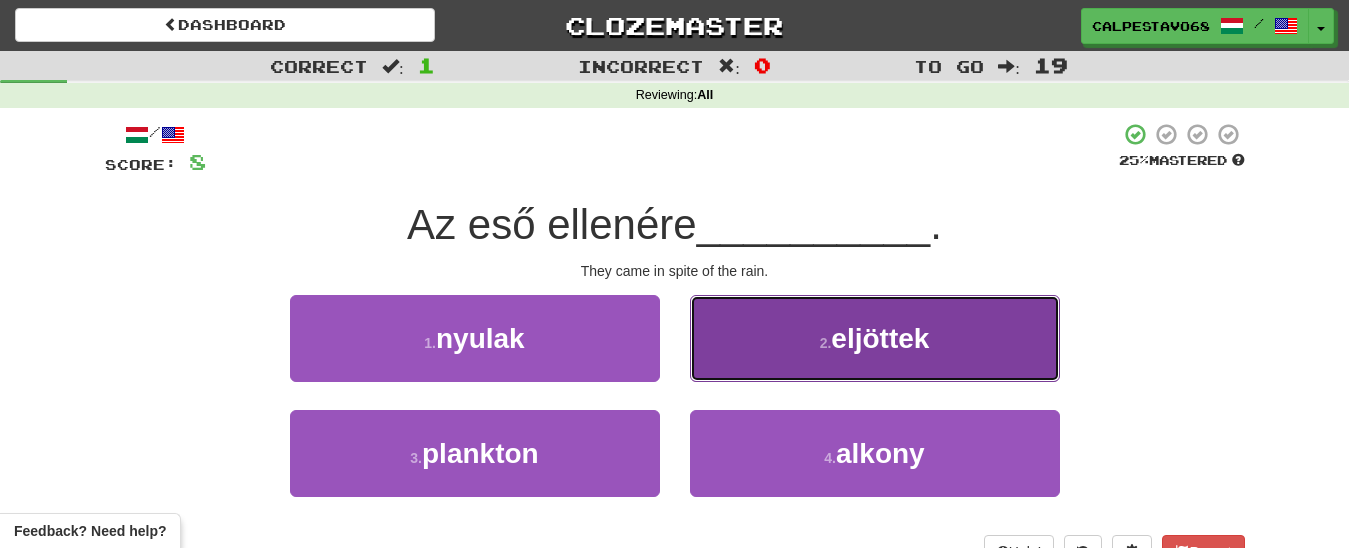 click on "2 .  eljöttek" at bounding box center [875, 338] 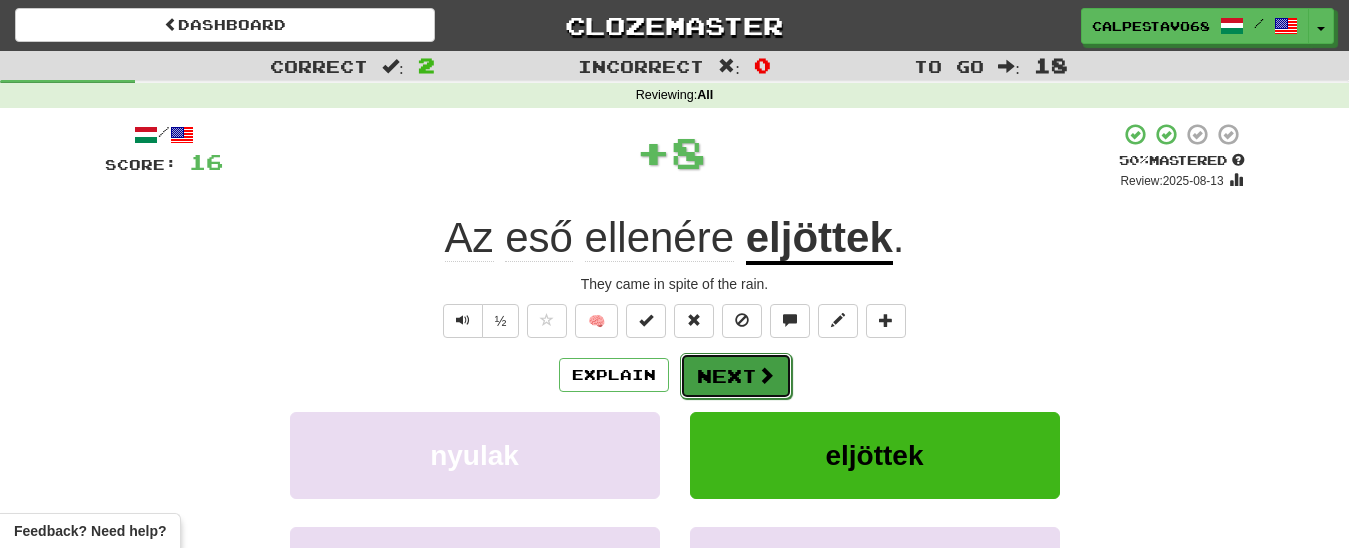 click on "Next" at bounding box center (736, 376) 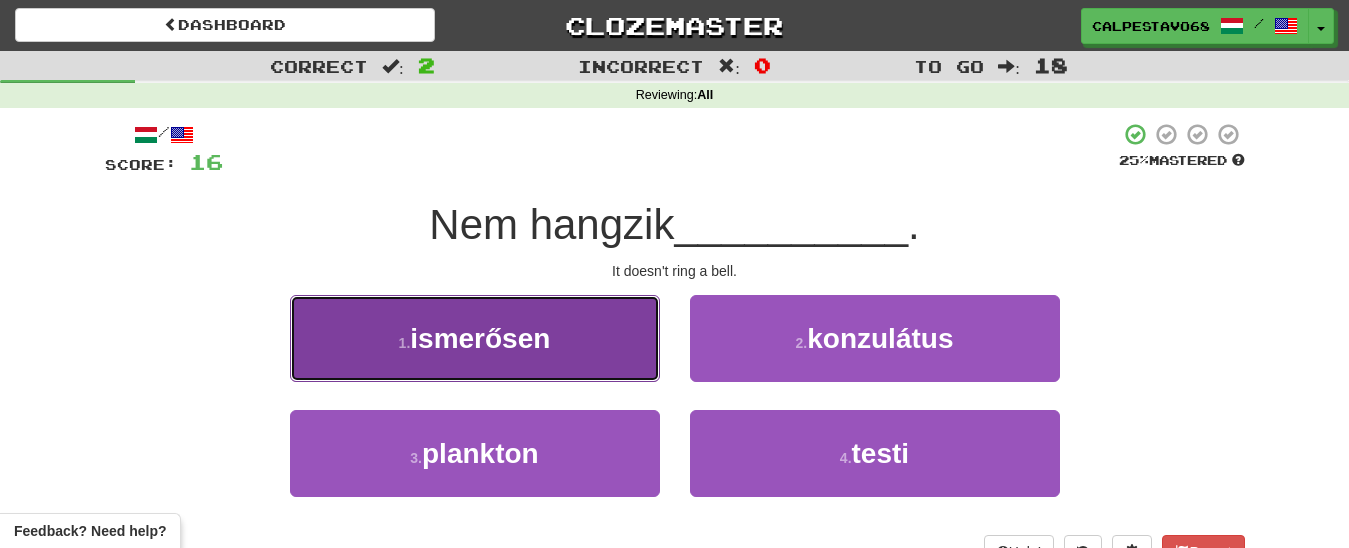 click on "ismerősen" at bounding box center [480, 338] 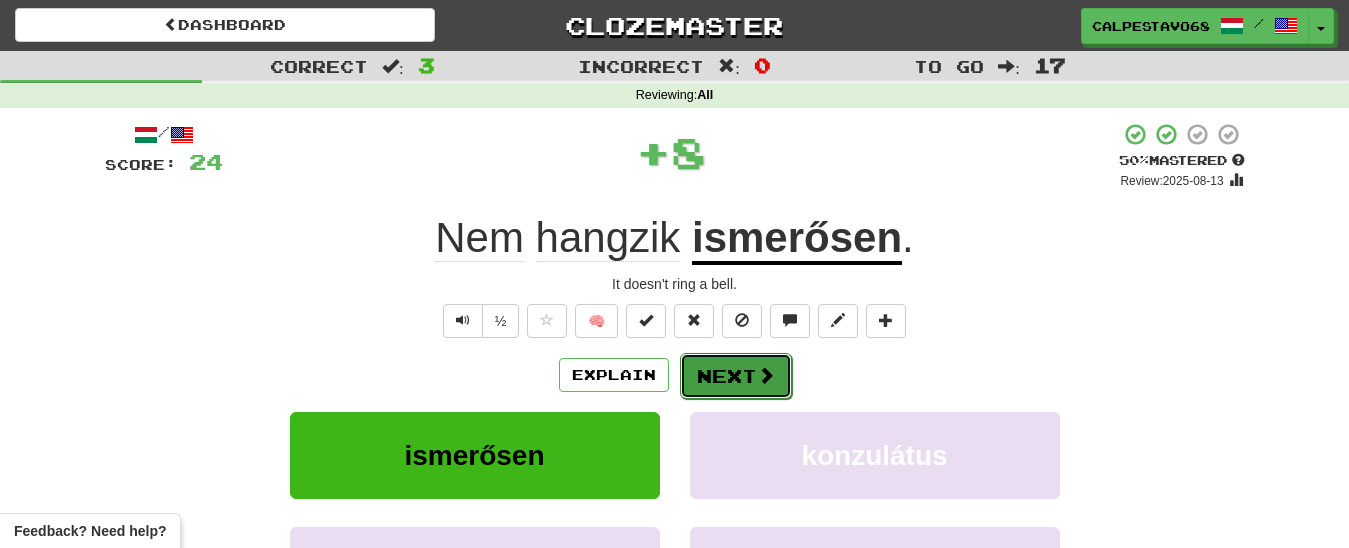 click on "Next" at bounding box center (736, 376) 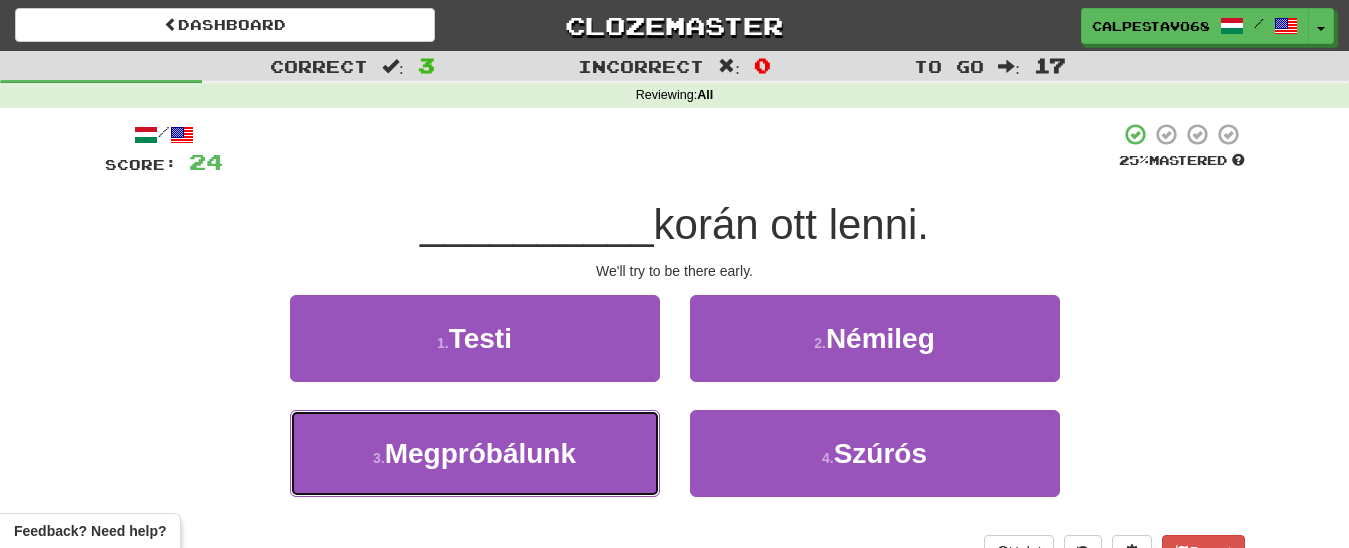 drag, startPoint x: 589, startPoint y: 436, endPoint x: 720, endPoint y: 340, distance: 162.40997 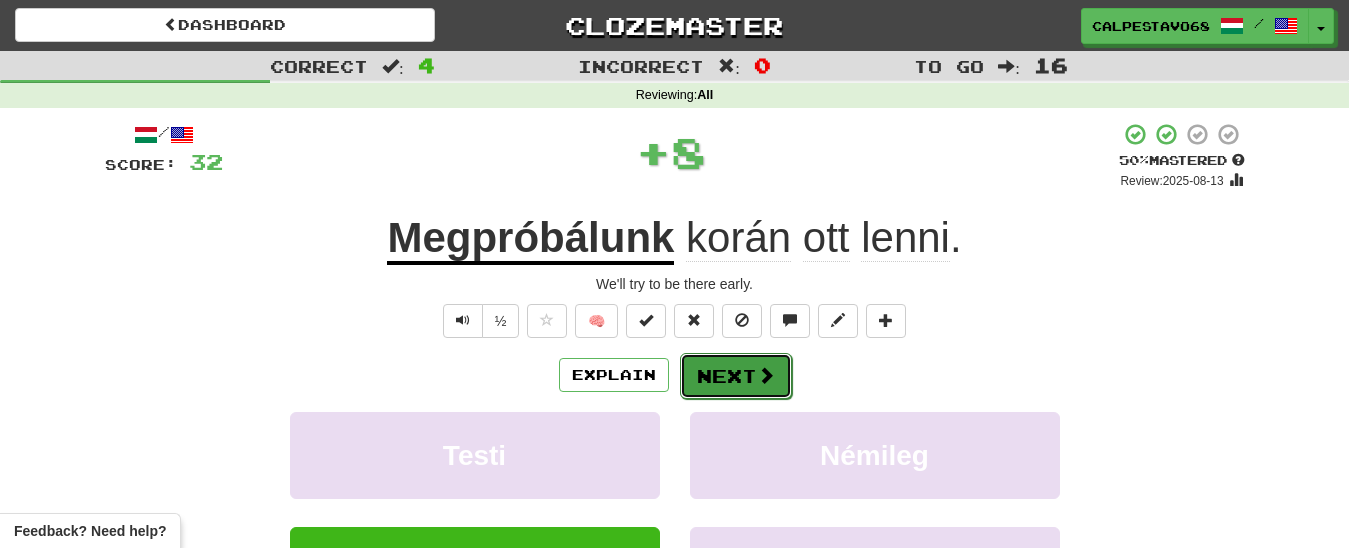 click on "Next" at bounding box center (736, 376) 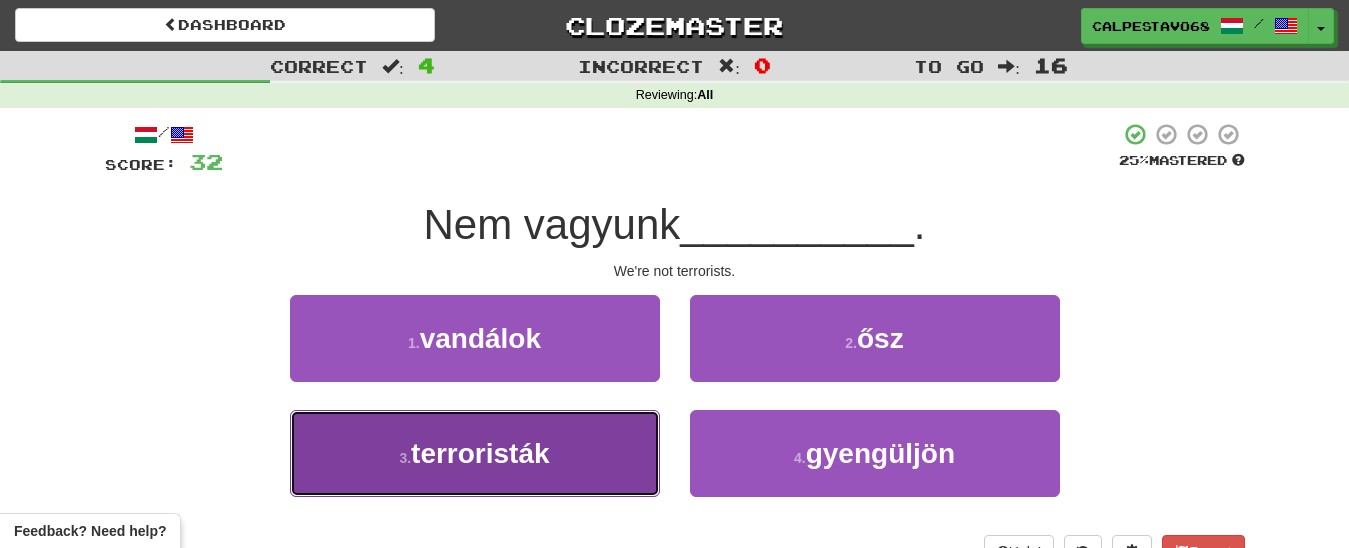 click on "3 .  terroristák" at bounding box center (475, 453) 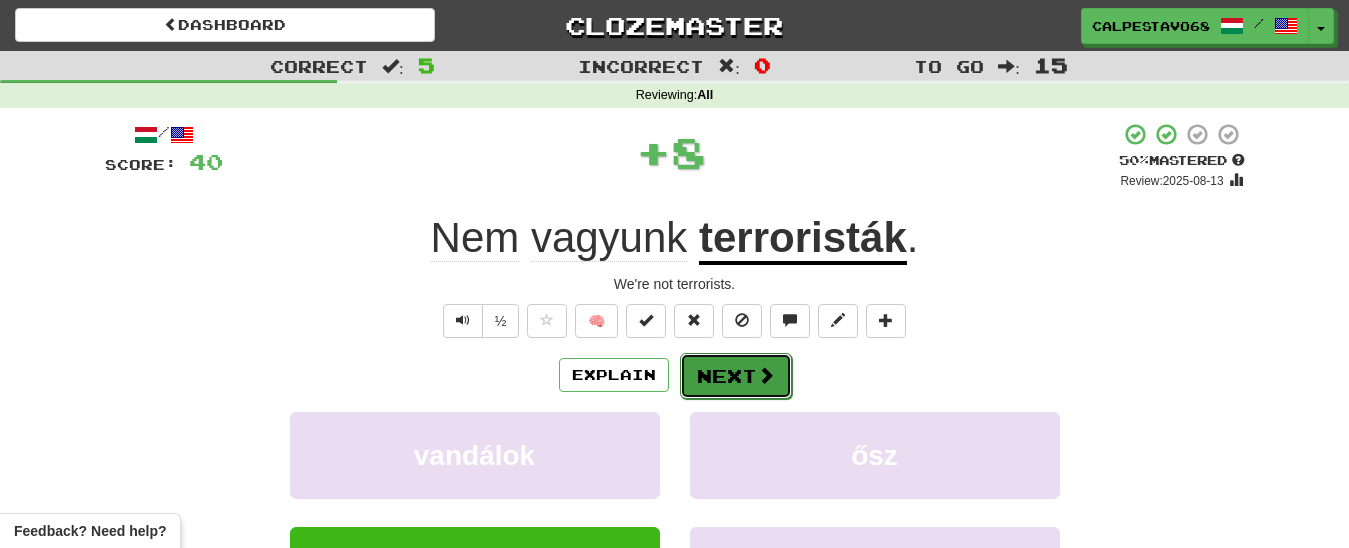 click on "Next" at bounding box center [736, 376] 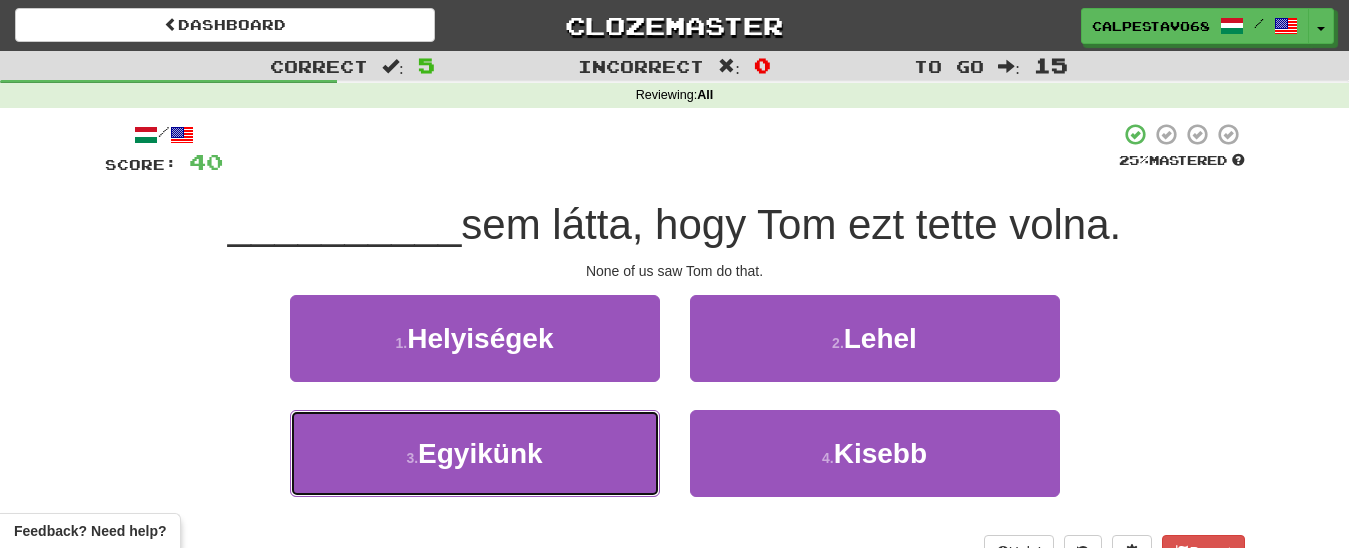 drag, startPoint x: 607, startPoint y: 444, endPoint x: 661, endPoint y: 403, distance: 67.80118 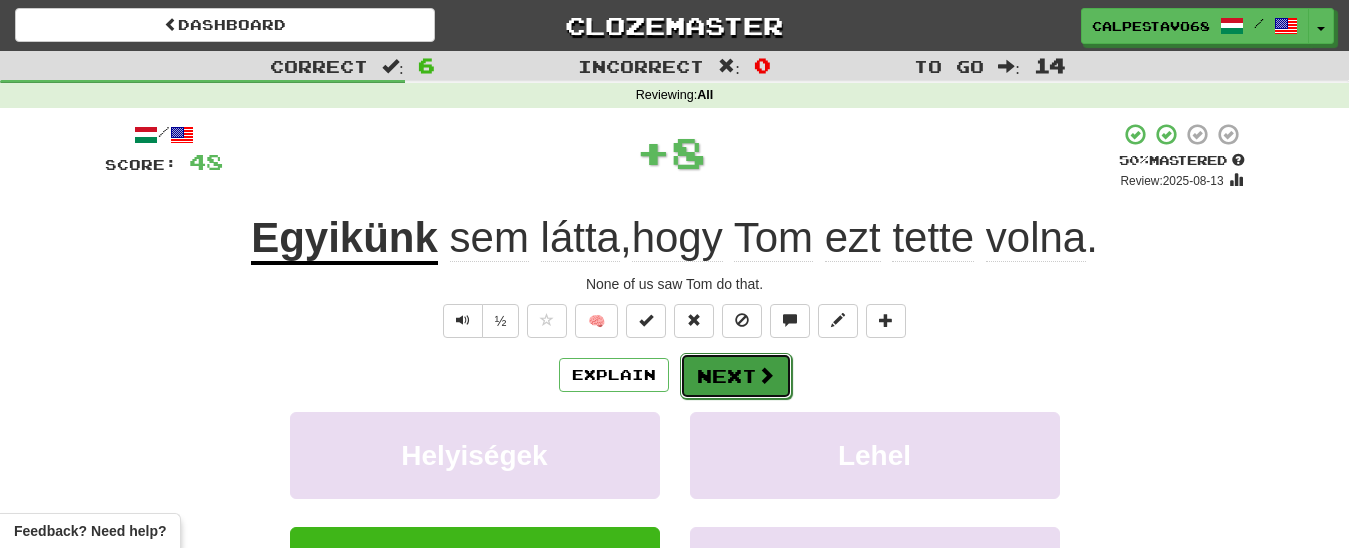 click on "Next" at bounding box center [736, 376] 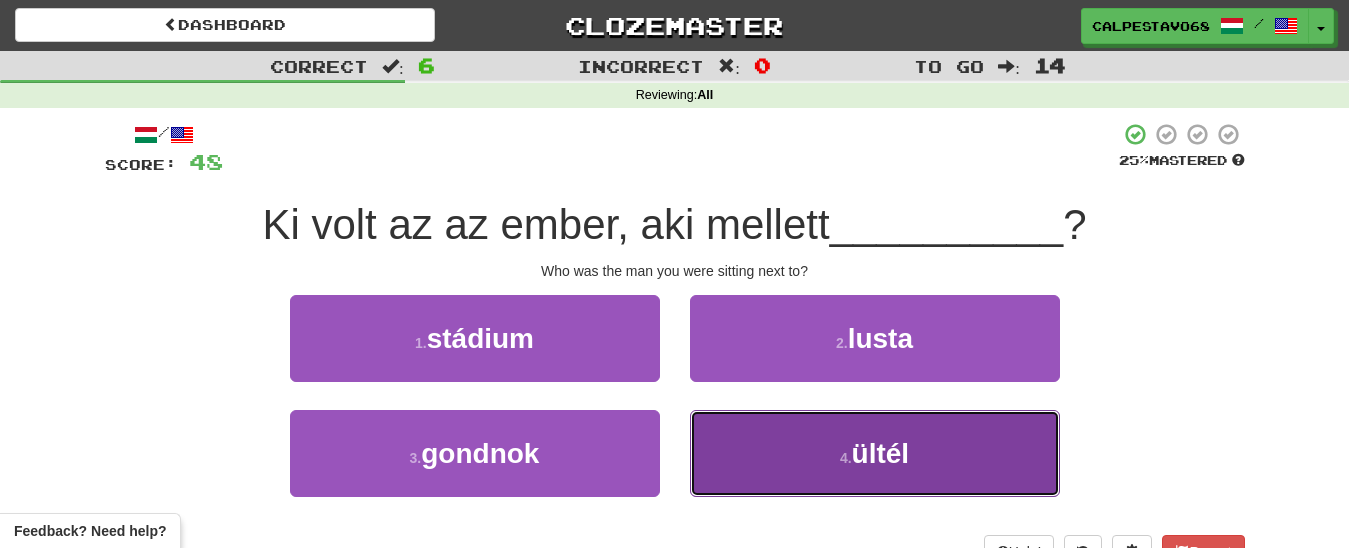 click on "4 .  ültél" at bounding box center [875, 453] 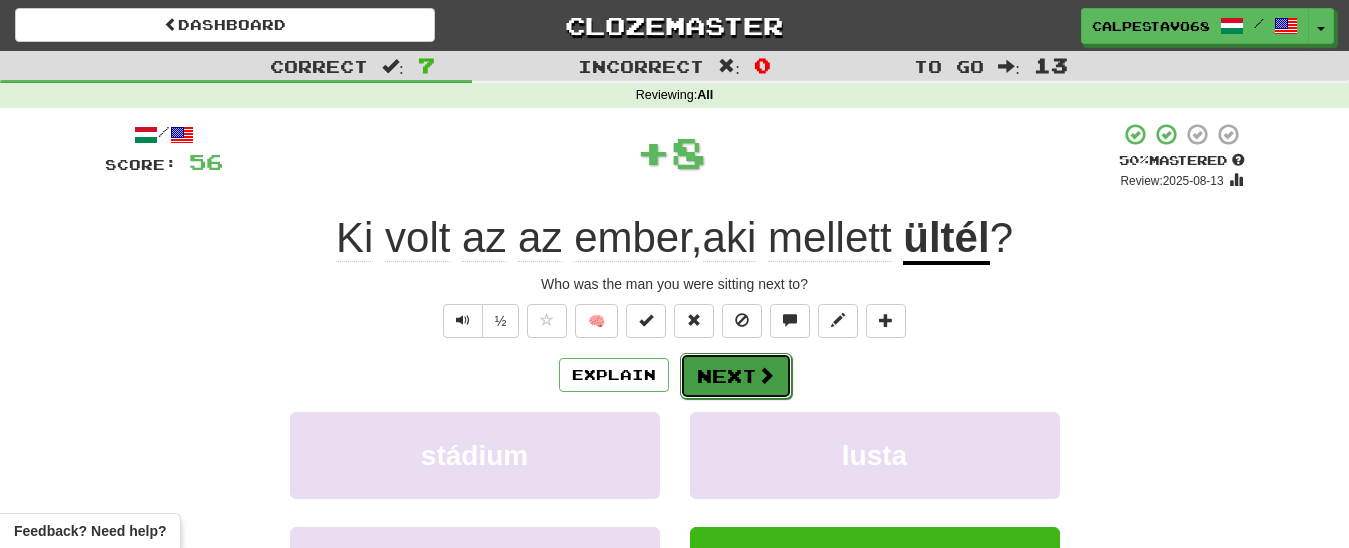 click on "Next" at bounding box center (736, 376) 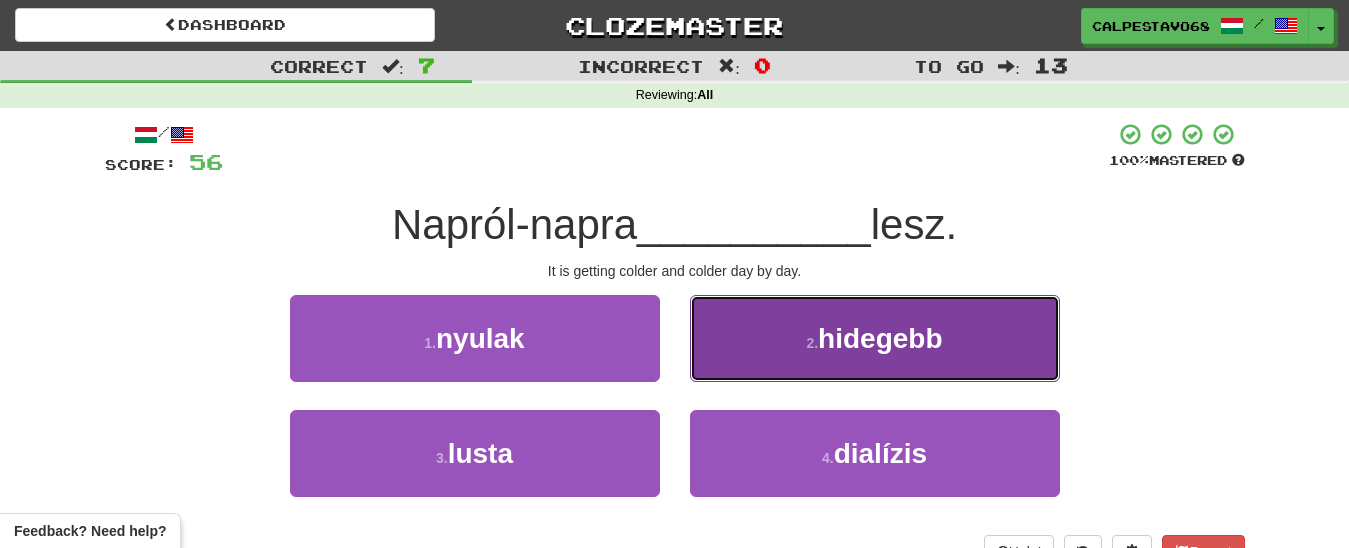 click on "2 .  hidegebb" at bounding box center (875, 338) 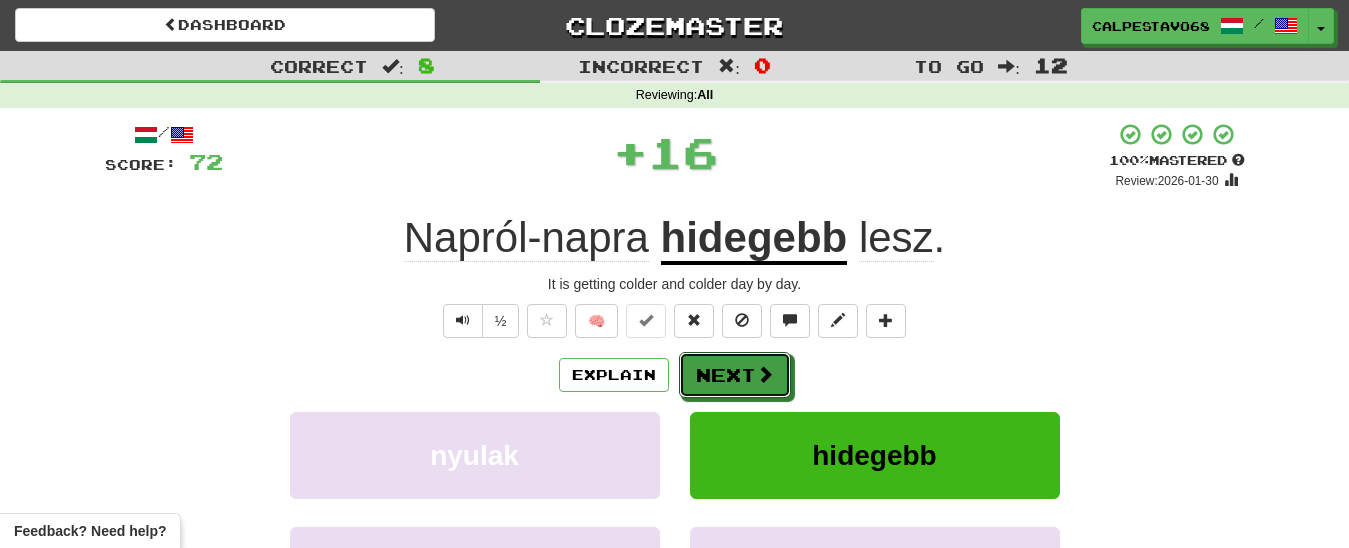 click on "Next" at bounding box center [735, 375] 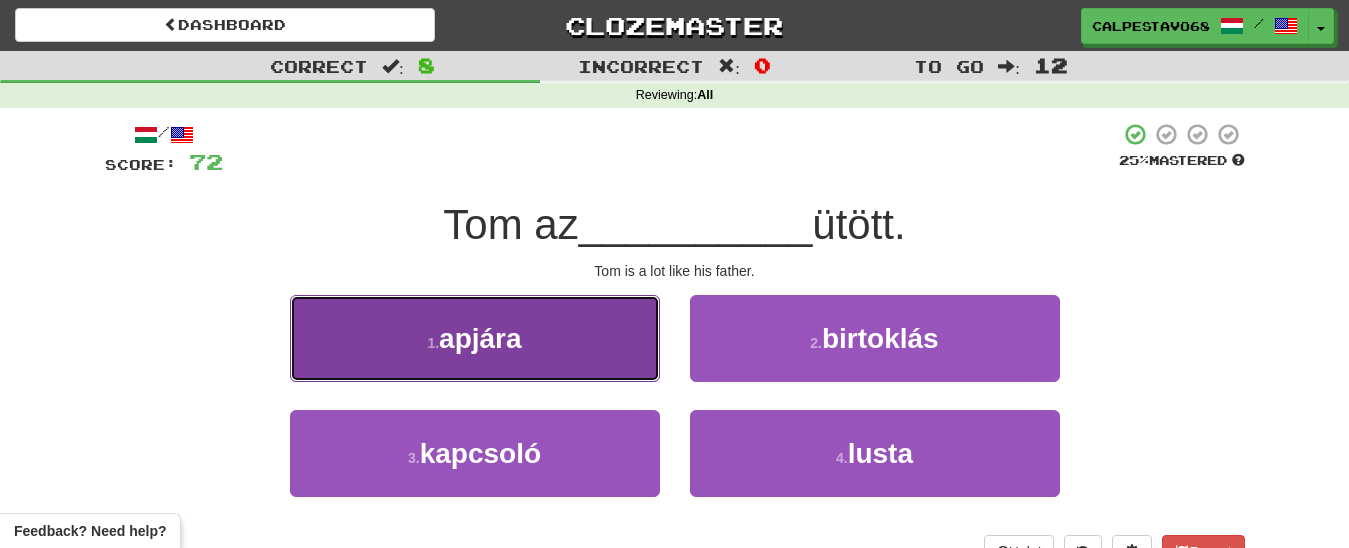 click on "1 .  apjára" at bounding box center (475, 338) 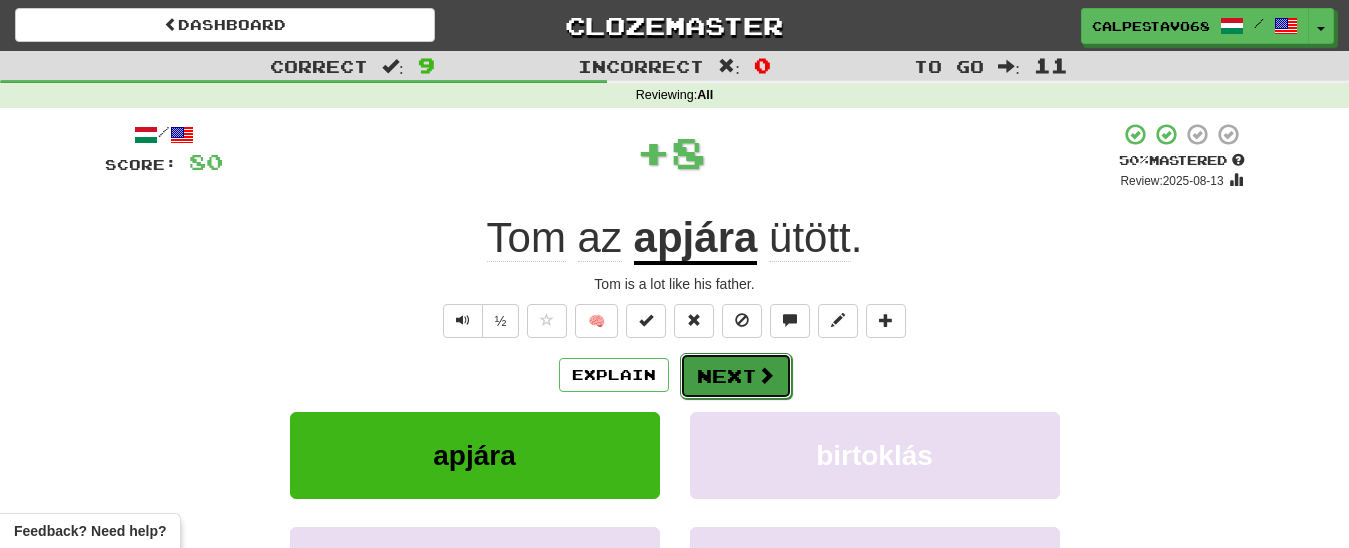 click on "Next" at bounding box center [736, 376] 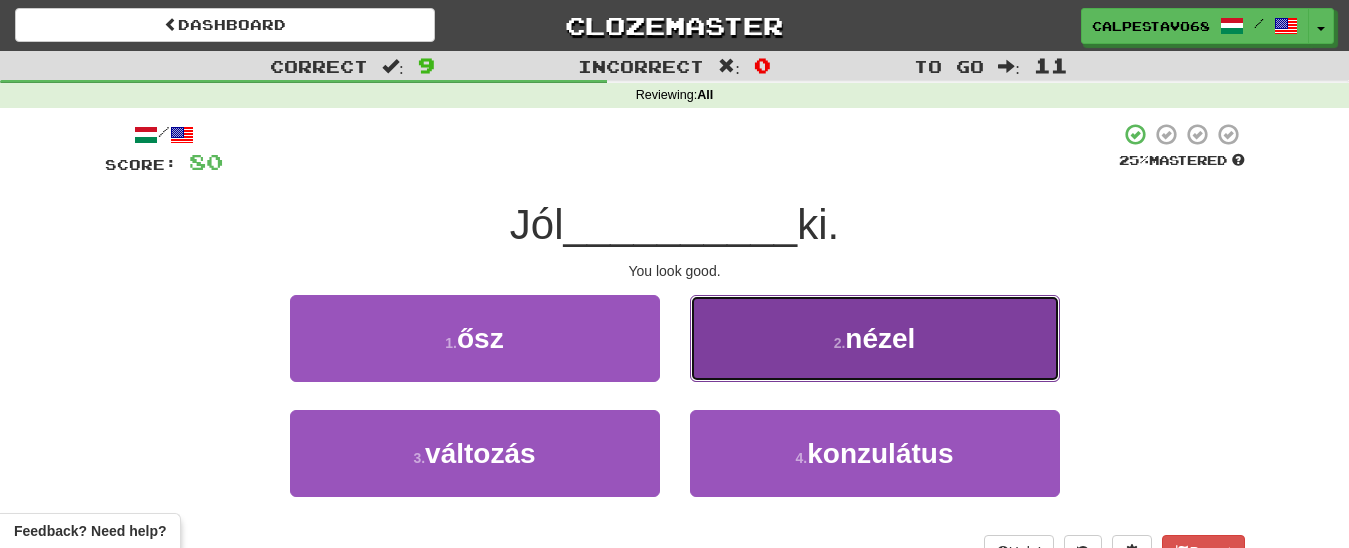 click on "2 .  nézel" at bounding box center (875, 338) 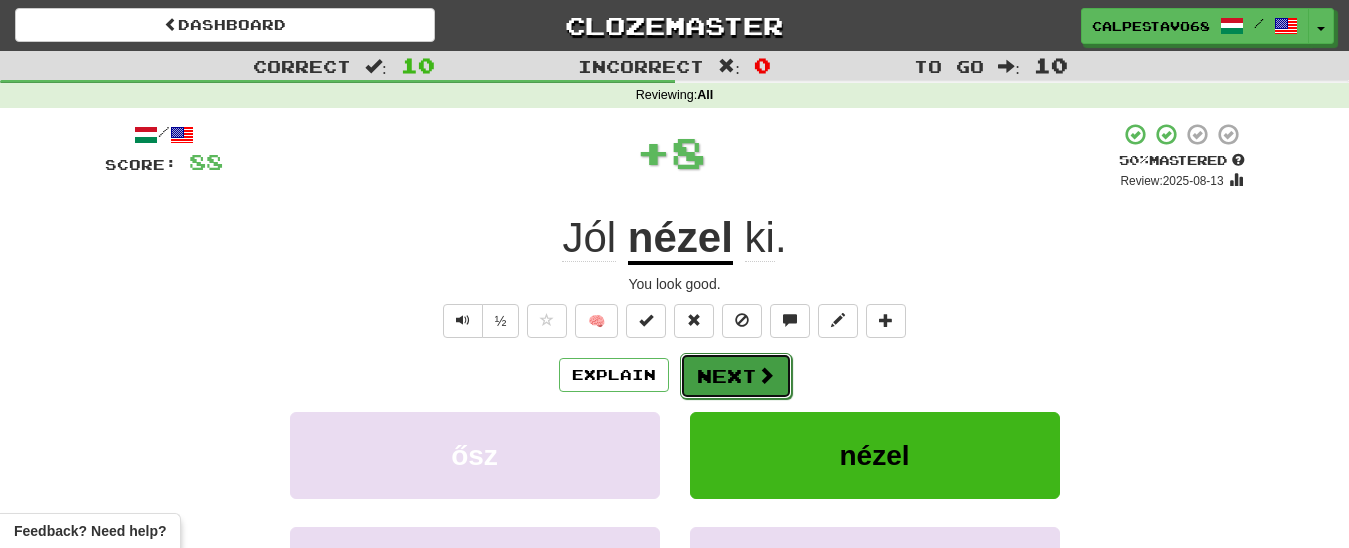click on "Next" at bounding box center [736, 376] 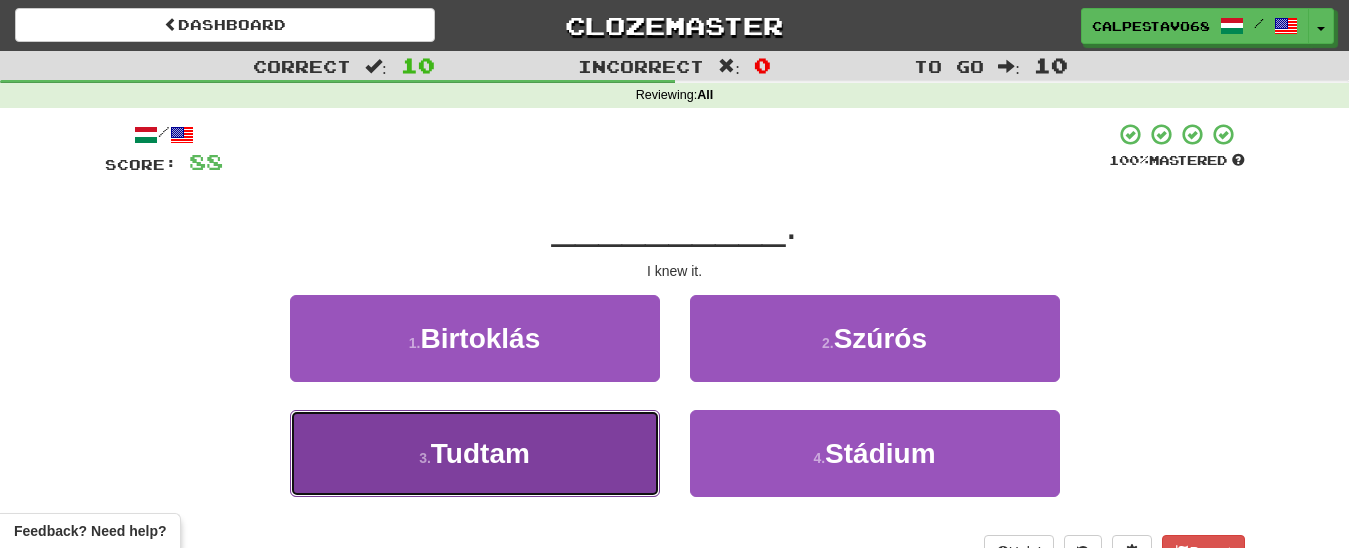 click on "3 .  Tudtam" at bounding box center [475, 453] 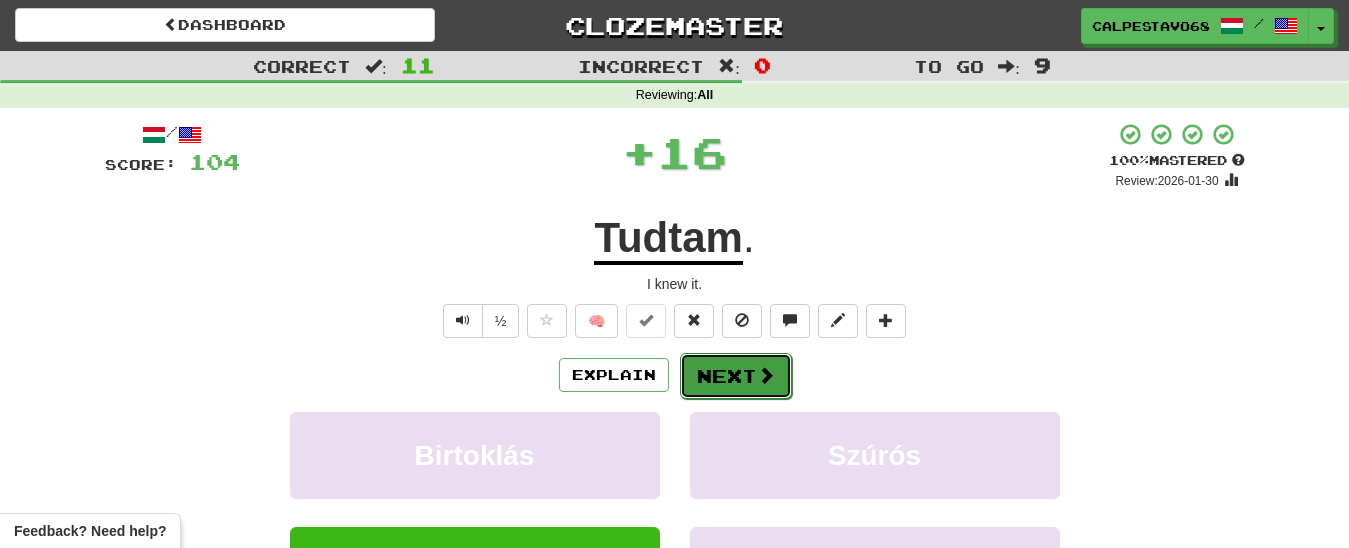 click on "Next" at bounding box center (736, 376) 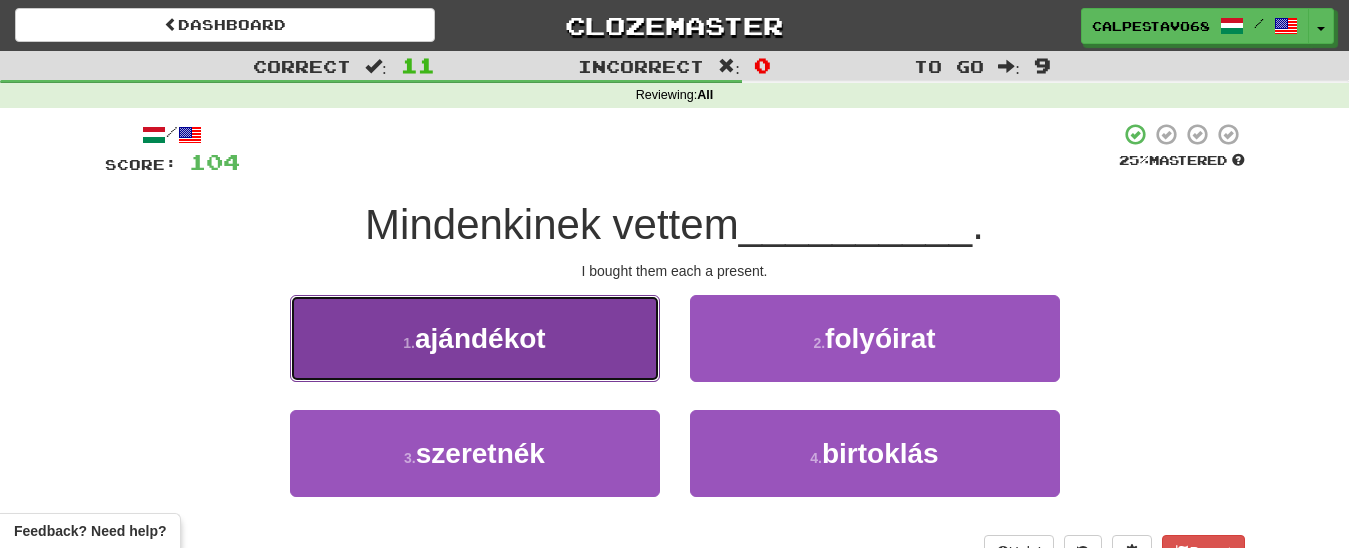 click on "1 .  ajándékot" at bounding box center (475, 338) 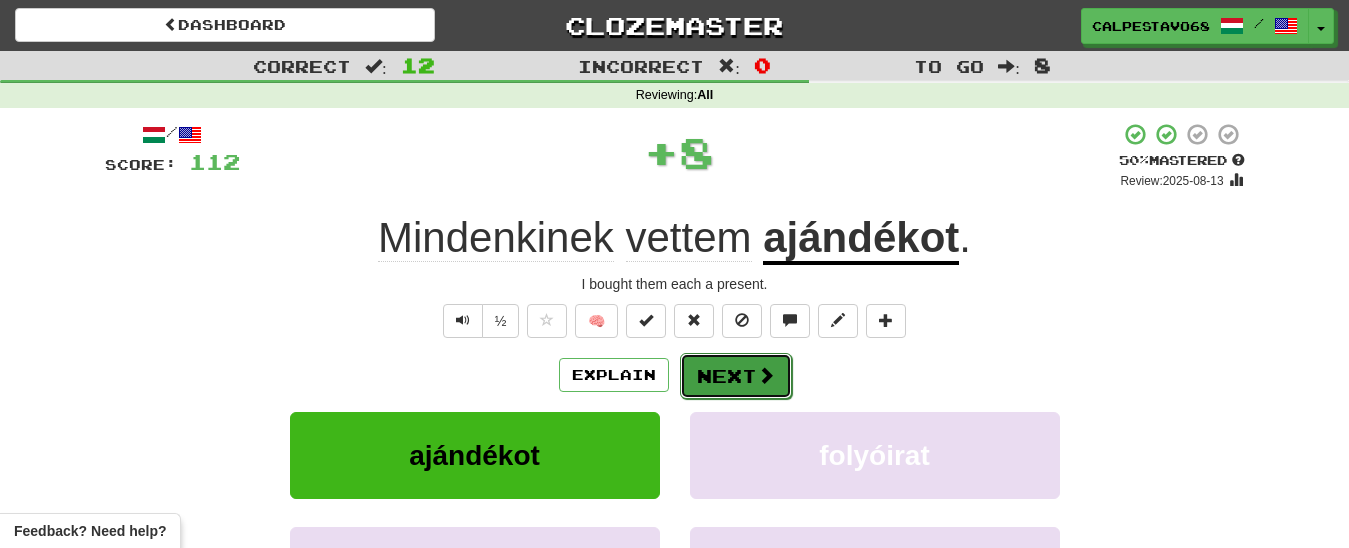 click on "Next" at bounding box center [736, 376] 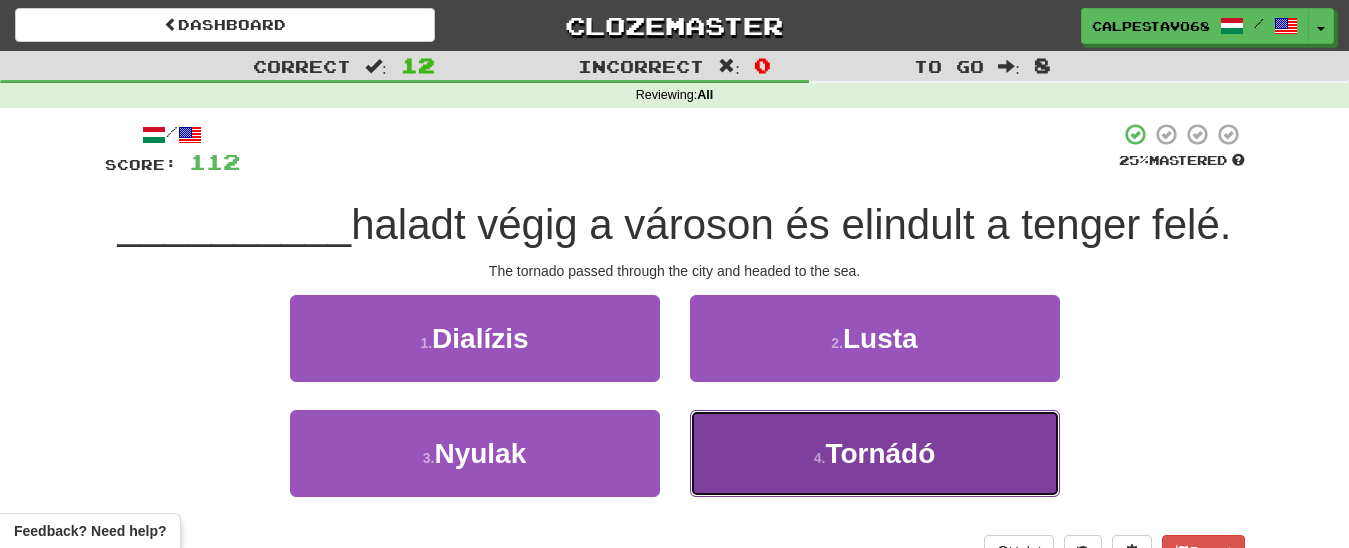 click on "4 .  Tornádó" at bounding box center [875, 453] 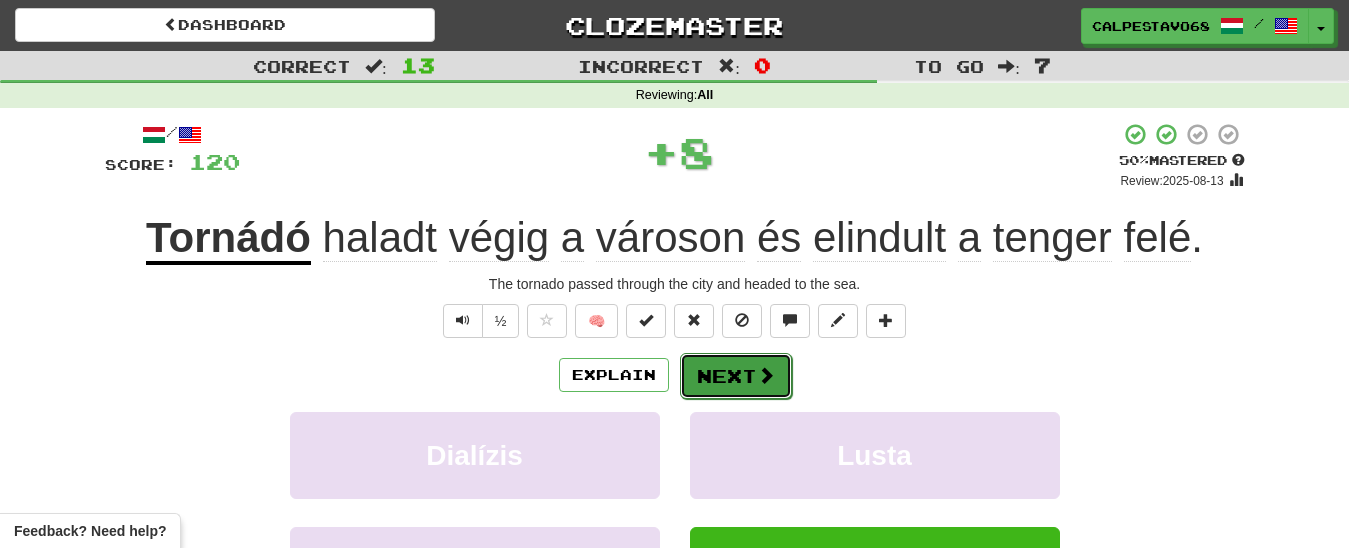 click on "Next" at bounding box center [736, 376] 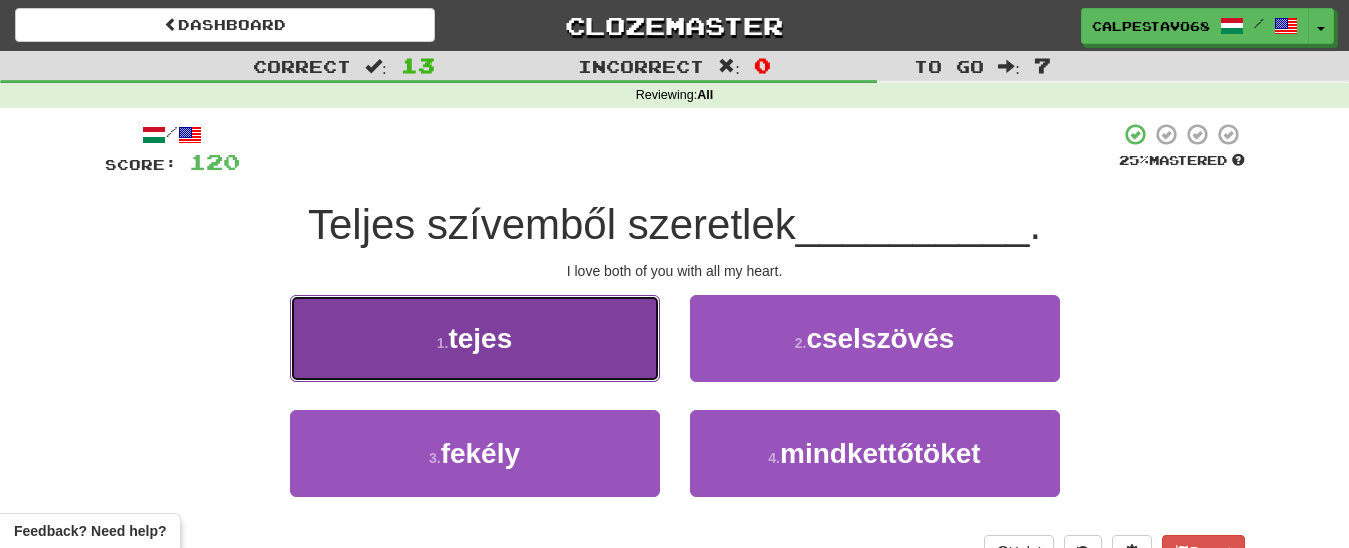 click on "1 .  tejes" at bounding box center [475, 338] 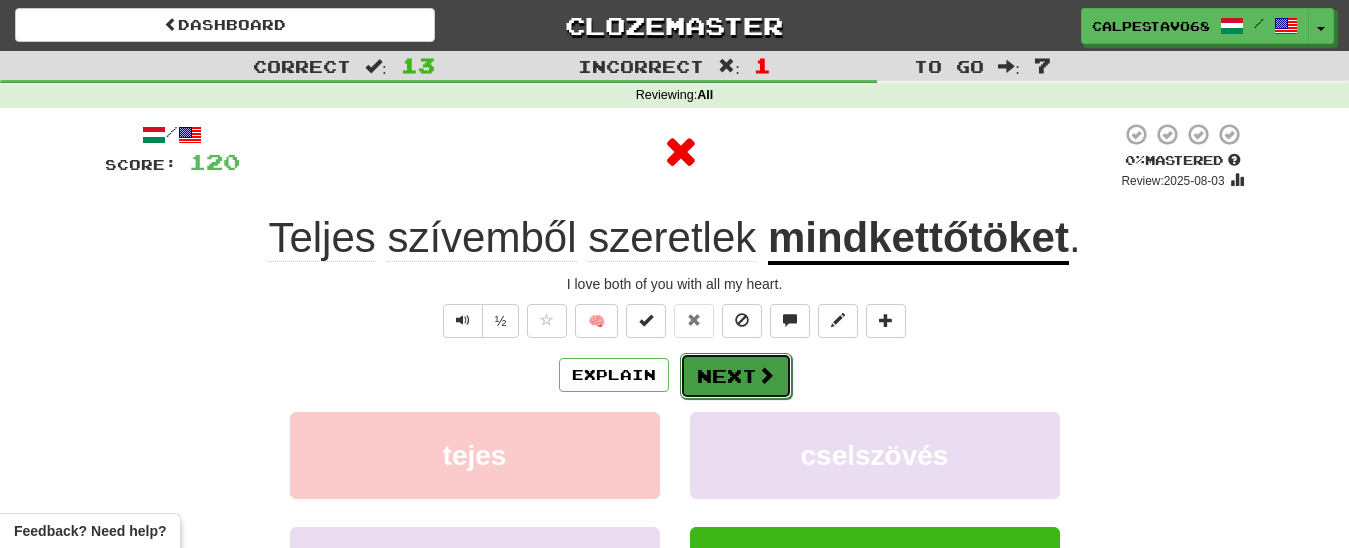 click on "Next" at bounding box center (736, 376) 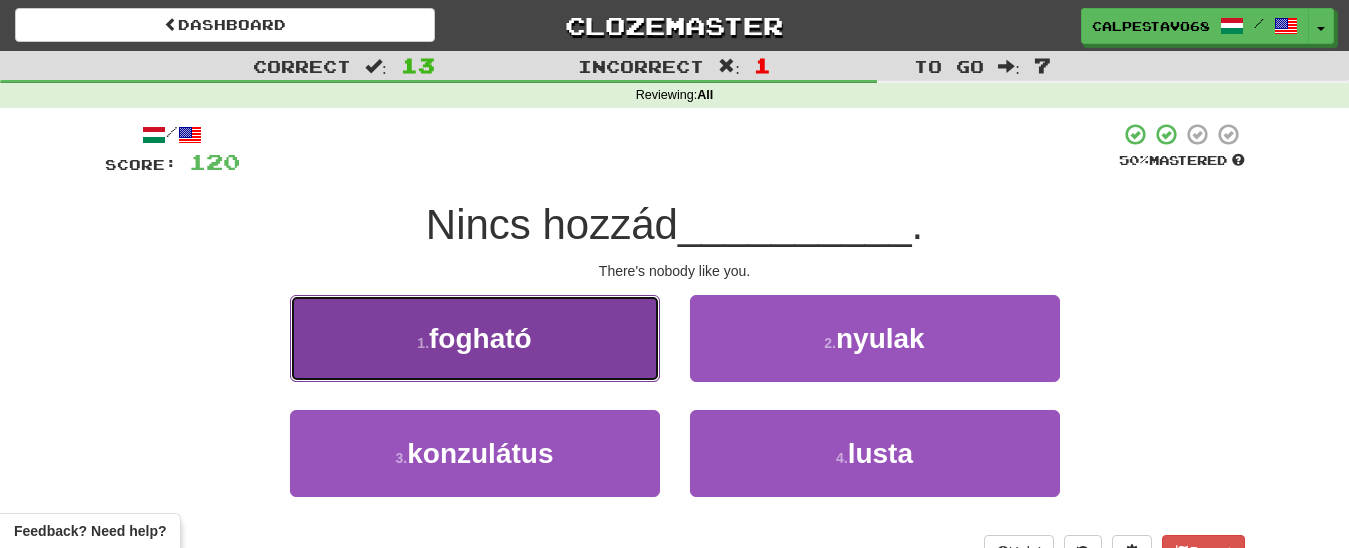 click on "1 .  fogható" at bounding box center [475, 338] 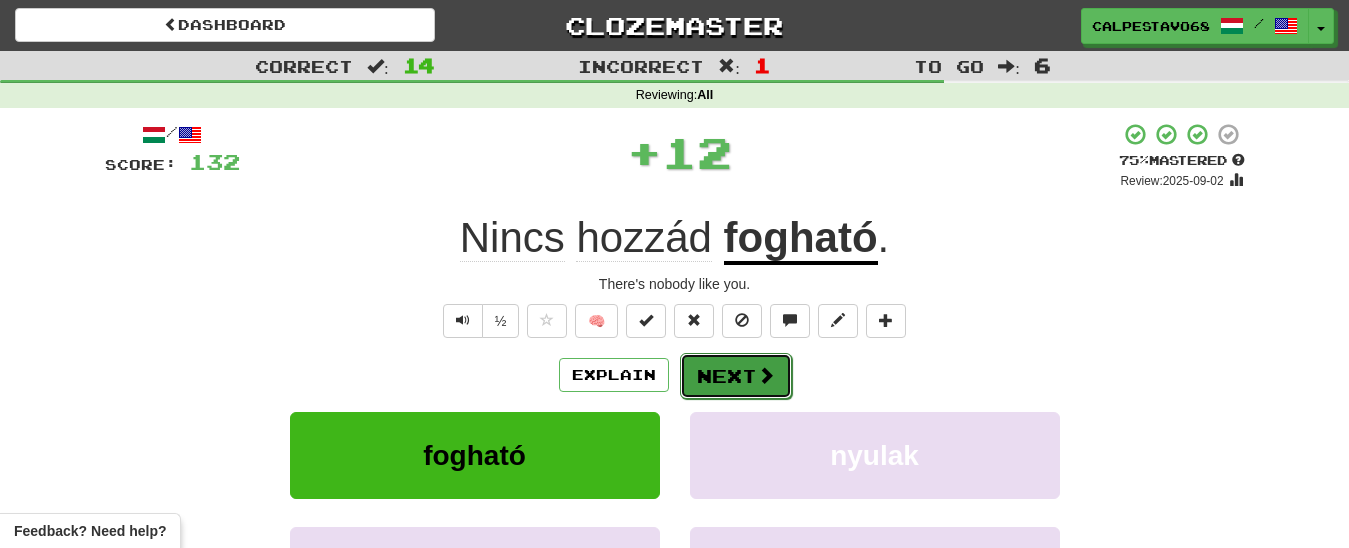 click on "Next" at bounding box center [736, 376] 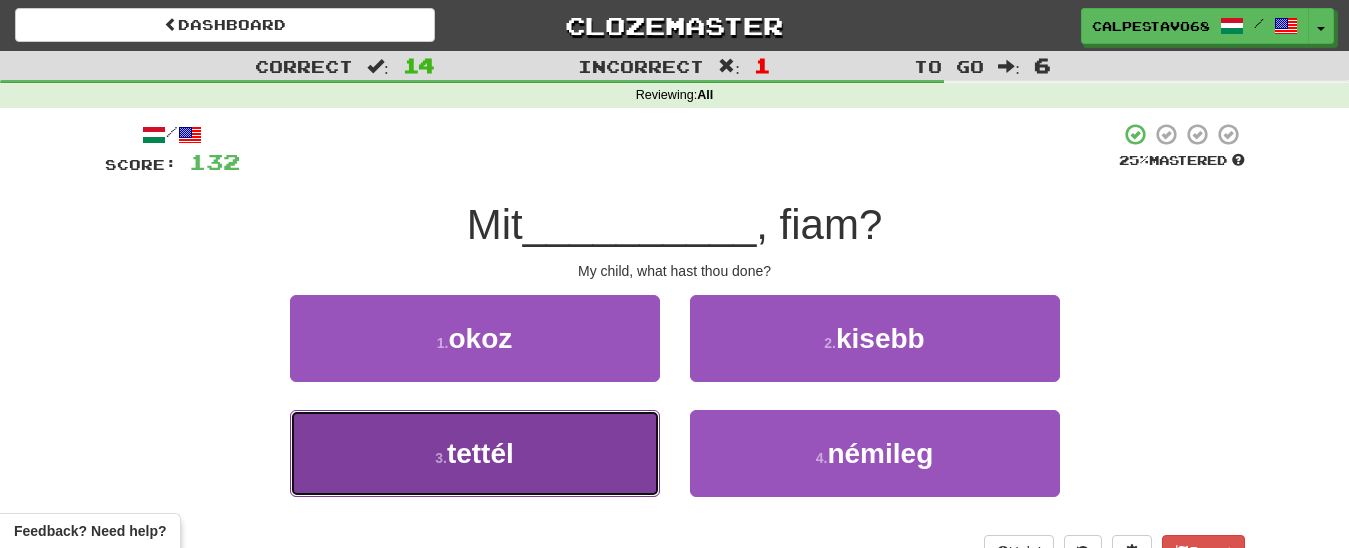 click on "3 .  tettél" at bounding box center [475, 453] 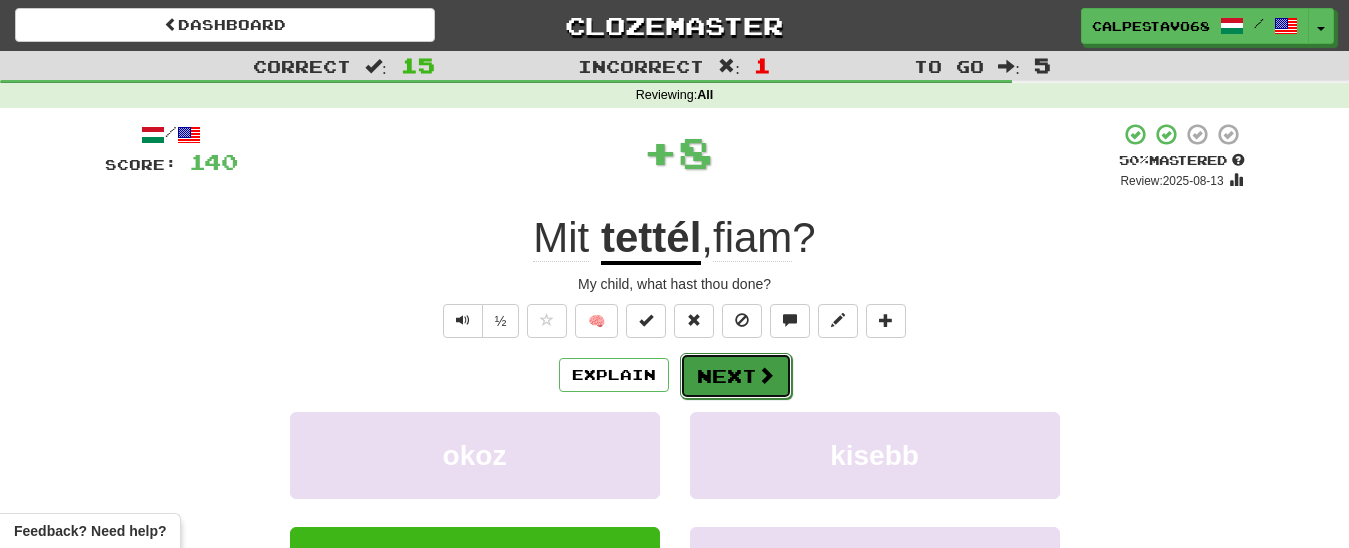 click on "Next" at bounding box center (736, 376) 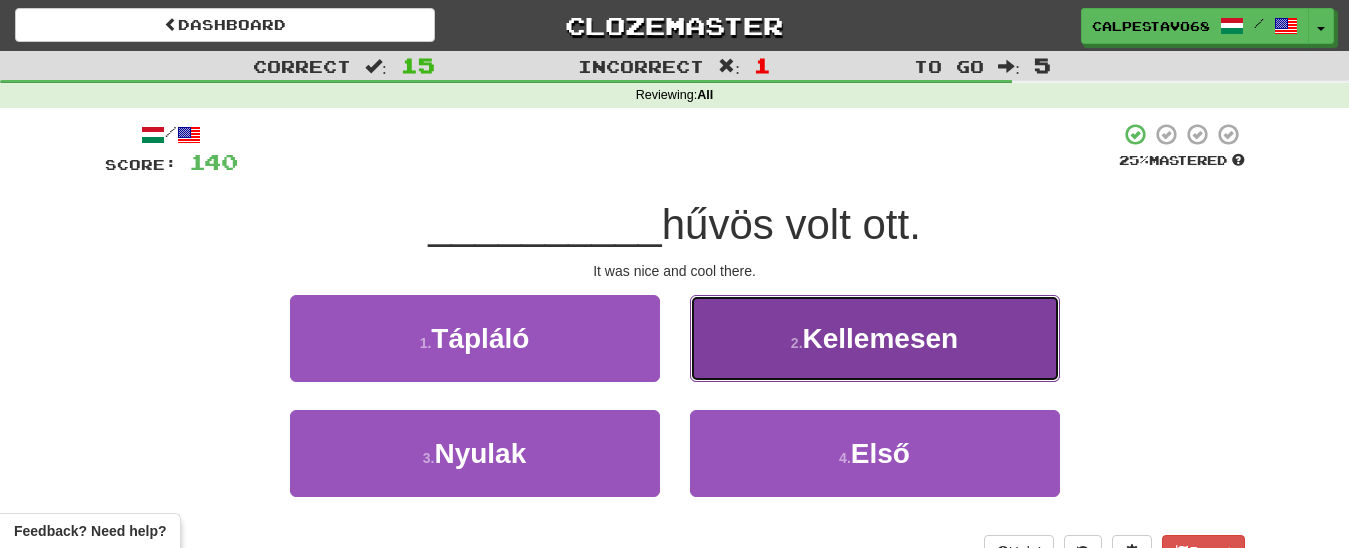 click on "Kellemesen" at bounding box center (881, 338) 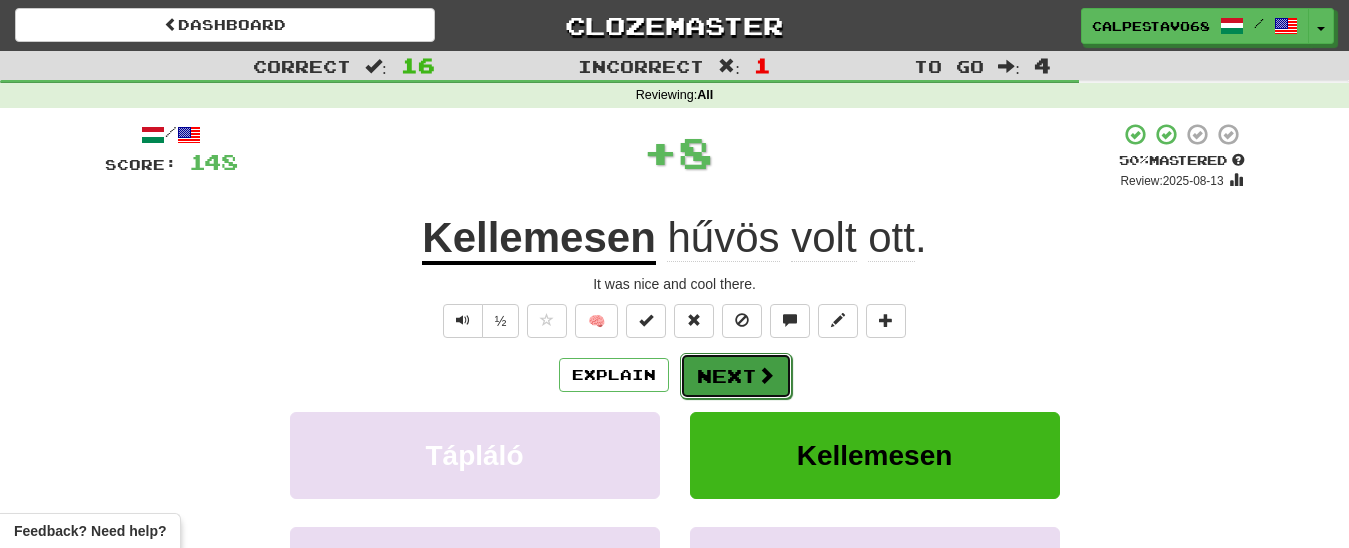 click on "Next" at bounding box center (736, 376) 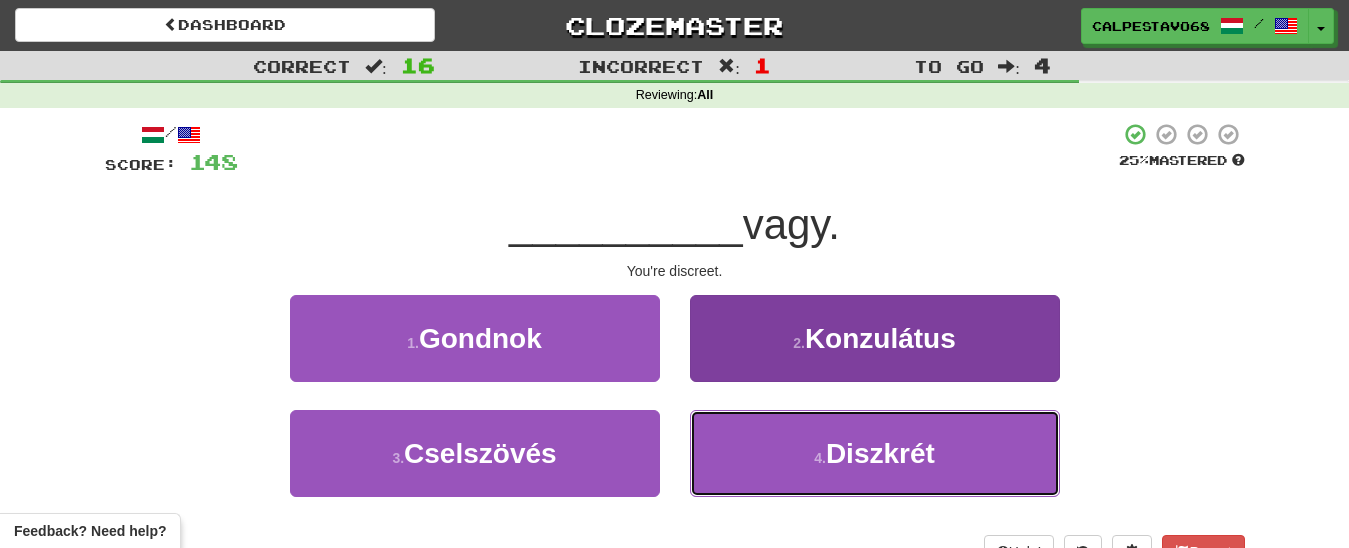 drag, startPoint x: 750, startPoint y: 448, endPoint x: 749, endPoint y: 426, distance: 22.022715 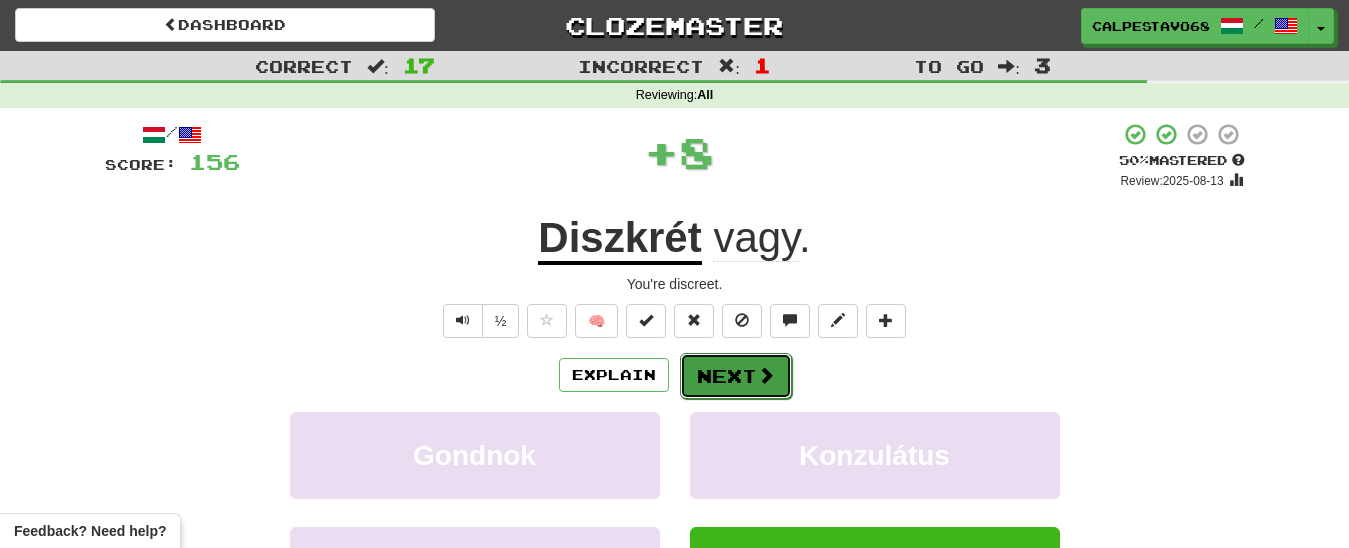 click on "Next" at bounding box center [736, 376] 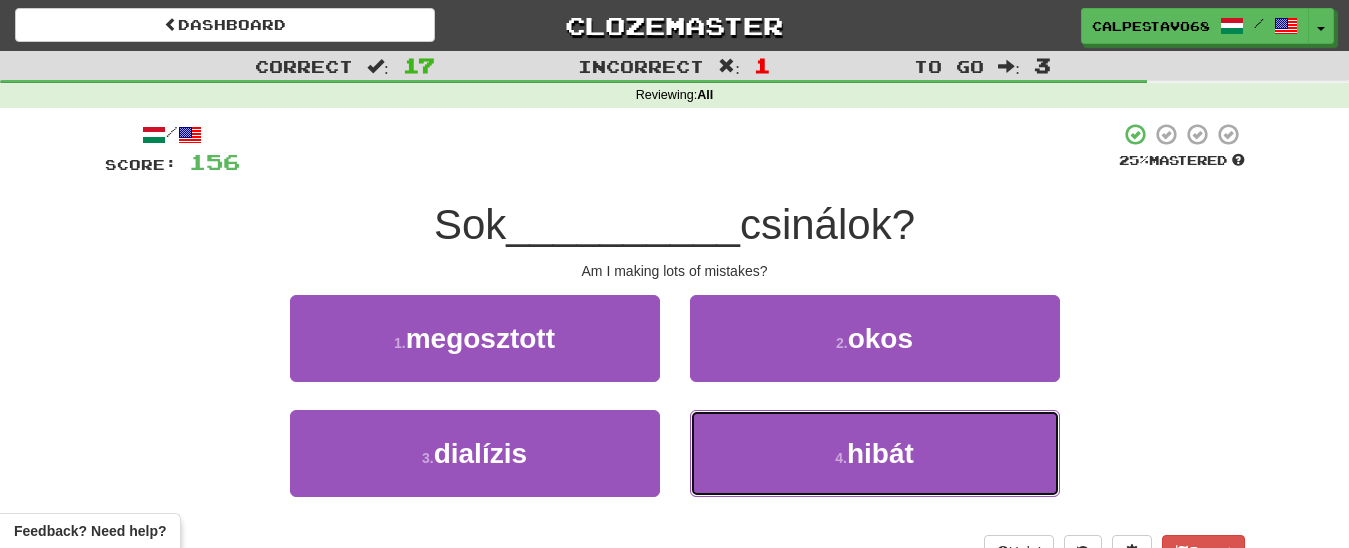 drag, startPoint x: 780, startPoint y: 446, endPoint x: 773, endPoint y: 403, distance: 43.56604 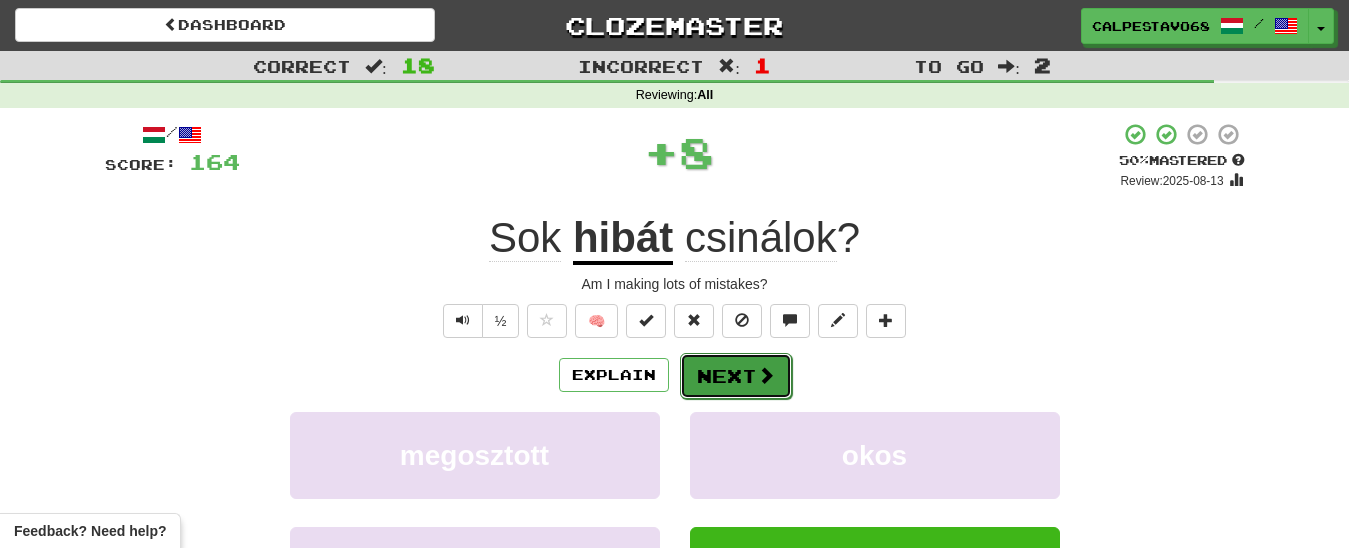 click on "Next" at bounding box center [736, 376] 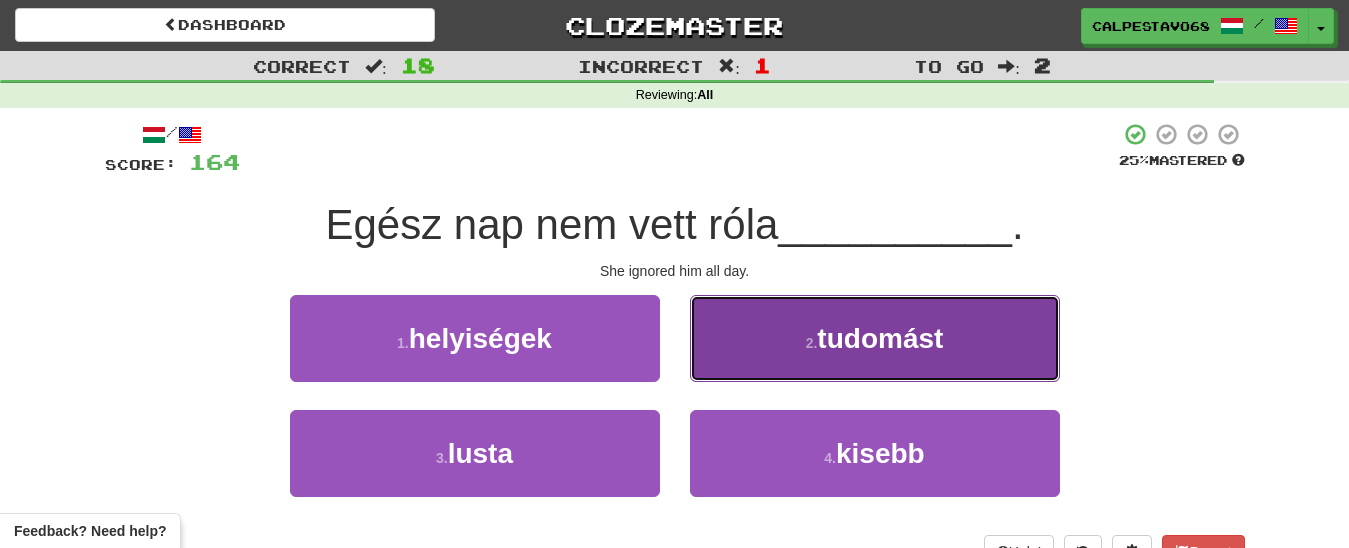 click on "2 .  tudomást" at bounding box center (875, 338) 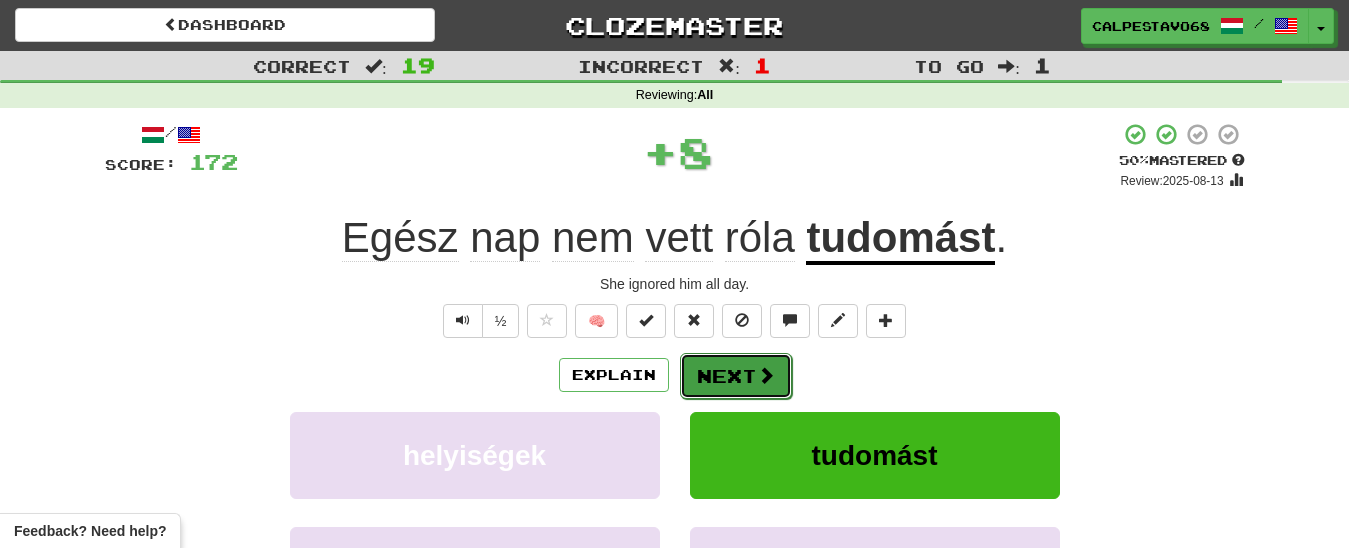click at bounding box center (766, 375) 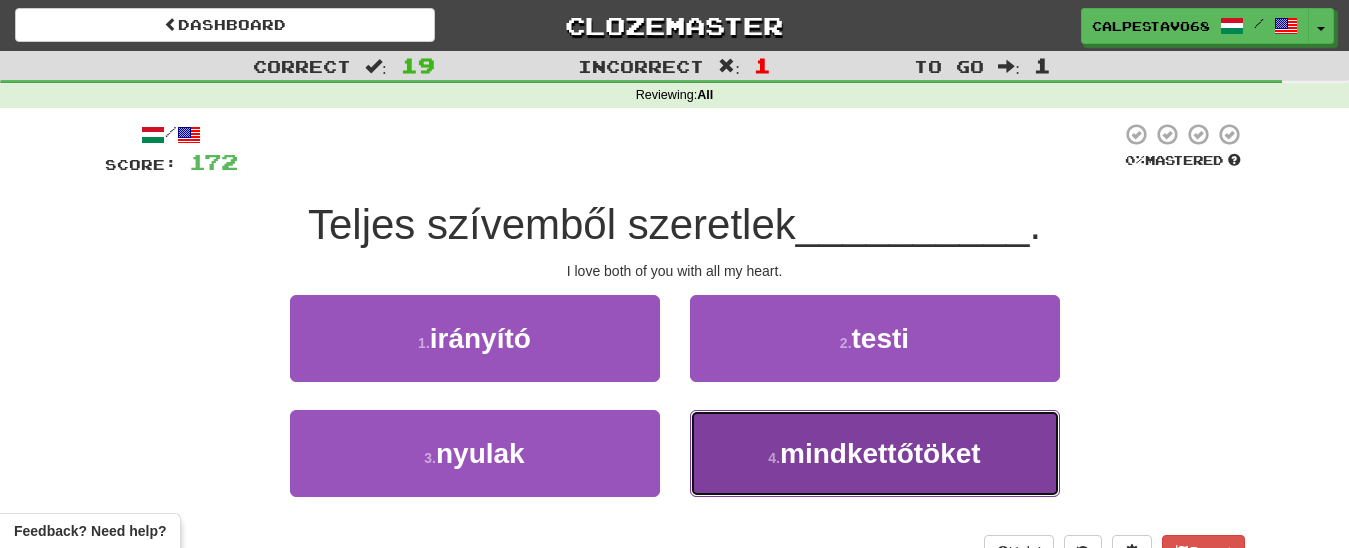 click on "mindkettőtöket" at bounding box center (880, 453) 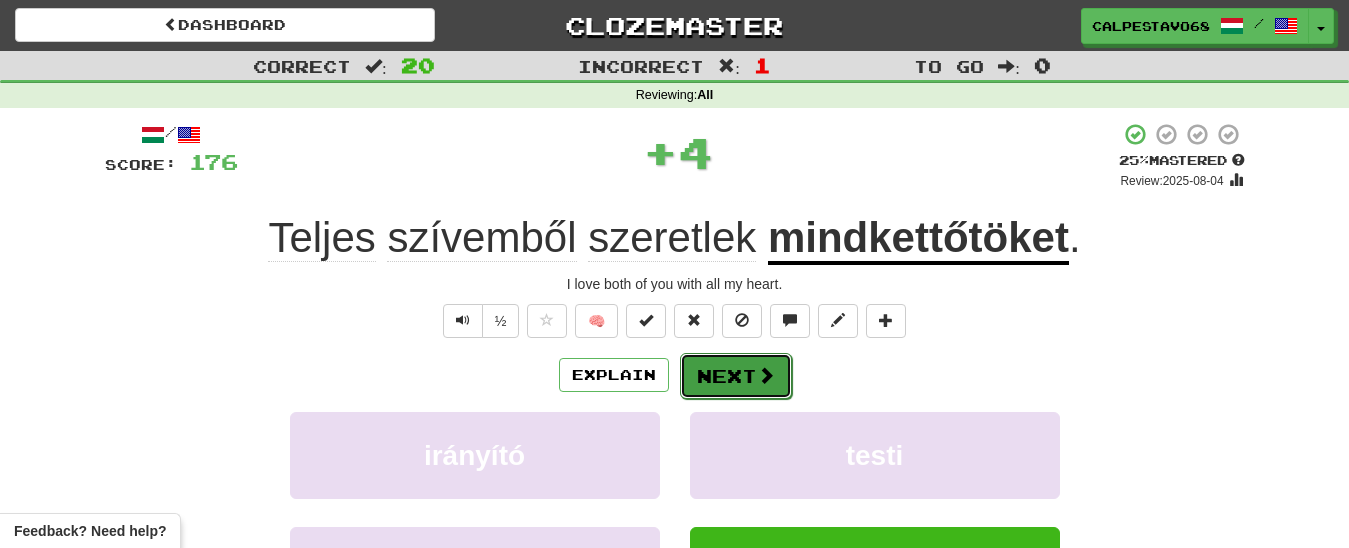 click on "Next" at bounding box center [736, 376] 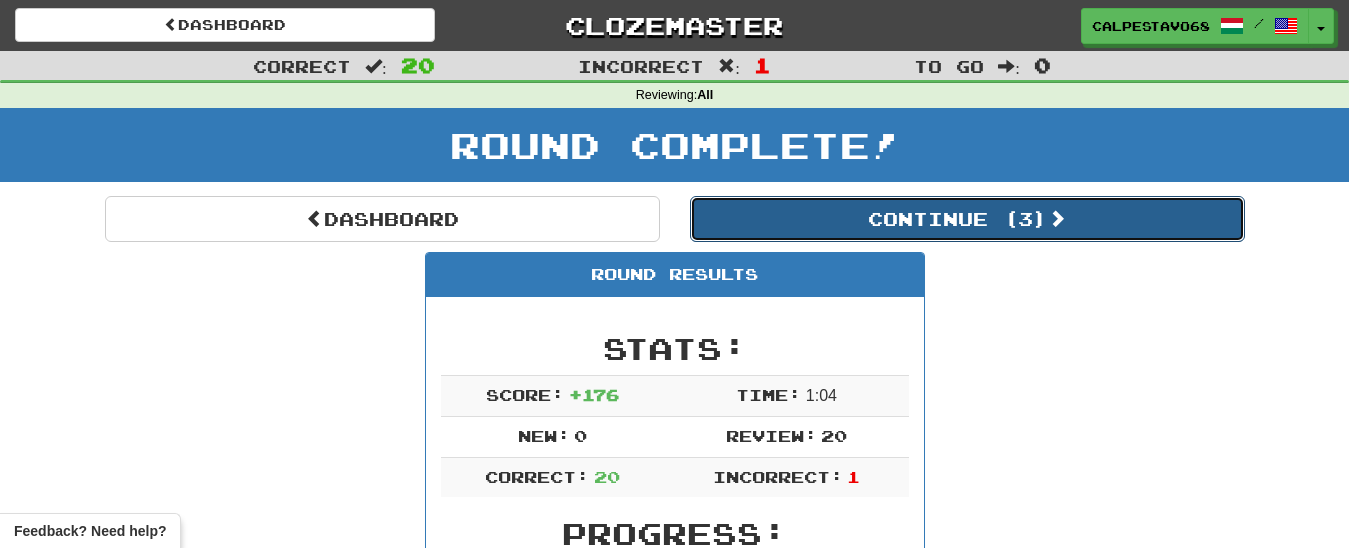 click on "Continue ( 3 )" at bounding box center (967, 219) 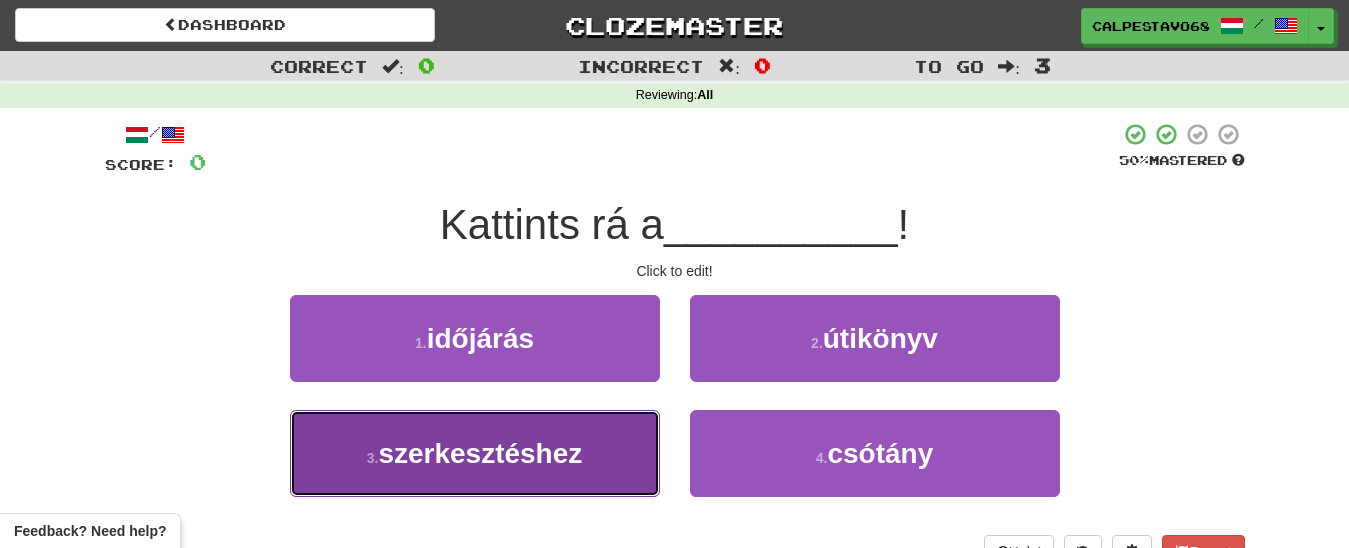 click on "3 .  szerkesztéshez" at bounding box center (475, 453) 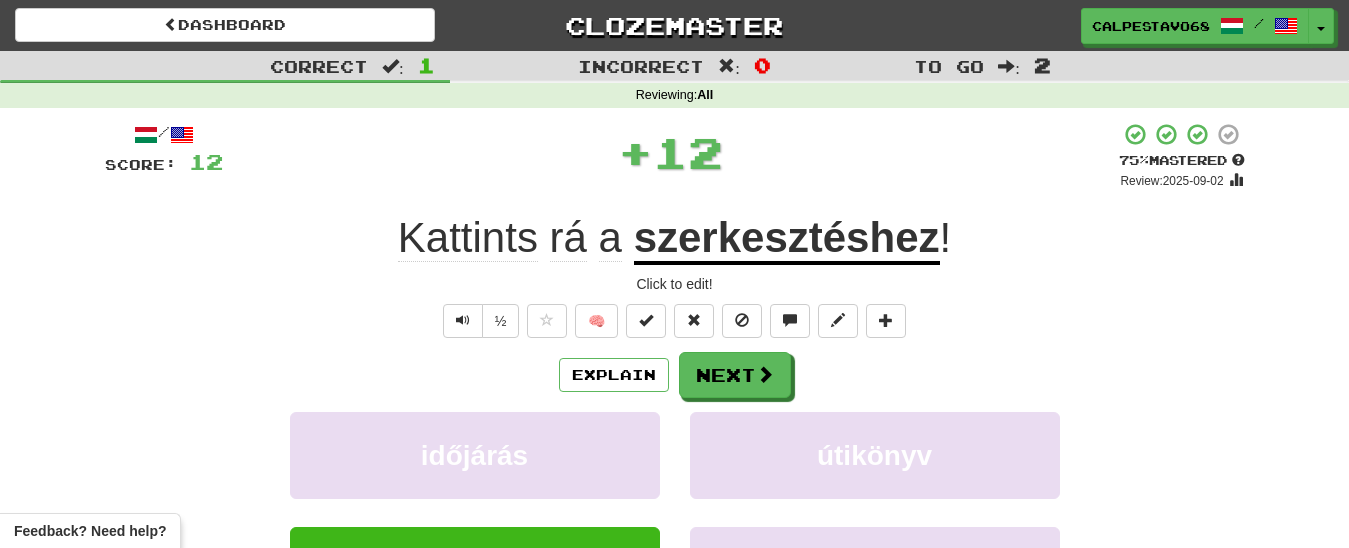 click on "Explain Next időjárás útikönyv szerkesztéshez csótány Learn more: időjárás útikönyv szerkesztéshez csótány" at bounding box center [675, 512] 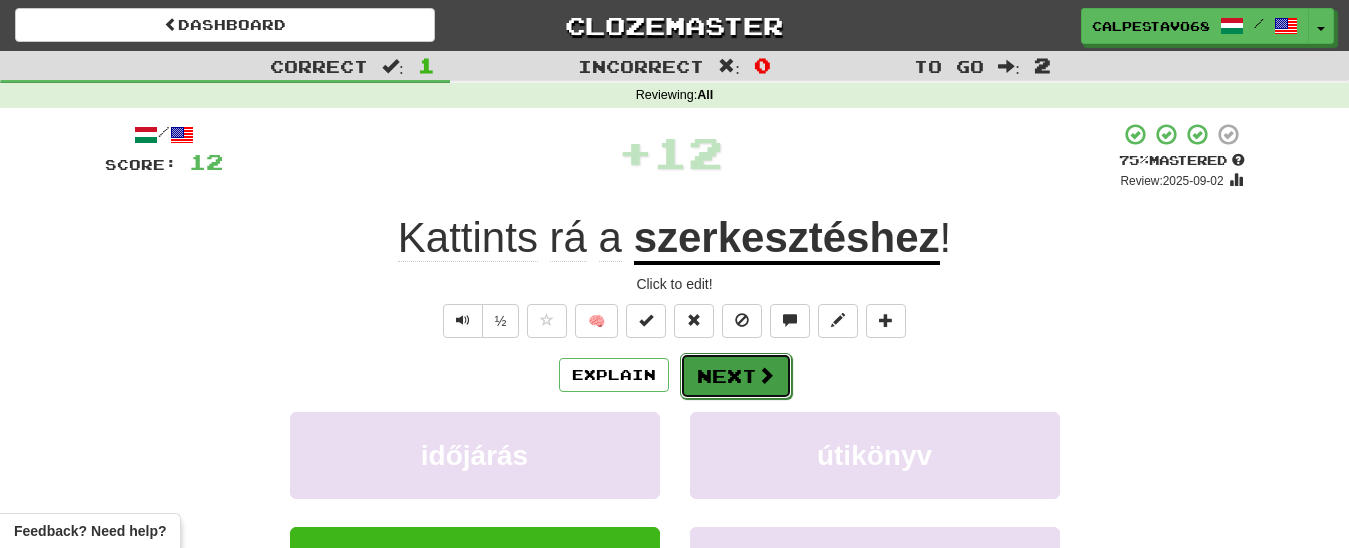 click on "Next" at bounding box center [736, 376] 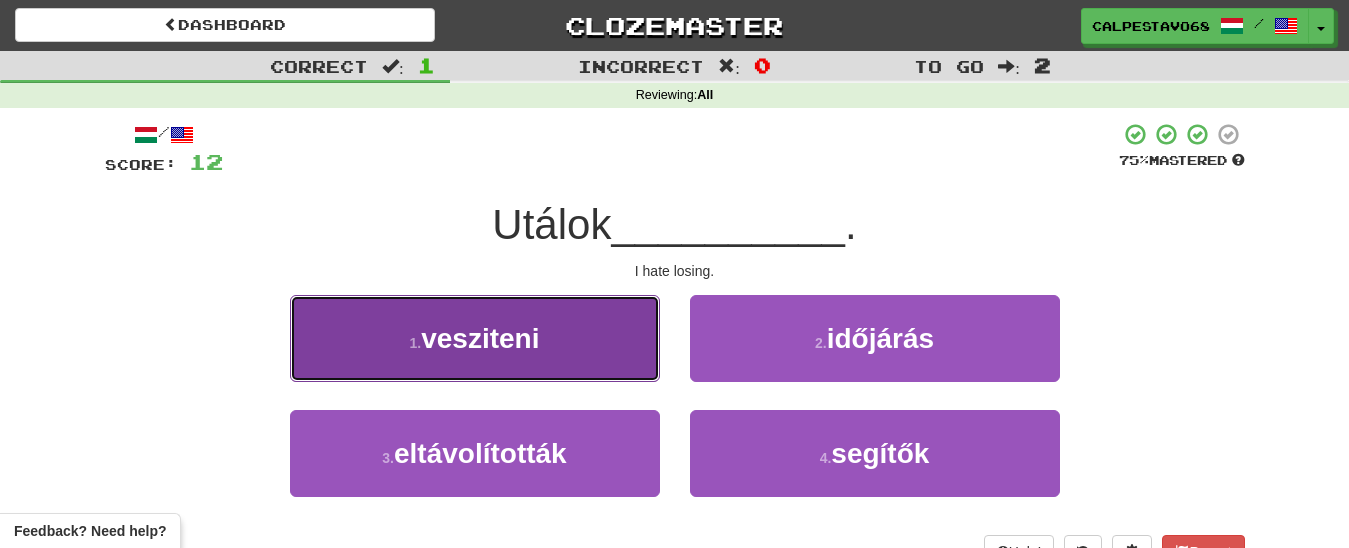 click on "1 .  vesziteni" at bounding box center [475, 338] 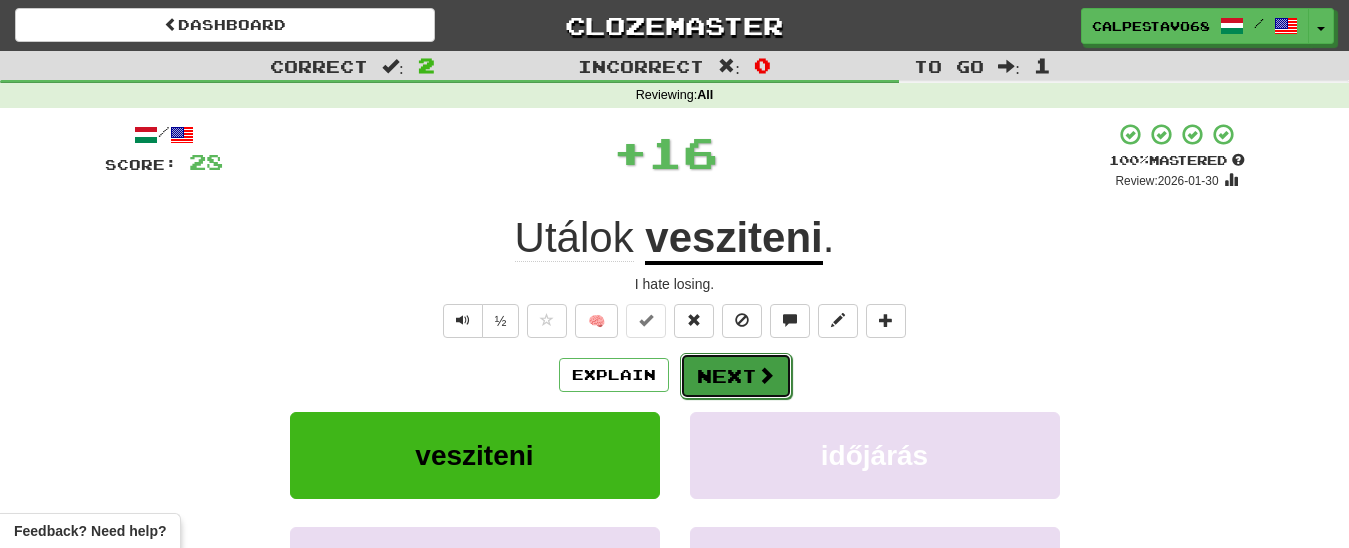 click at bounding box center (766, 375) 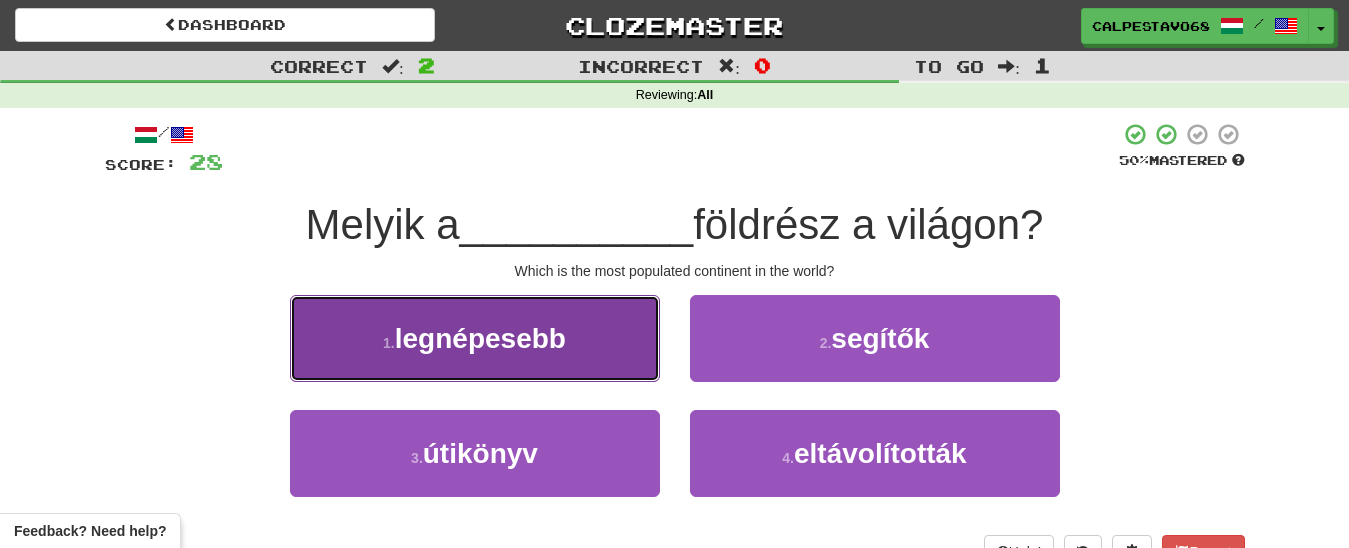 click on "1 .  legnépesebb" at bounding box center (475, 338) 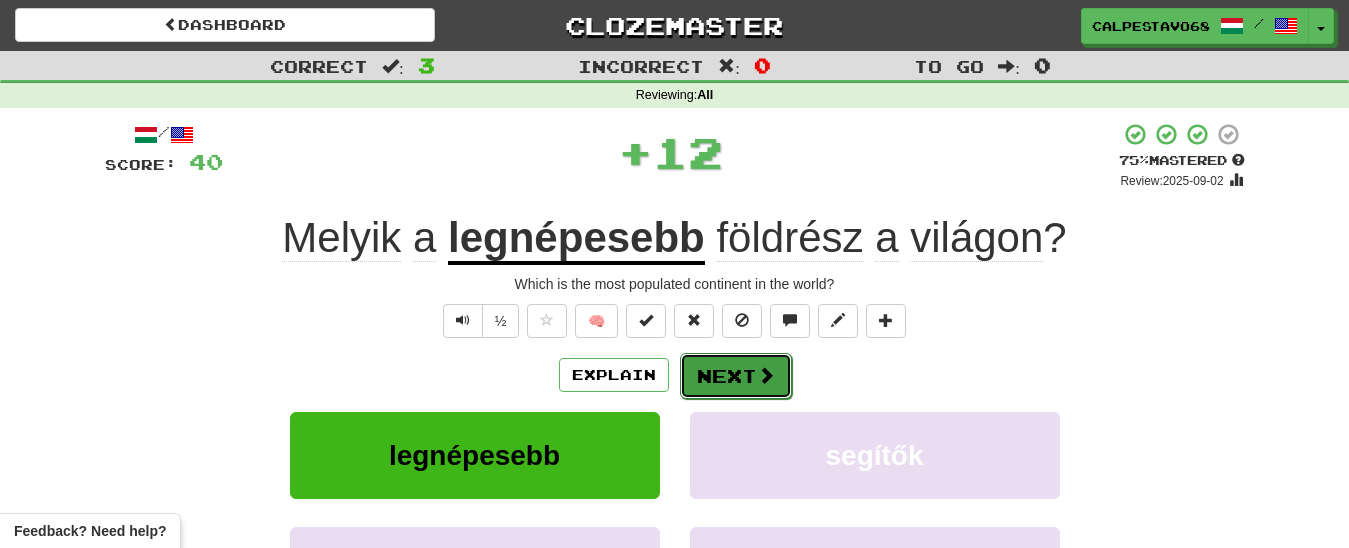 click at bounding box center [766, 375] 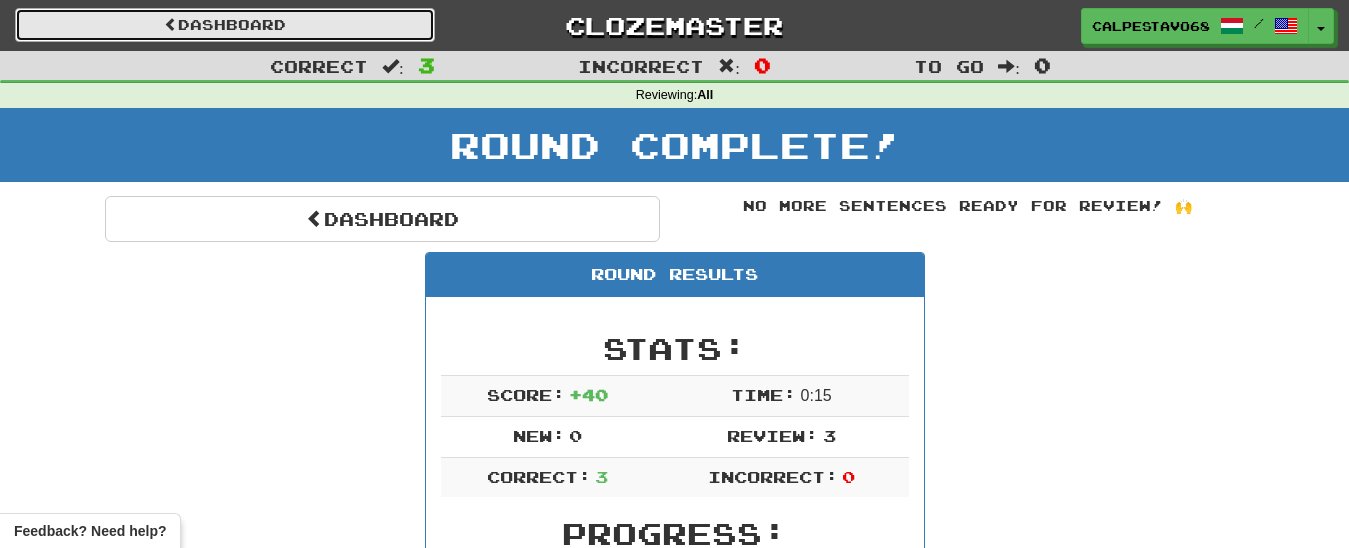 click on "Dashboard" at bounding box center [225, 25] 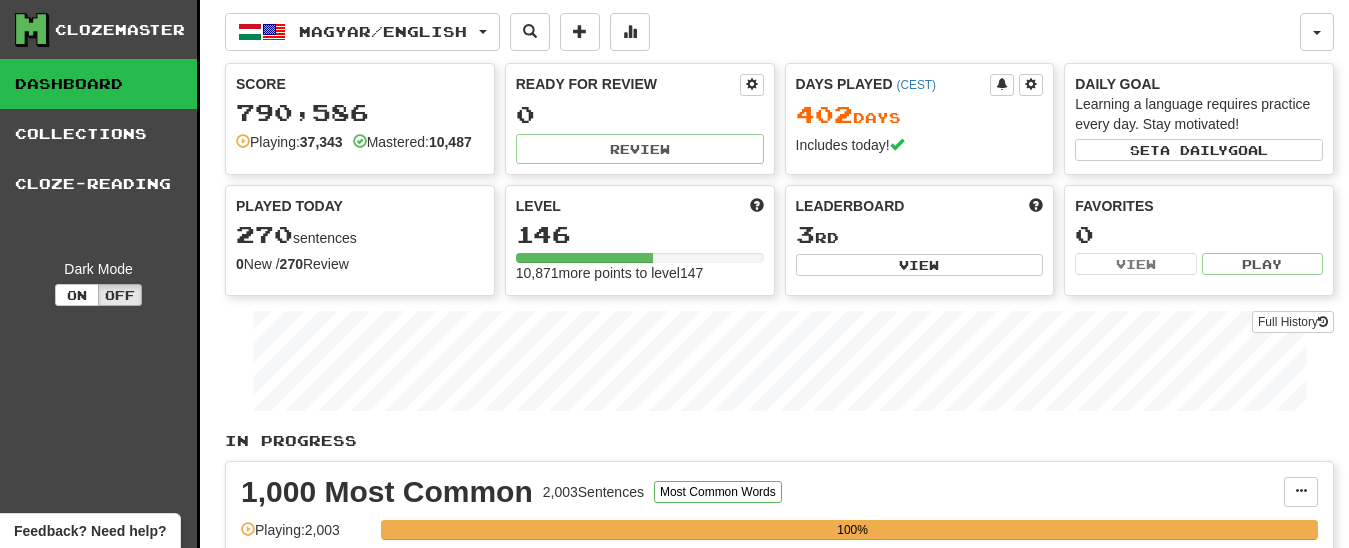 scroll, scrollTop: 0, scrollLeft: 0, axis: both 